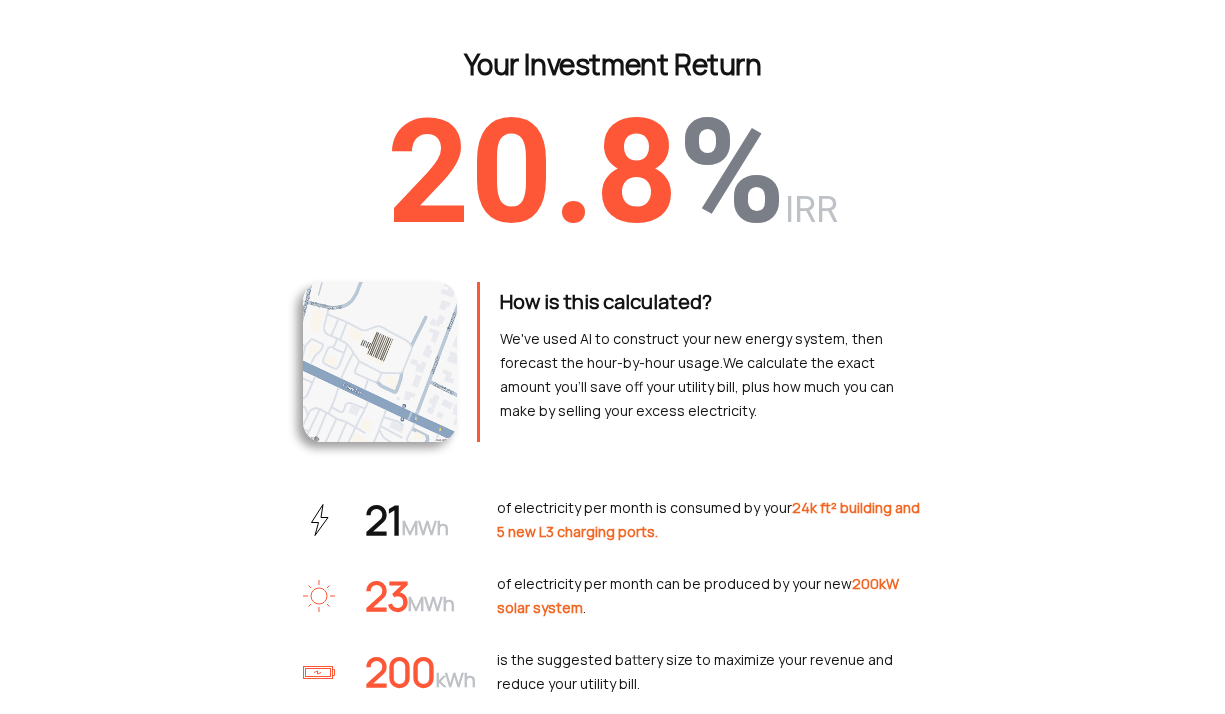 scroll, scrollTop: 0, scrollLeft: 0, axis: both 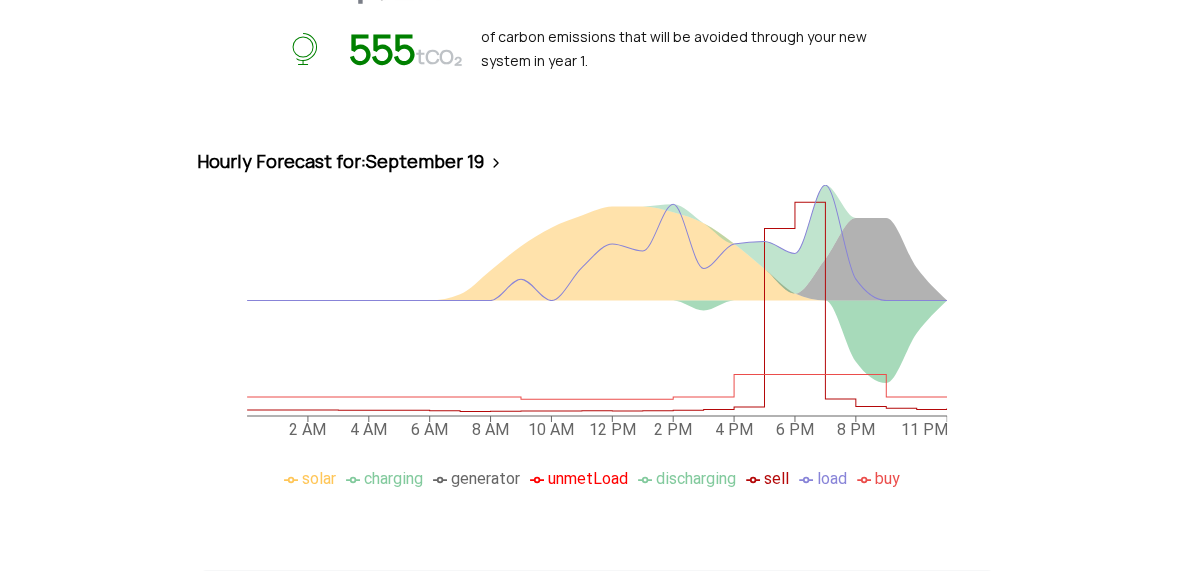 click 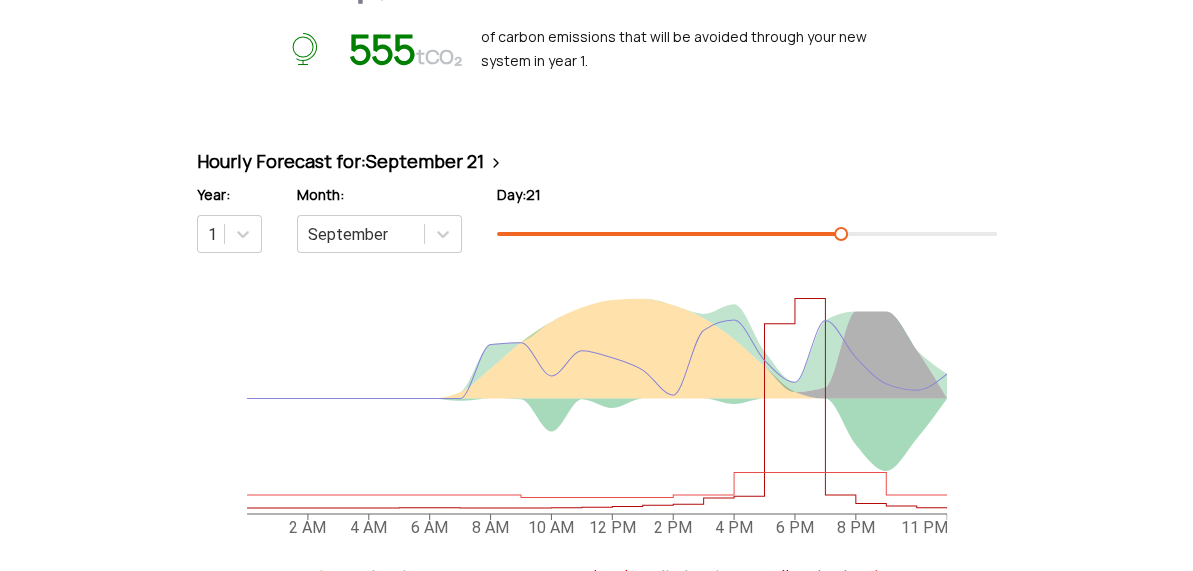 drag, startPoint x: 812, startPoint y: 235, endPoint x: 855, endPoint y: 239, distance: 43.185646 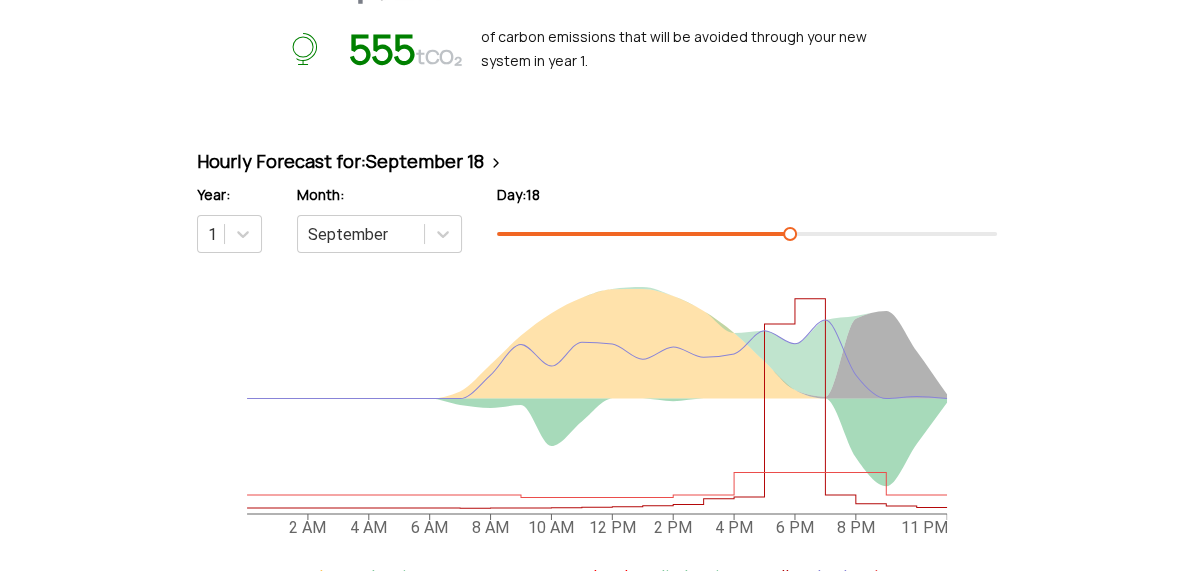 drag, startPoint x: 834, startPoint y: 233, endPoint x: 775, endPoint y: 243, distance: 59.841457 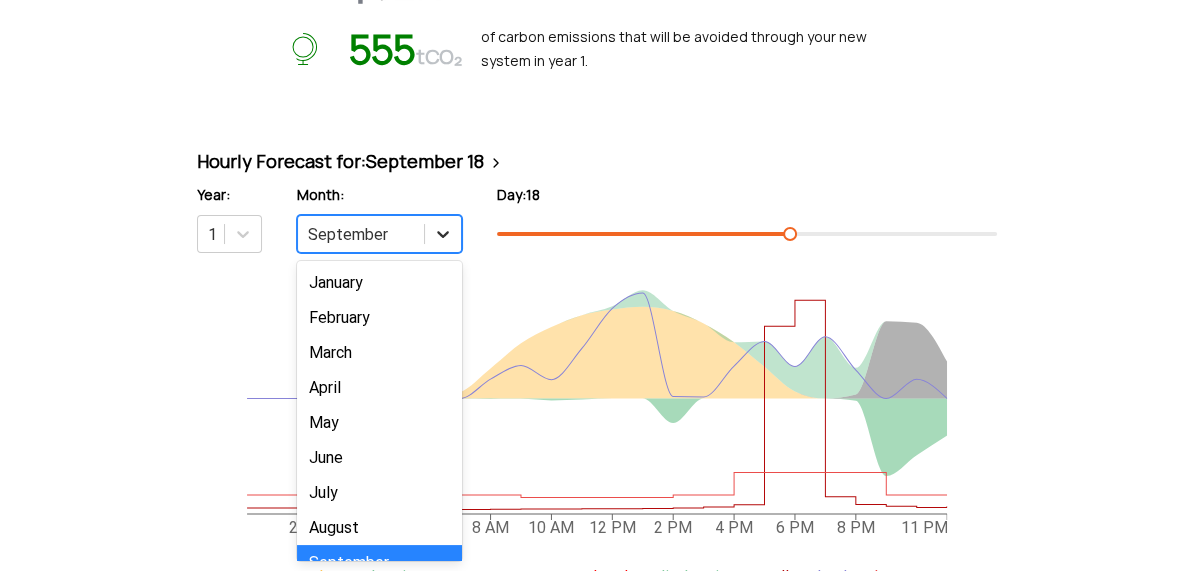 click 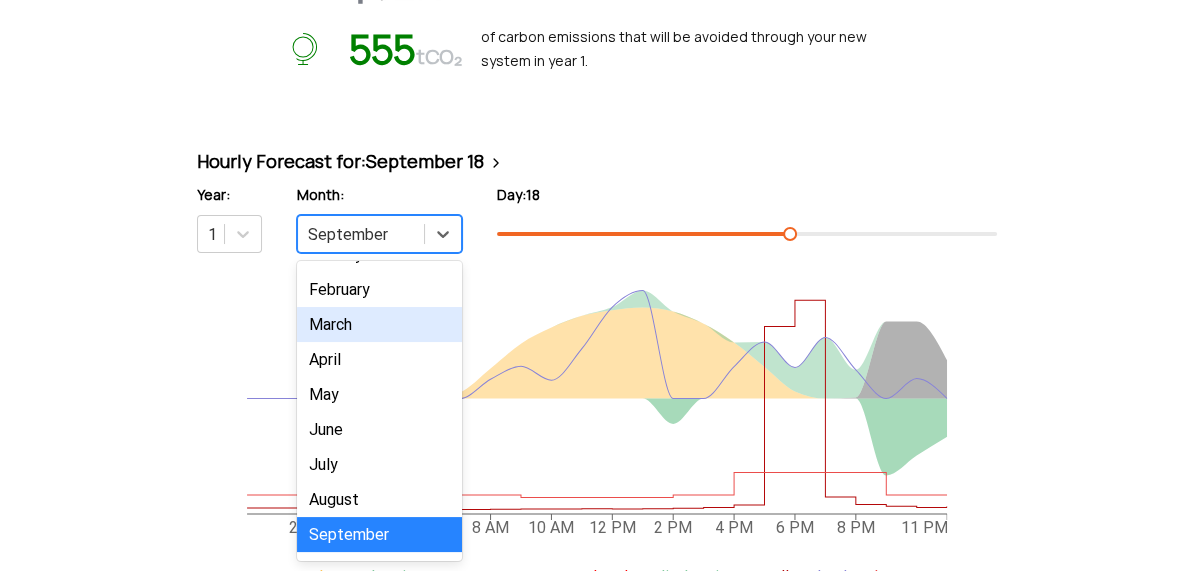 click on "March" at bounding box center (379, 324) 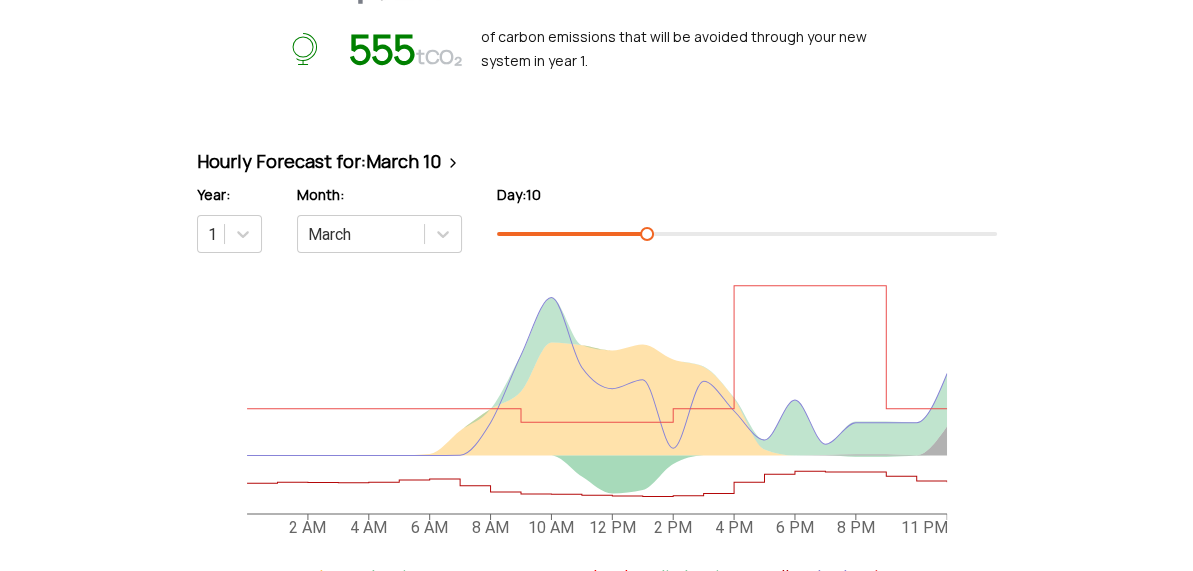 drag, startPoint x: 775, startPoint y: 226, endPoint x: 646, endPoint y: 227, distance: 129.00388 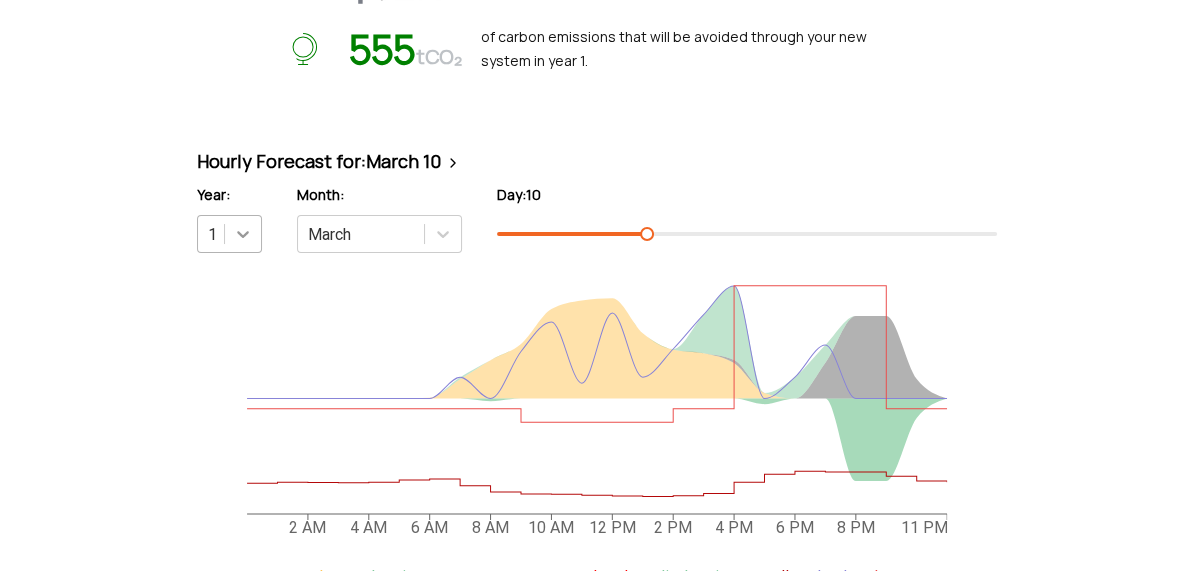 click 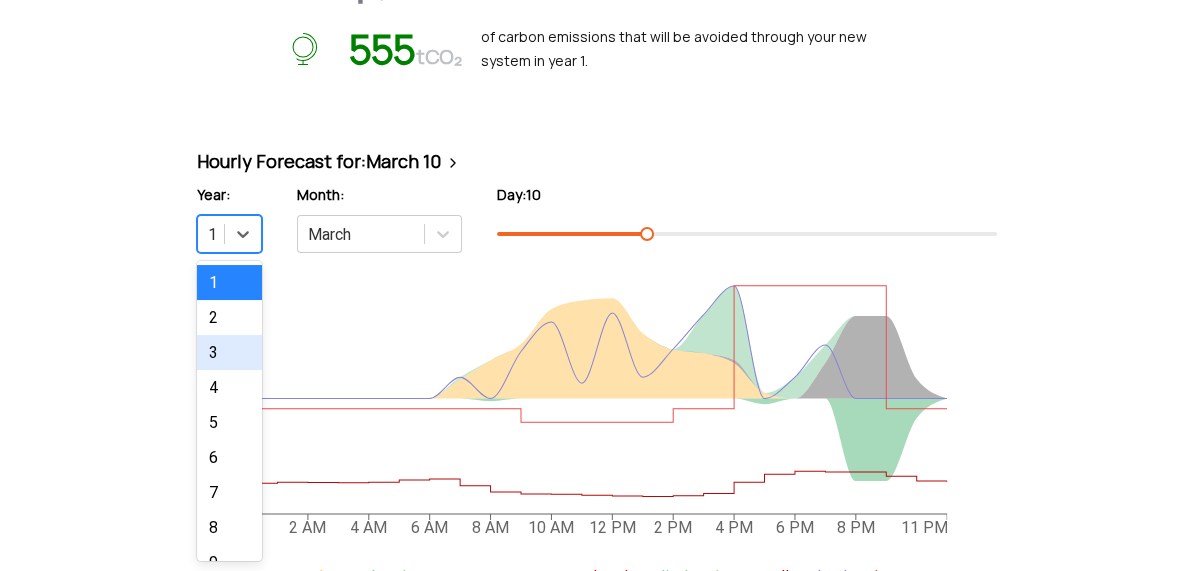 click on "3" at bounding box center [229, 352] 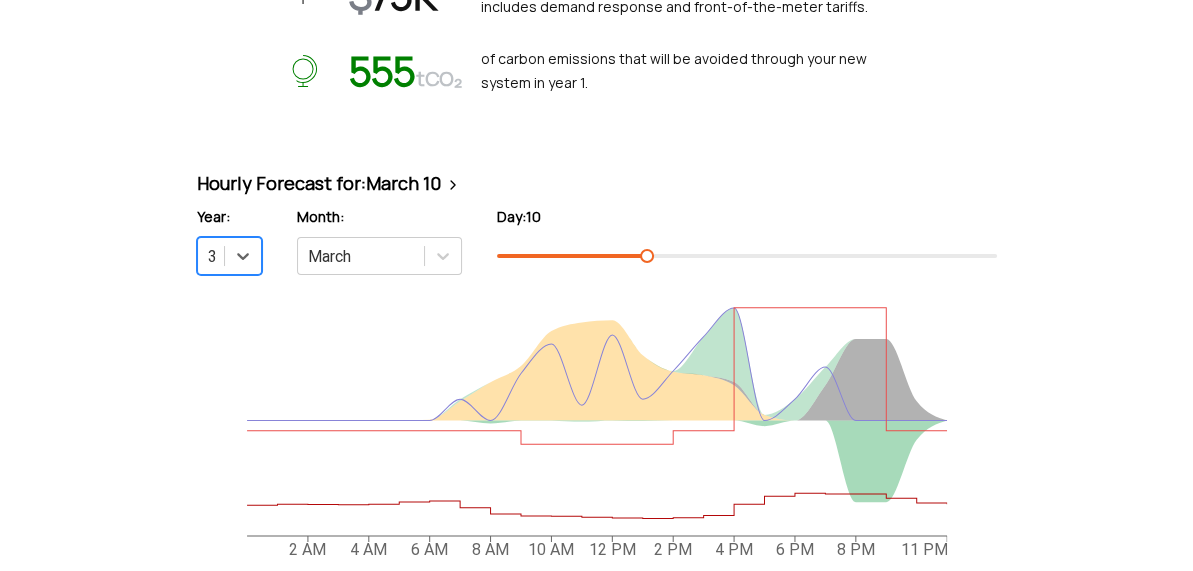 scroll, scrollTop: 836, scrollLeft: 0, axis: vertical 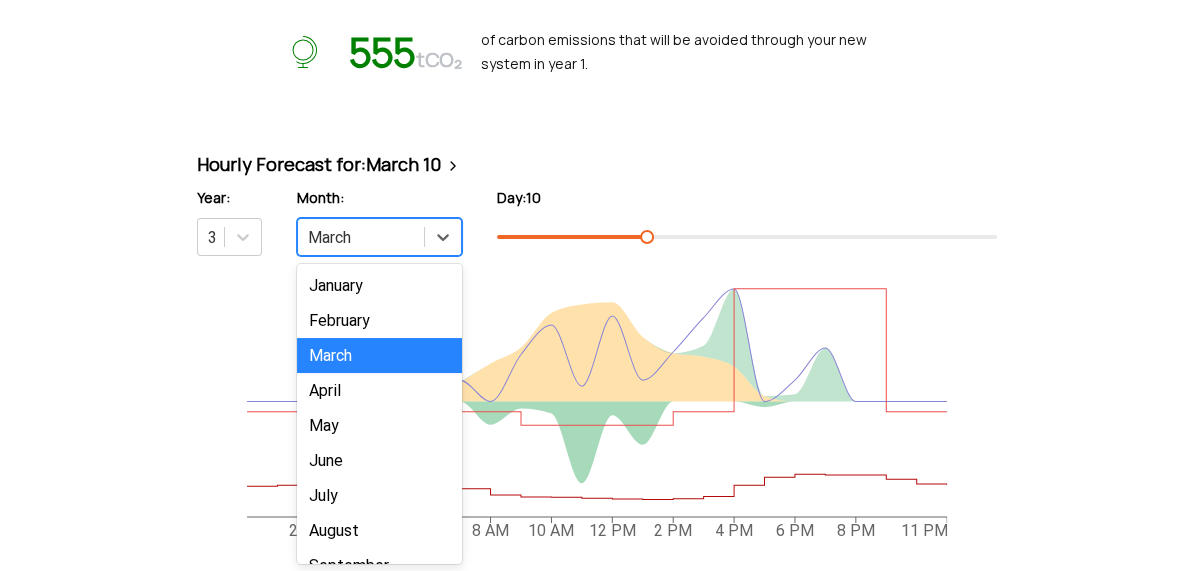 click on "March" at bounding box center [379, 237] 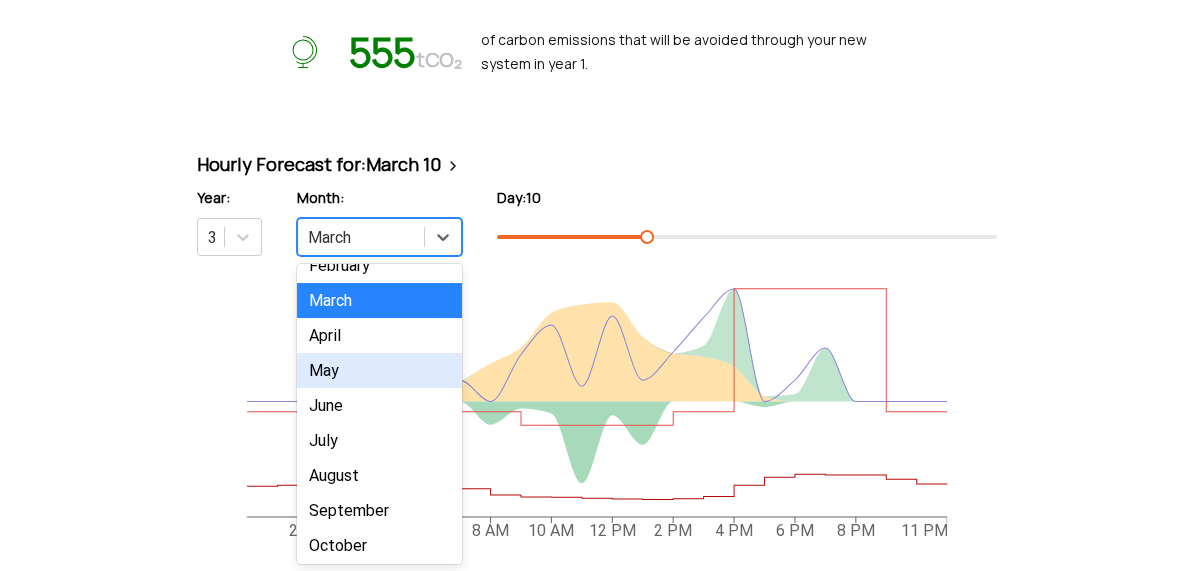 scroll, scrollTop: 76, scrollLeft: 0, axis: vertical 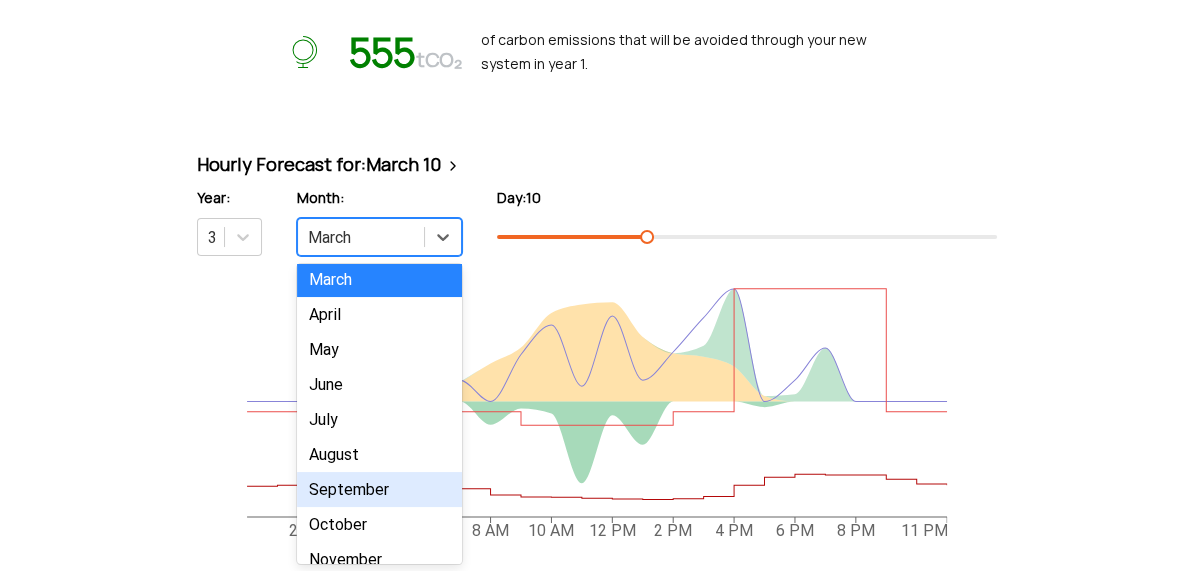 click on "September" at bounding box center (379, 489) 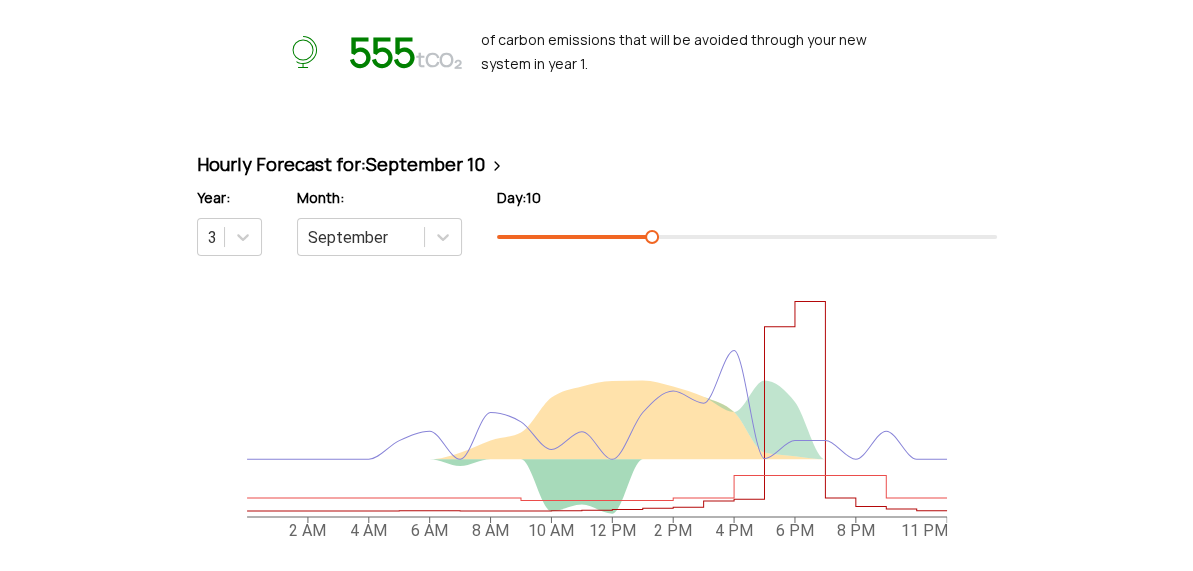 drag, startPoint x: 662, startPoint y: 228, endPoint x: 719, endPoint y: 234, distance: 57.31492 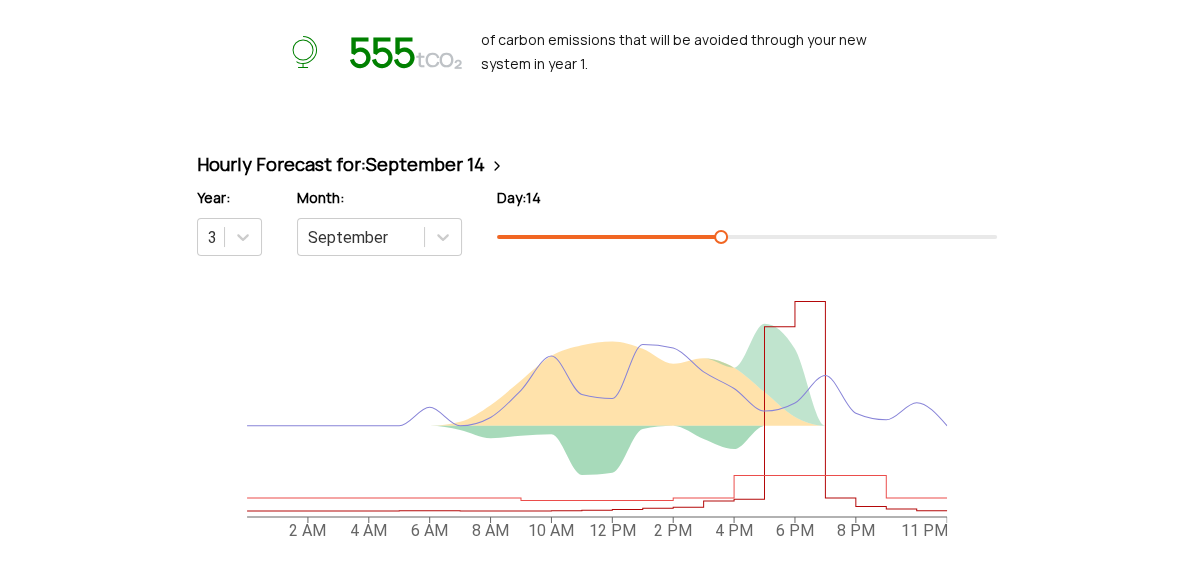 drag, startPoint x: 654, startPoint y: 234, endPoint x: 721, endPoint y: 242, distance: 67.47592 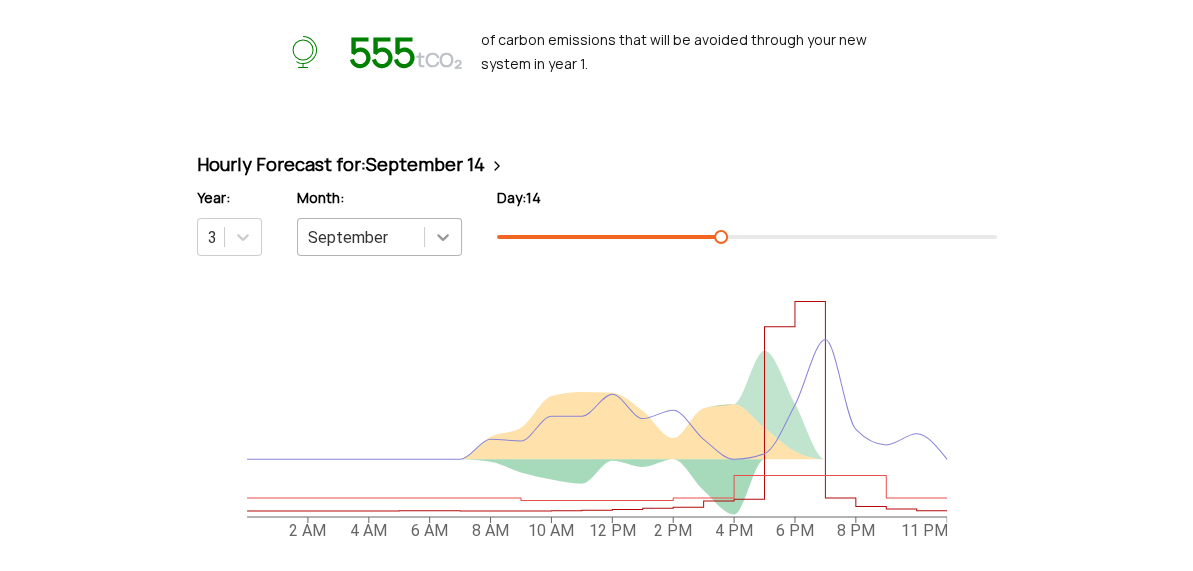 click at bounding box center [443, 237] 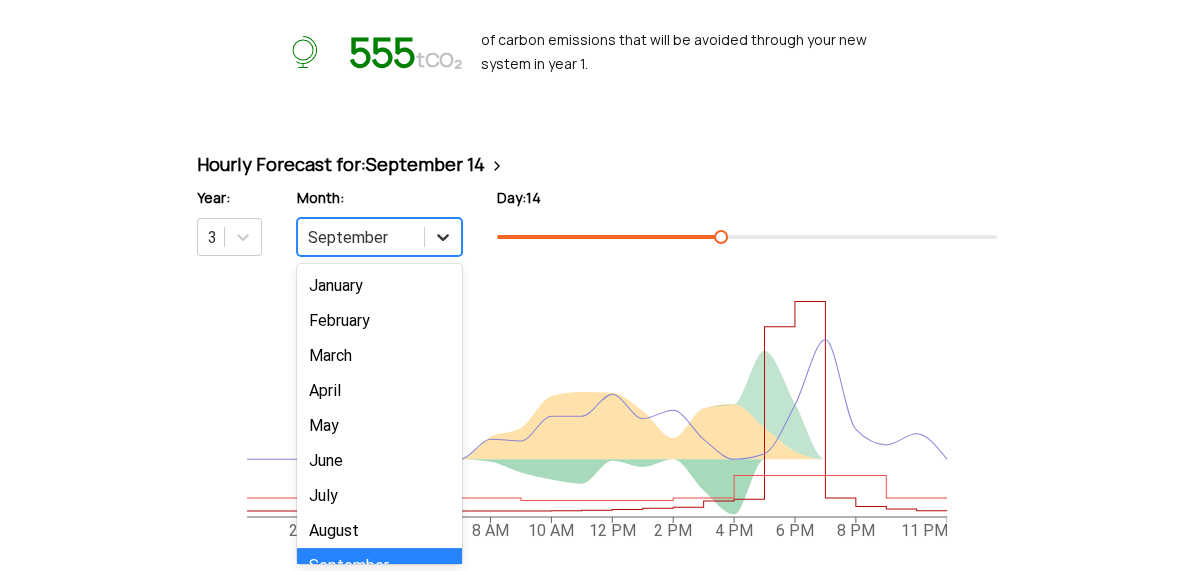 scroll, scrollTop: 28, scrollLeft: 0, axis: vertical 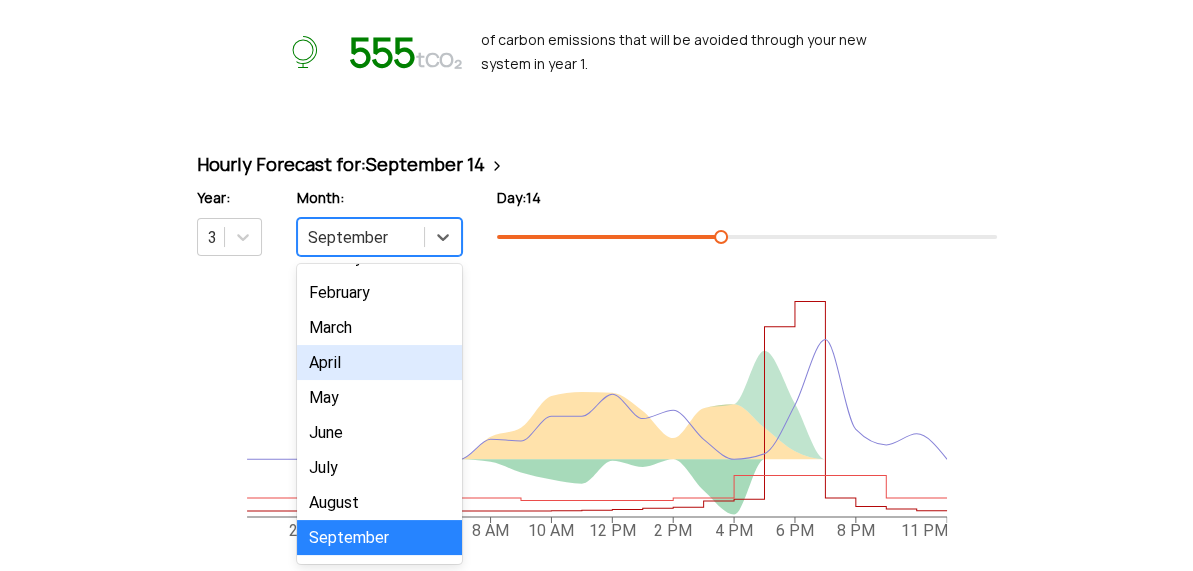 click on "April" at bounding box center [379, 362] 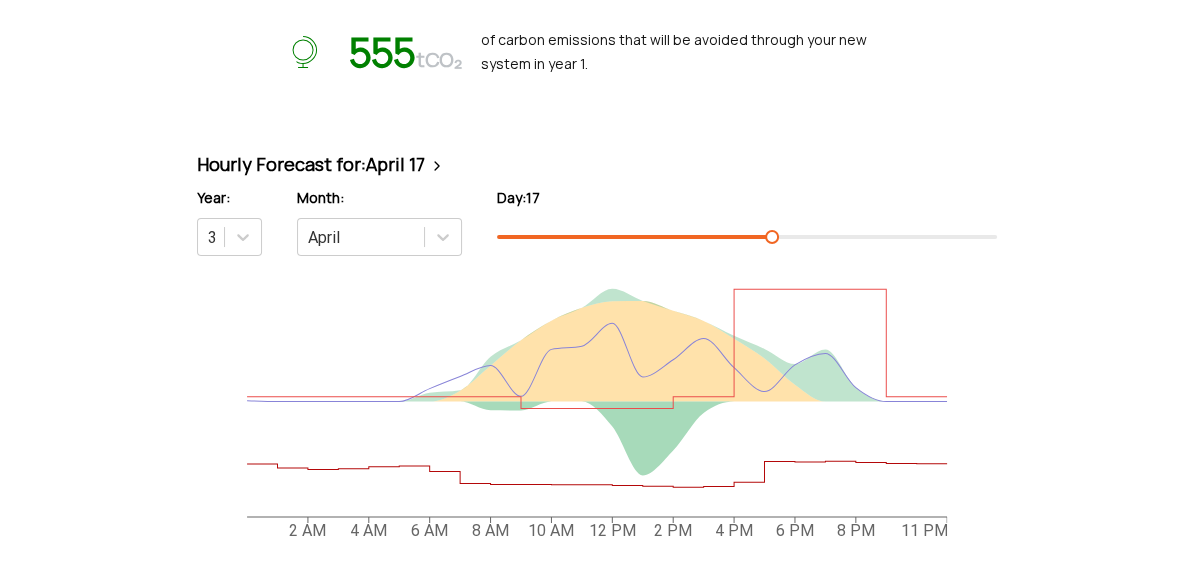 drag, startPoint x: 715, startPoint y: 238, endPoint x: 763, endPoint y: 237, distance: 48.010414 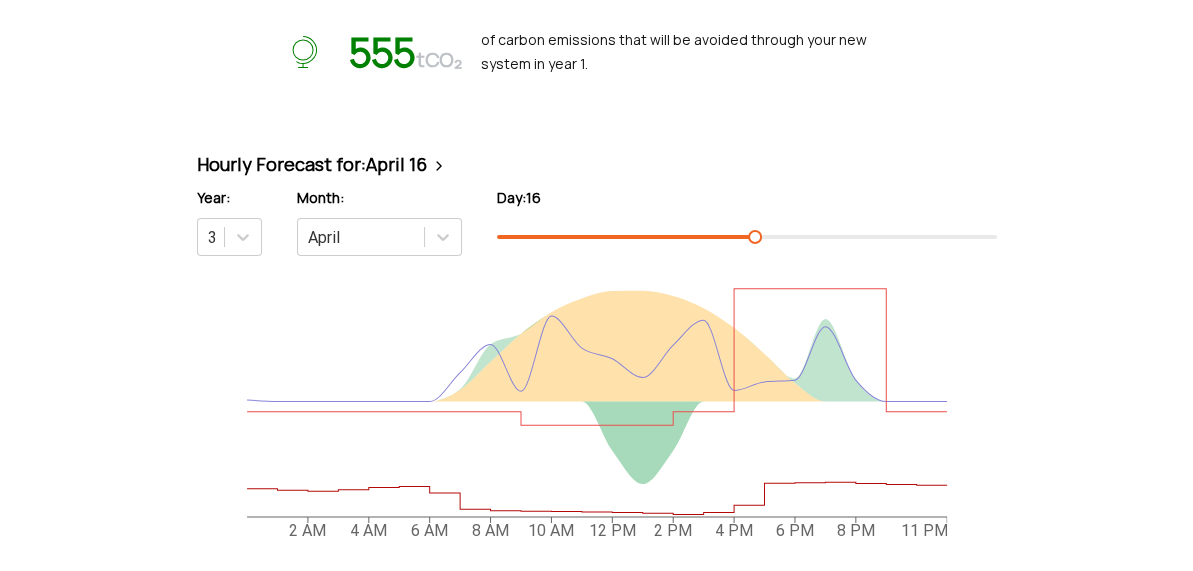 drag, startPoint x: 763, startPoint y: 237, endPoint x: 808, endPoint y: 239, distance: 45.044422 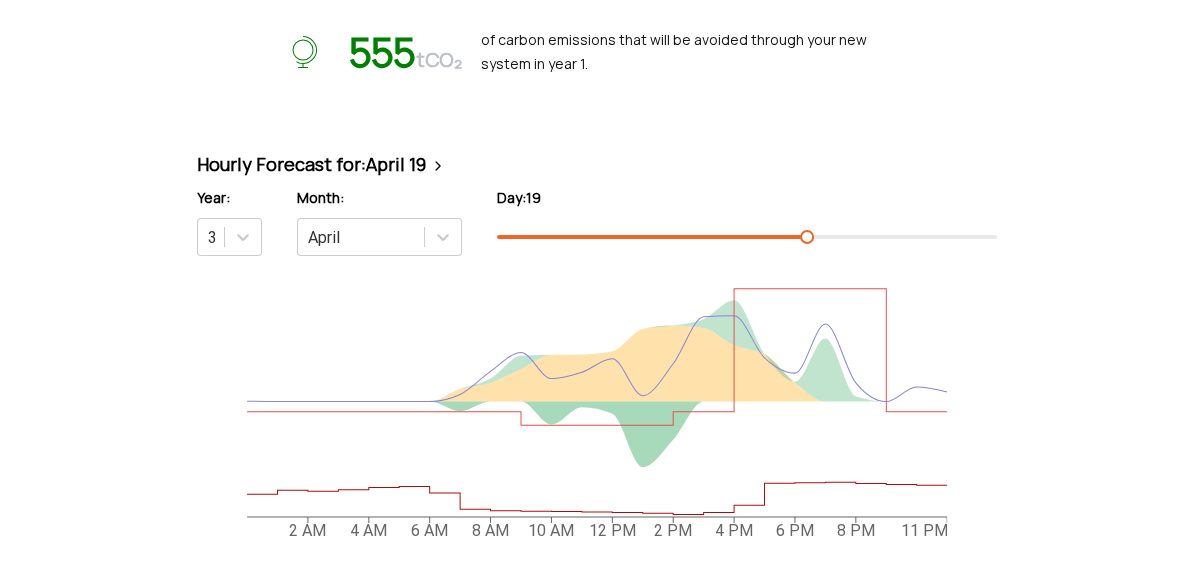 click at bounding box center (747, 237) 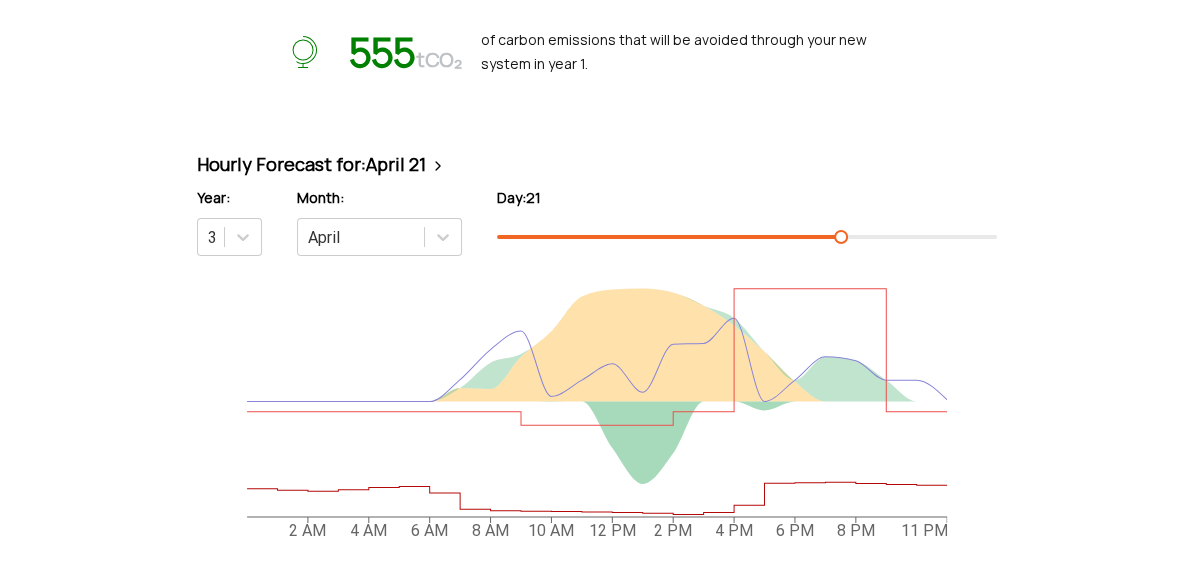 click at bounding box center [747, 237] 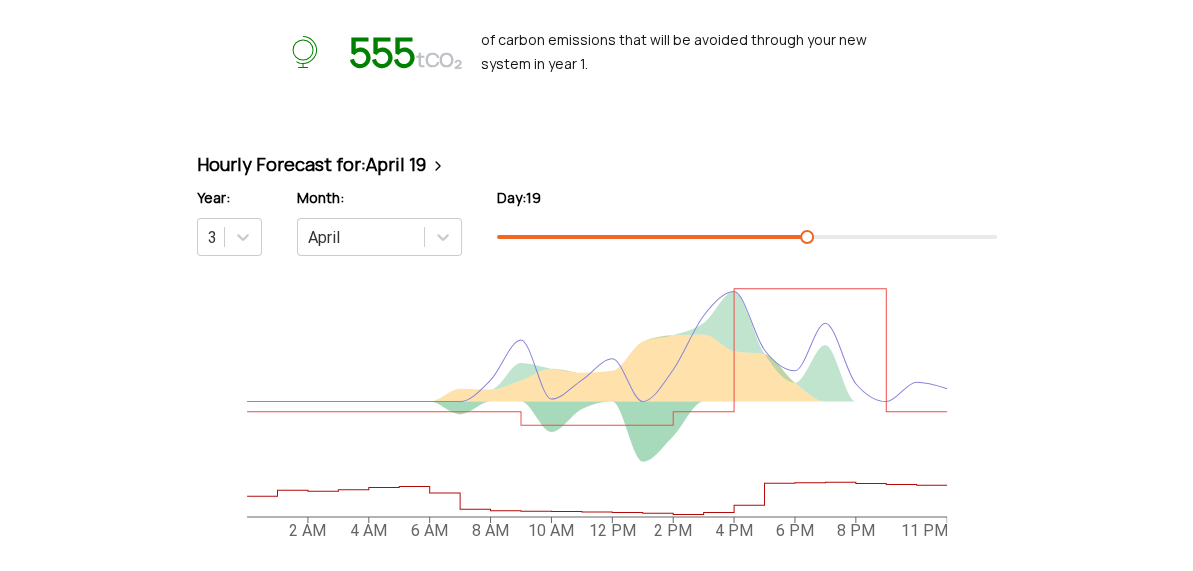 click at bounding box center (747, 237) 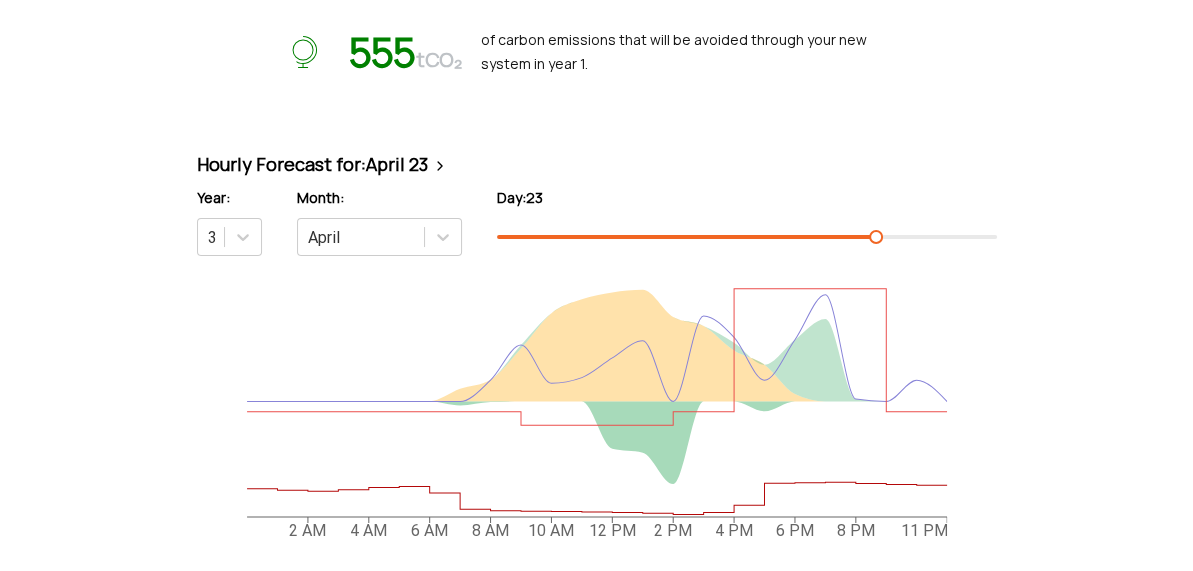 click at bounding box center (747, 237) 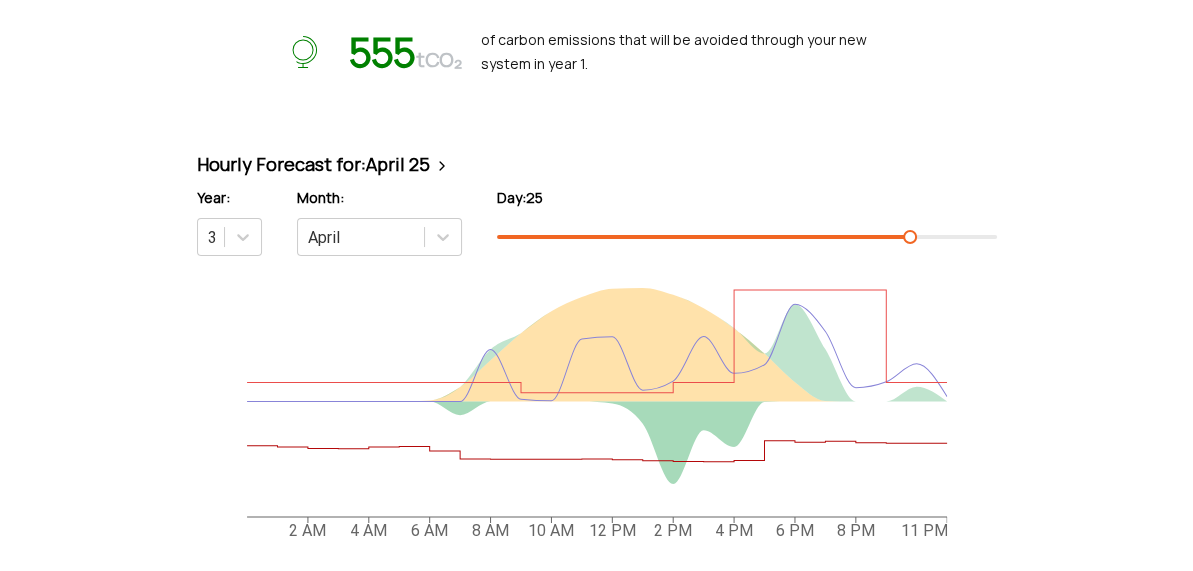 click at bounding box center (747, 237) 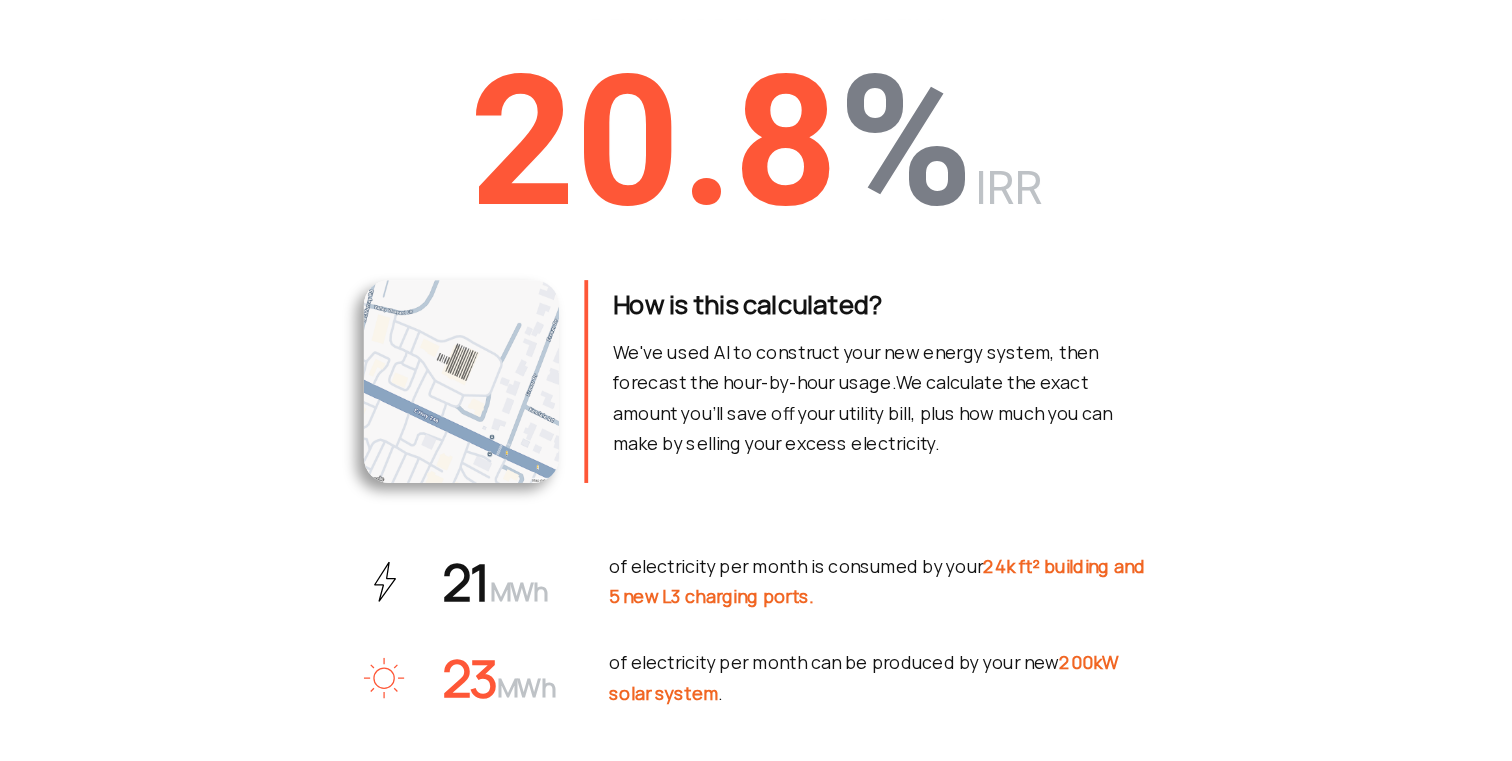 scroll, scrollTop: 0, scrollLeft: 0, axis: both 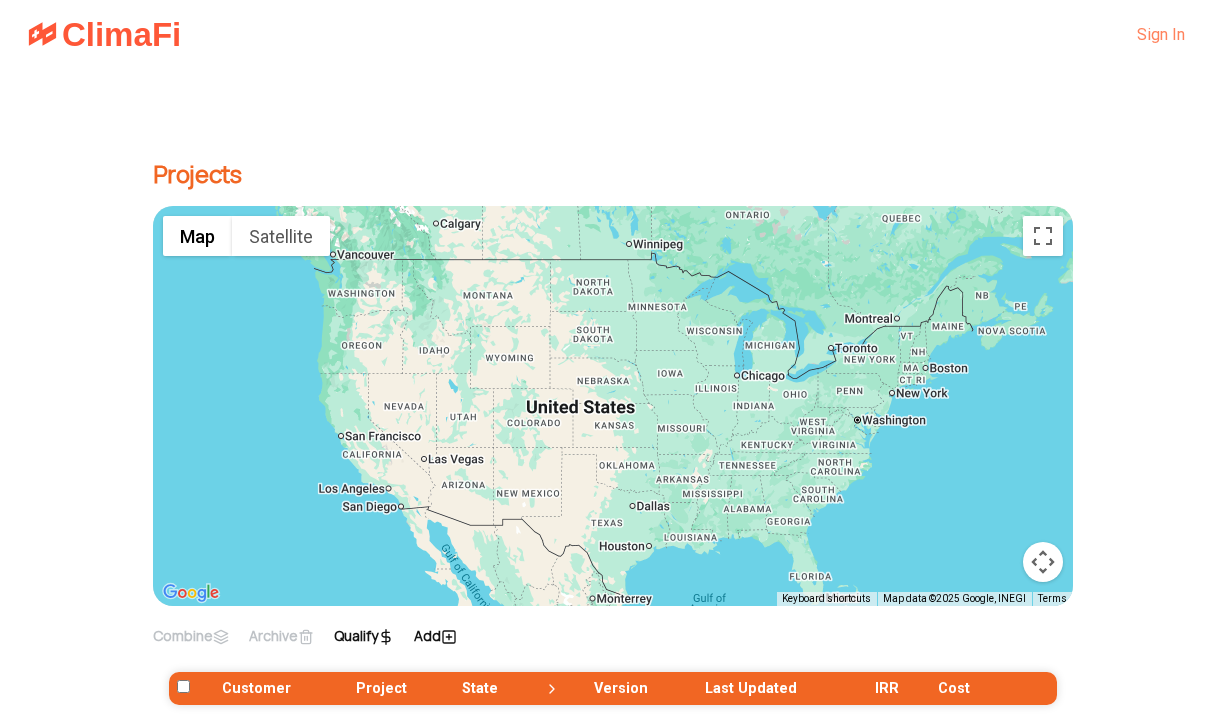 click on "Sign In" at bounding box center (1161, 34) 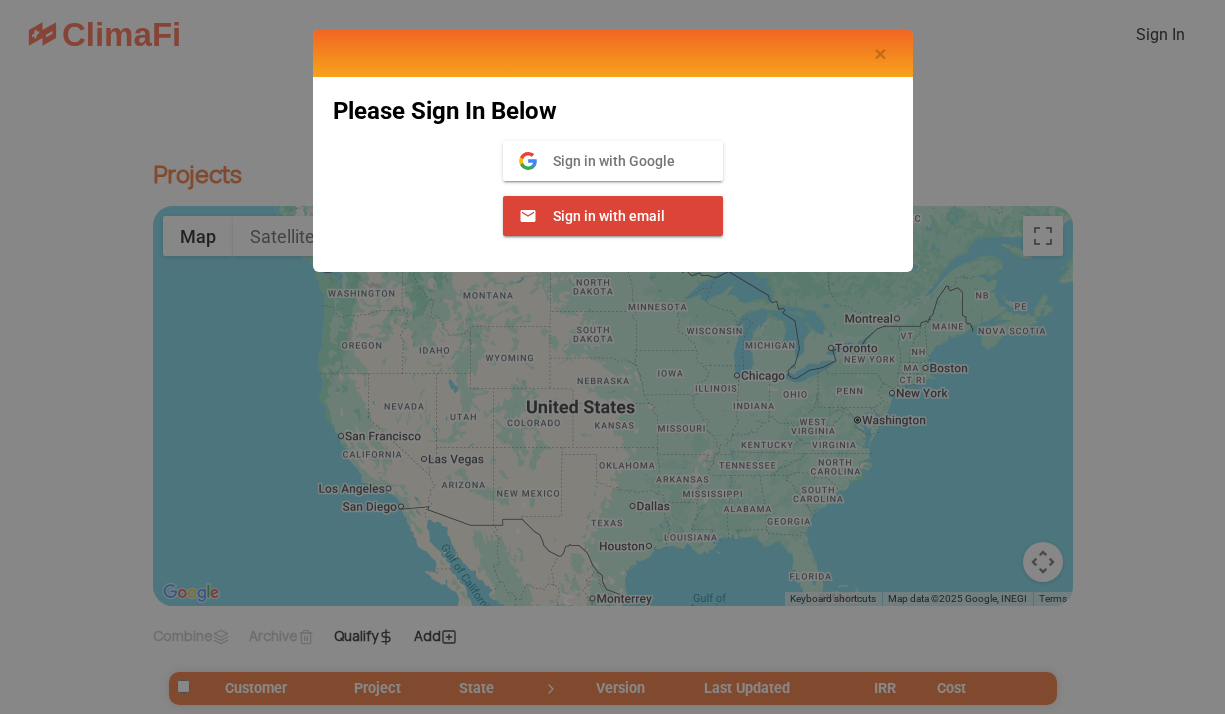 click on "Sign in with Google" at bounding box center (606, 161) 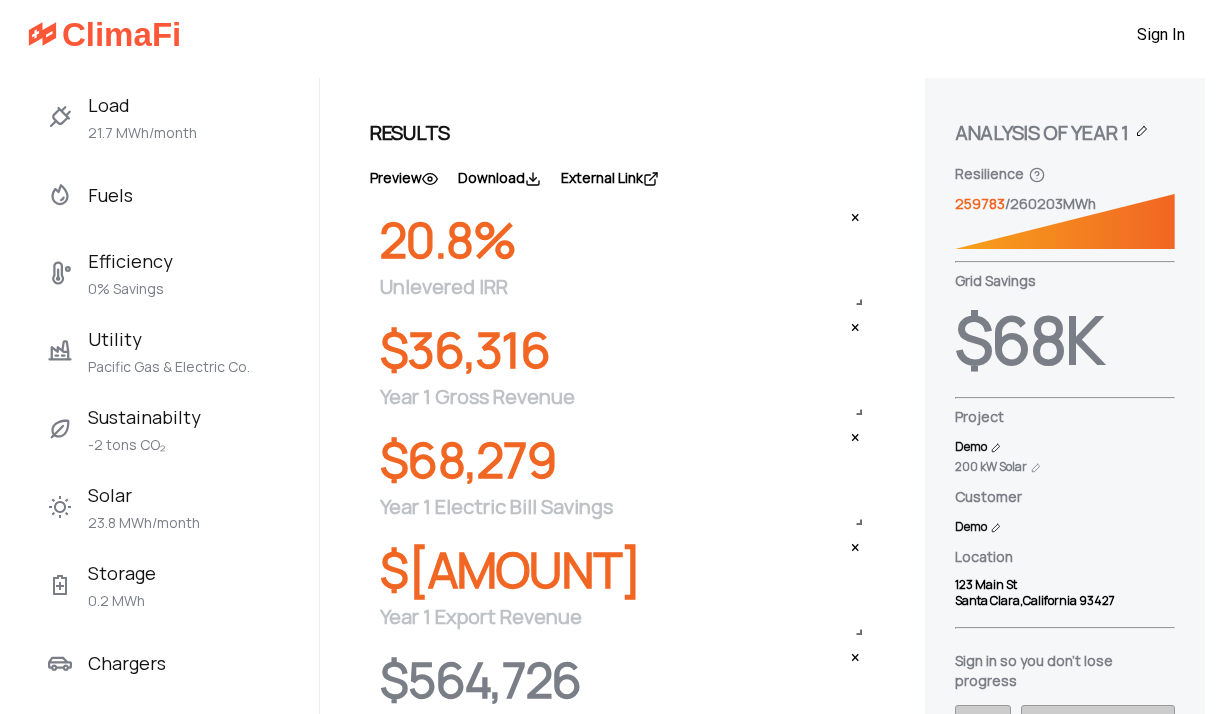 scroll, scrollTop: 0, scrollLeft: 0, axis: both 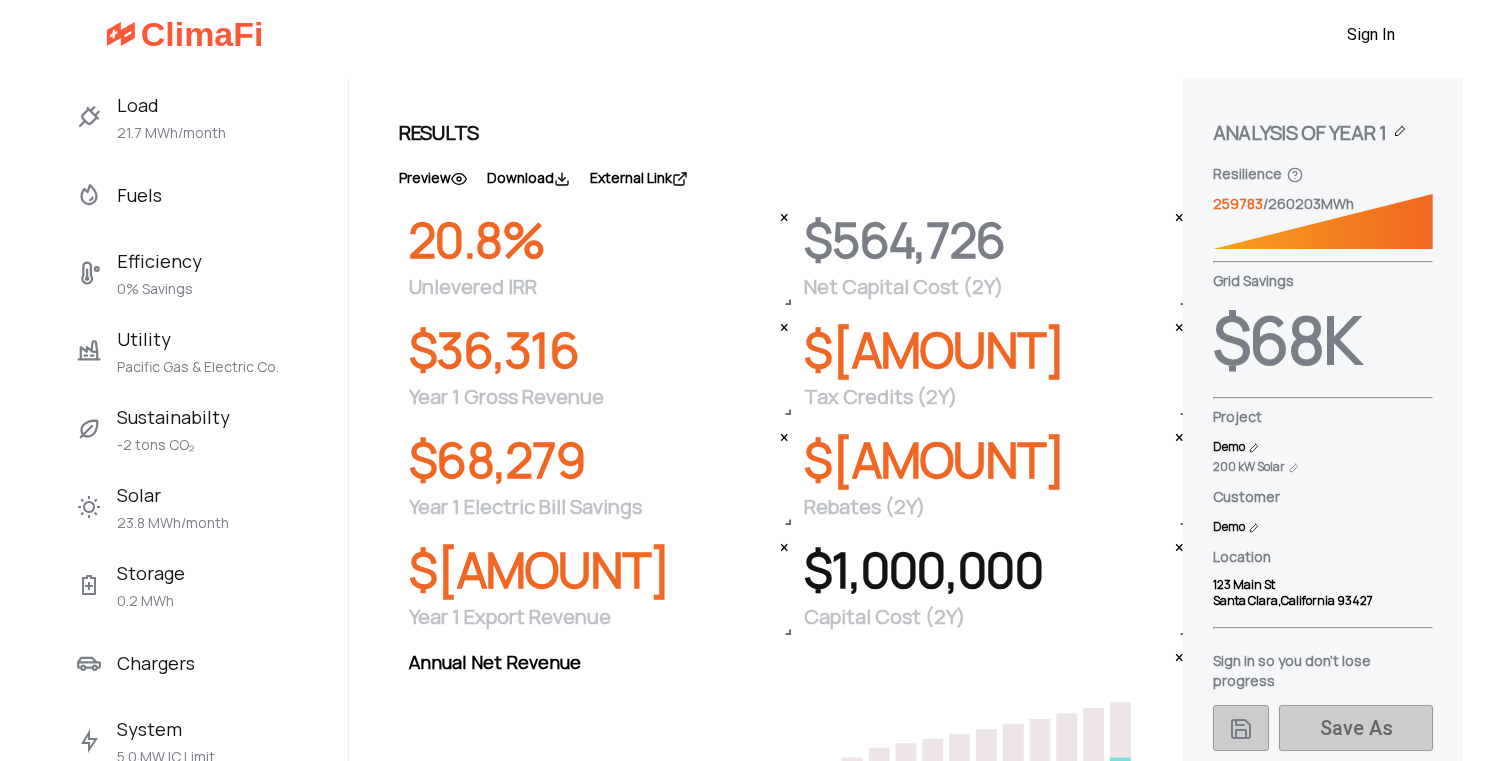 click on "Results Preview  Download  External Link  × 20.8% Unlevered IRR × $[REVENUE] Year 1 Gross Revenue × $[SAVINGS] Year 1 Electric Bill Savings × $[EXPORT] Year 1 Export Revenue × $[CAPITAL_COST] Net Capital Cost (2Y) × $[TAX_CREDITS] Tax Credits (2Y) × $[REBATES] Rebates (2Y) × $[CAPITAL_COST_2] Capital Cost (2Y) × Annual Net Revenue [YEAR] [YEAR] [YEAR] [YEAR] [YEAR] [YEAR] [YEAR] [YEAR] [YEAR] [YEAR] [YEAR] [YEAR] [YEAR] [YEAR] [YEAR] × Year 1 Monthly Gross Revenue J F M A M J J A S O N D January × Annual Utility Bill Unmanaged Utility Bill Bill Savings Net Utility Bill Utility Export Credits Remaining Utility Bill [YEAR] $[AMOUNT] $[AMOUNT] $[AMOUNT] $[AMOUNT] $[AMOUNT] [YEAR] $[AMOUNT] $[AMOUNT] $[AMOUNT] $[AMOUNT] $[AMOUNT] [YEAR] $[AMOUNT] $[AMOUNT] $[AMOUNT] $[AMOUNT] $[AMOUNT] [YEAR] $[AMOUNT] $[AMOUNT] $[AMOUNT] $[AMOUNT] $[AMOUNT] [YEAR] $[AMOUNT] $[AMOUNT] $[AMOUNT] $[AMOUNT] $[AMOUNT] [YEAR] $[AMOUNT] $[AMOUNT] $[AMOUNT] $[AMOUNT] $[AMOUNT] [YEAR] $[AMOUNT] $[AMOUNT] $[AMOUNT] $[AMOUNT] $[AMOUNT] [YEAR] $[AMOUNT] $[AMOUNT] $[AMOUNT] $[AMOUNT] $[AMOUNT] [YEAR] $[AMOUNT] $[AMOUNT] $[AMOUNT] $[AMOUNT] $[AMOUNT] [YEAR] $[AMOUNT] $[AMOUNT] $[AMOUNT] $[AMOUNT] $[AMOUNT] [YEAR] $[AMOUNT] $[AMOUNT] $[AMOUNT] $[AMOUNT] $[AMOUNT] [YEAR] $[AMOUNT] $[AMOUNT] $[AMOUNT] $[AMOUNT] $[AMOUNT]" at bounding box center [766, 1883] 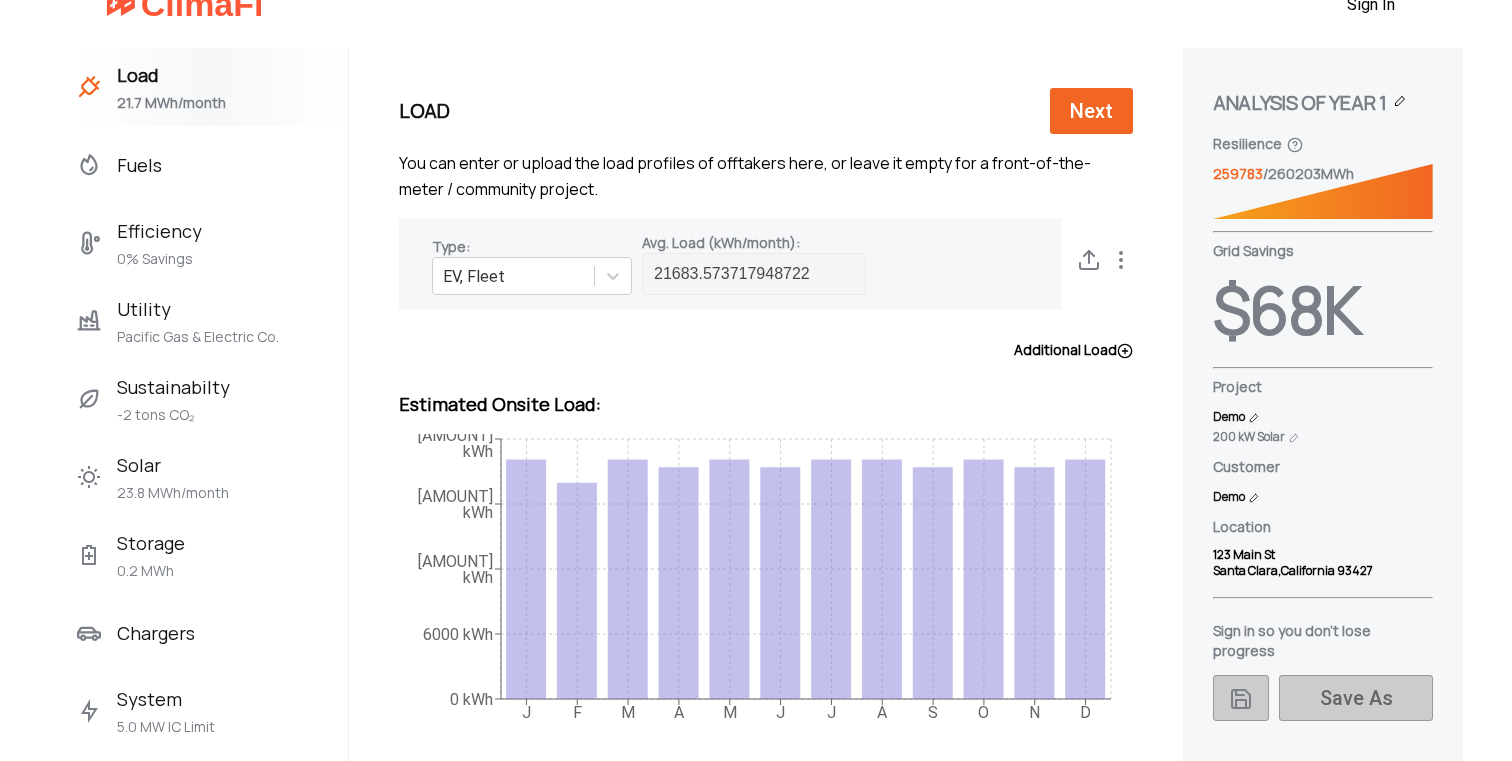 scroll, scrollTop: 49, scrollLeft: 0, axis: vertical 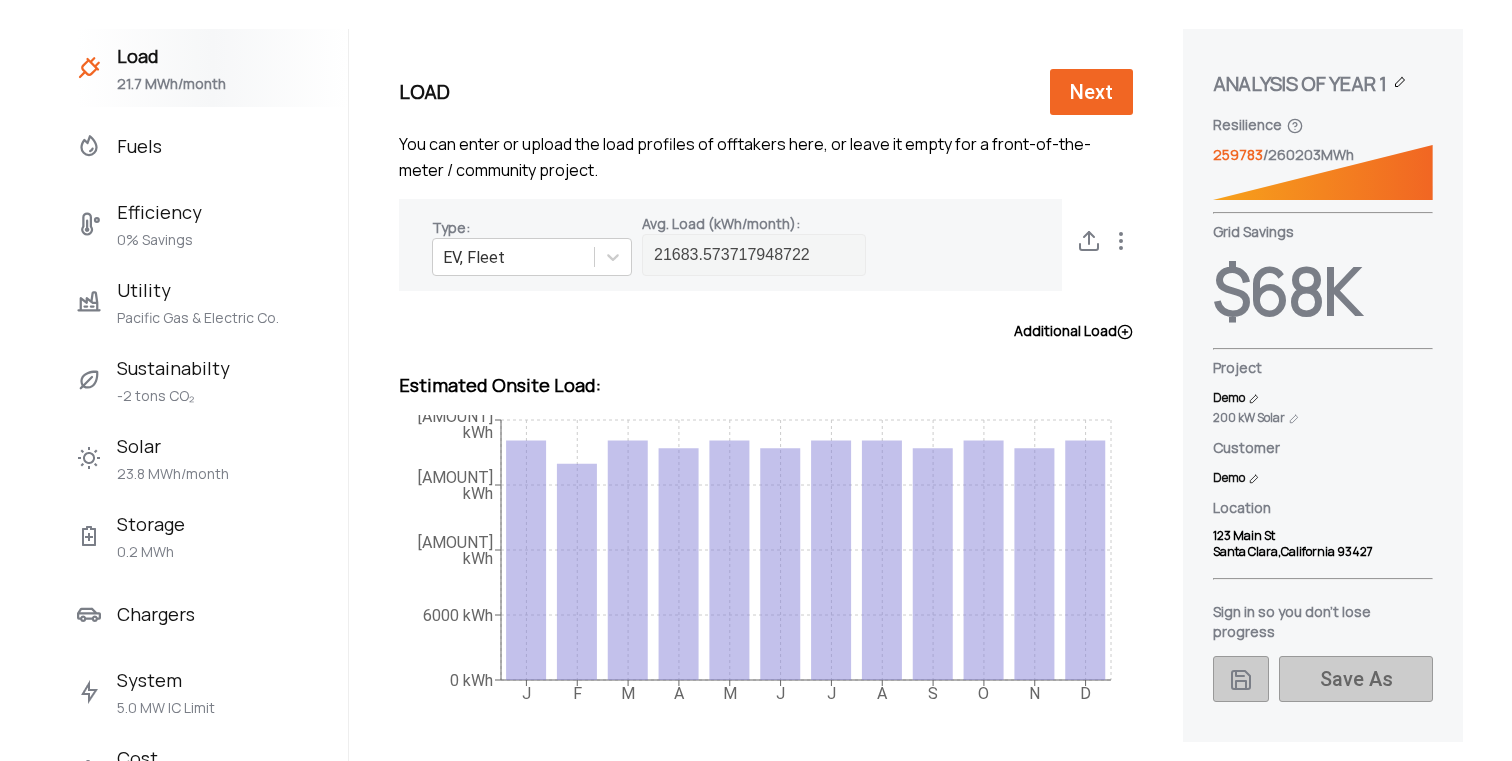 click on "Additional Load" at bounding box center (1073, 331) 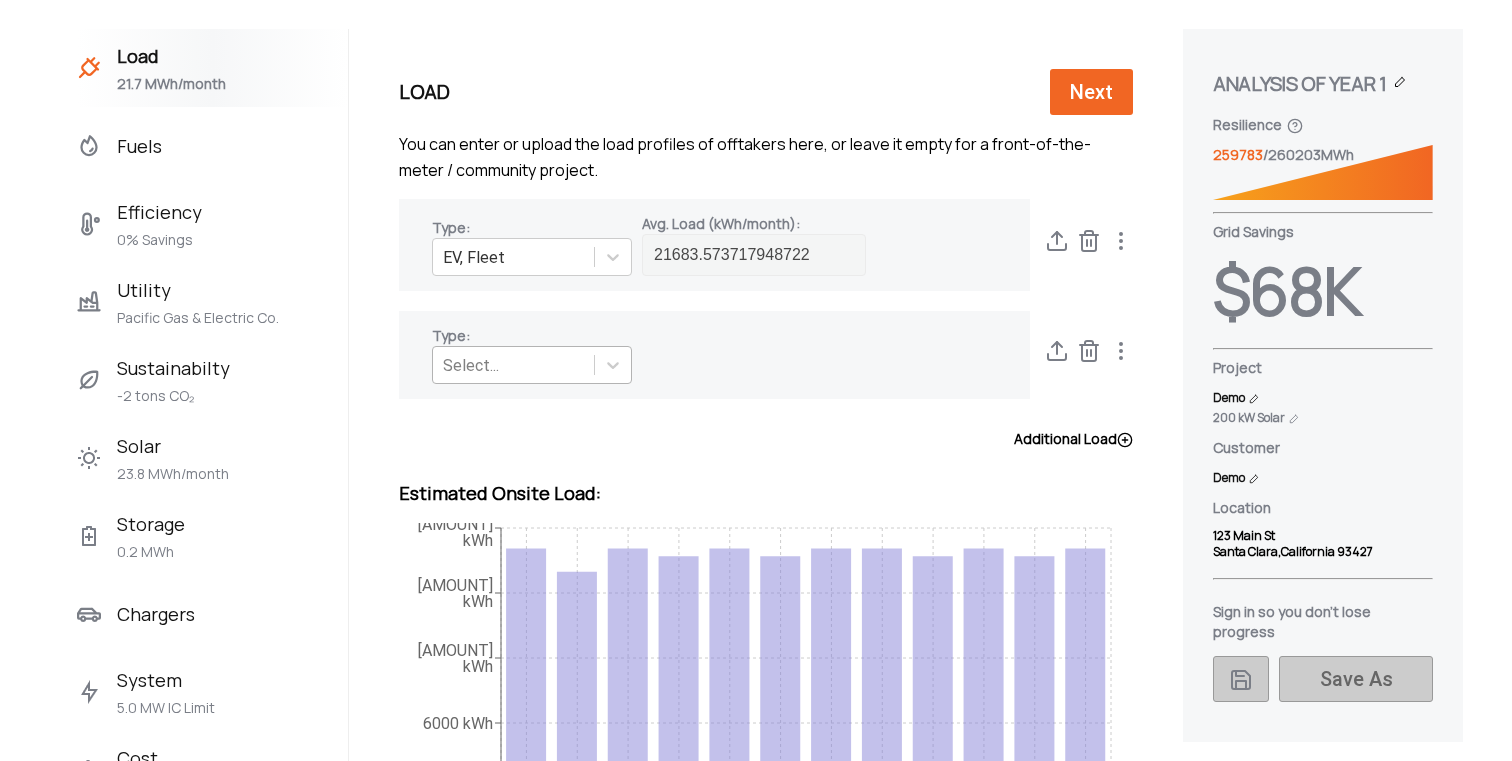 click on "Select..." at bounding box center [513, 365] 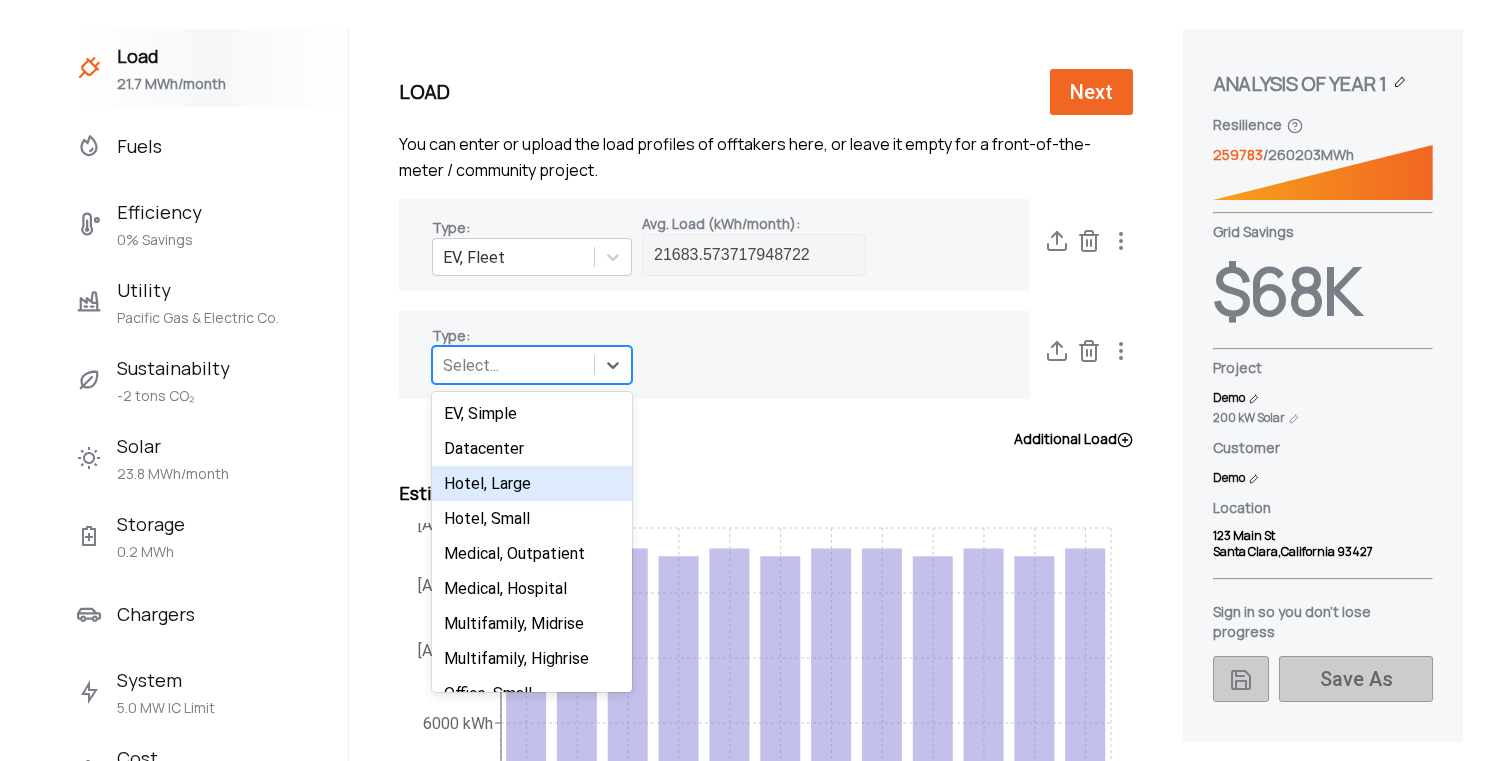 click on "Hotel, Large" at bounding box center [532, 483] 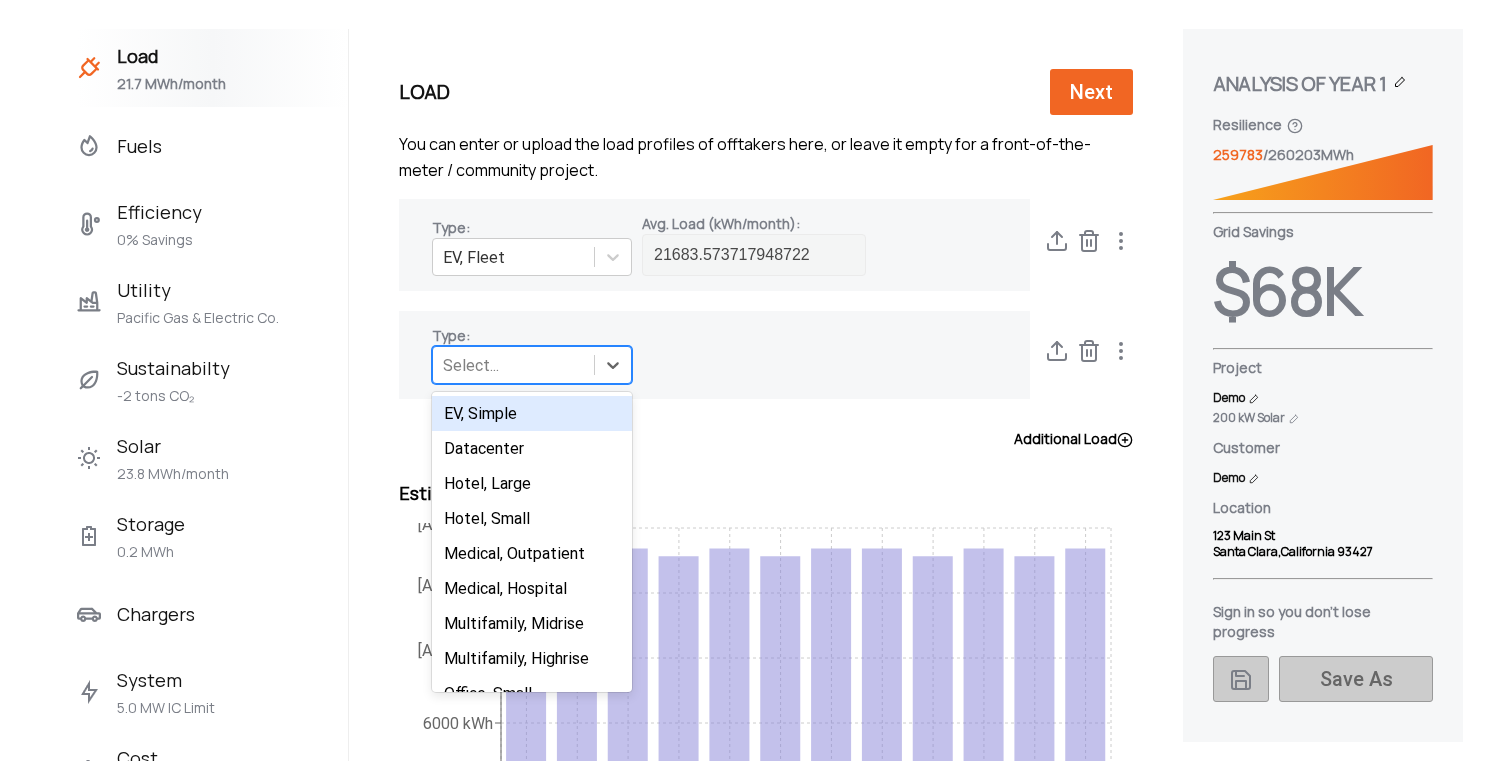 click on "Select..." at bounding box center (513, 365) 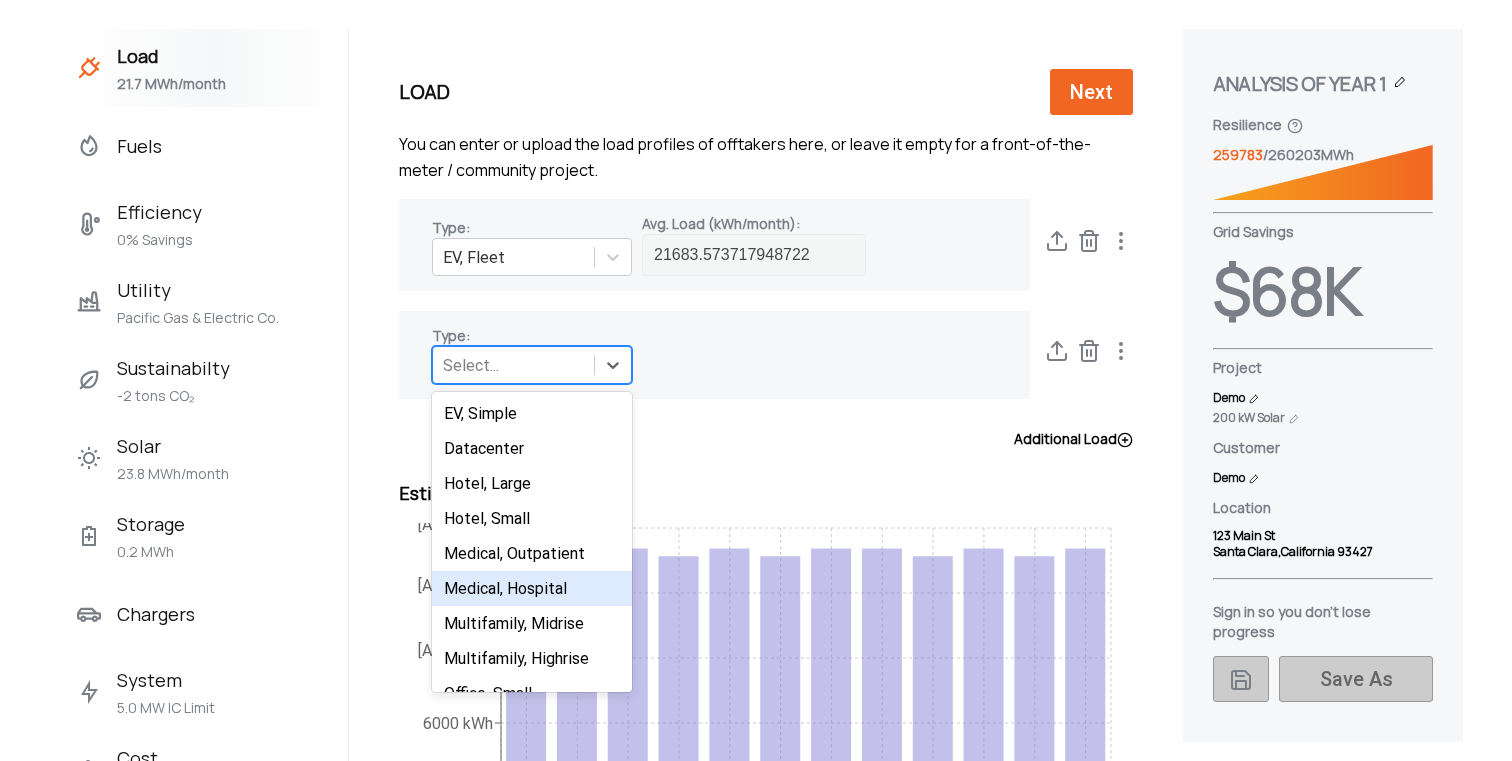 click on "Medical, Hospital" at bounding box center [532, 588] 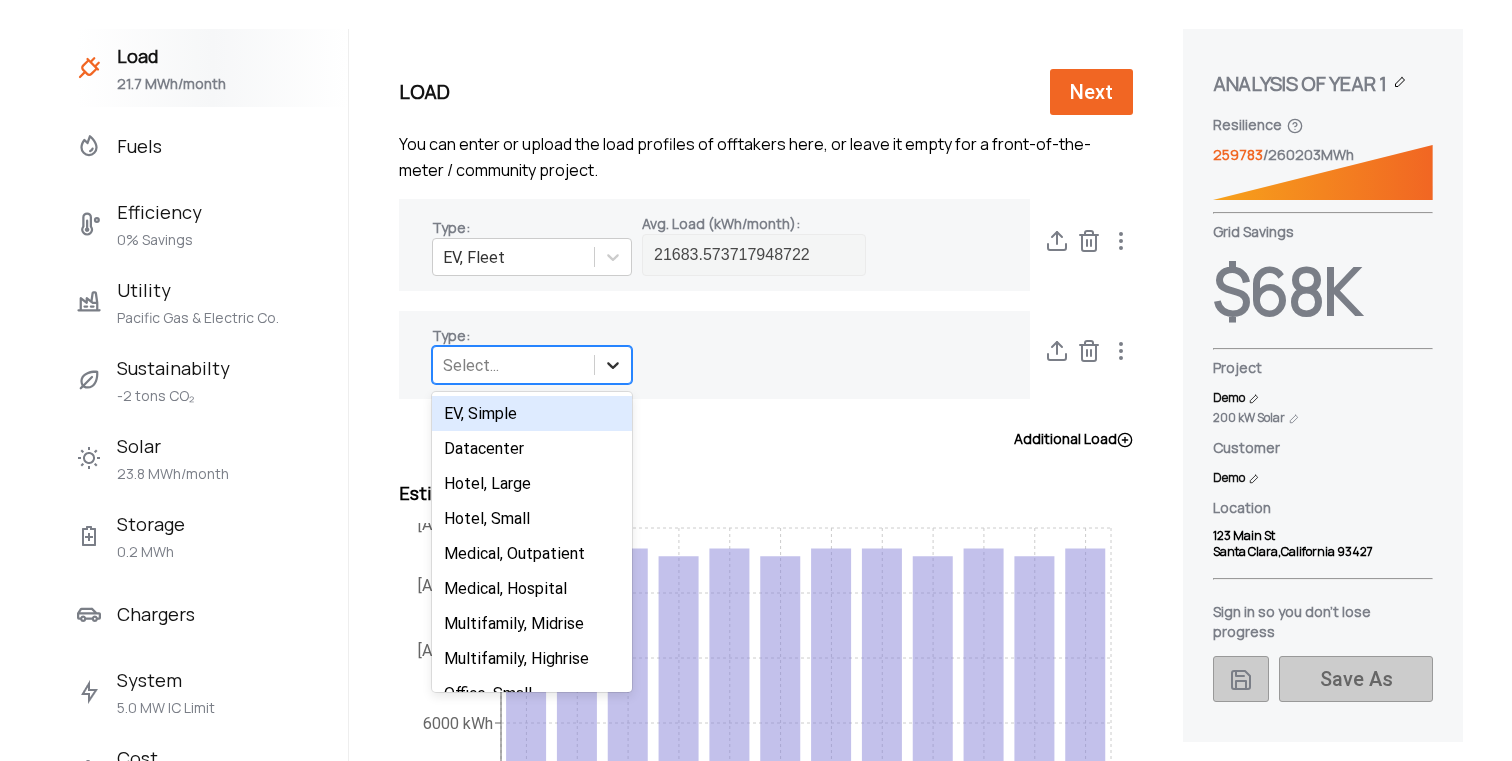 click 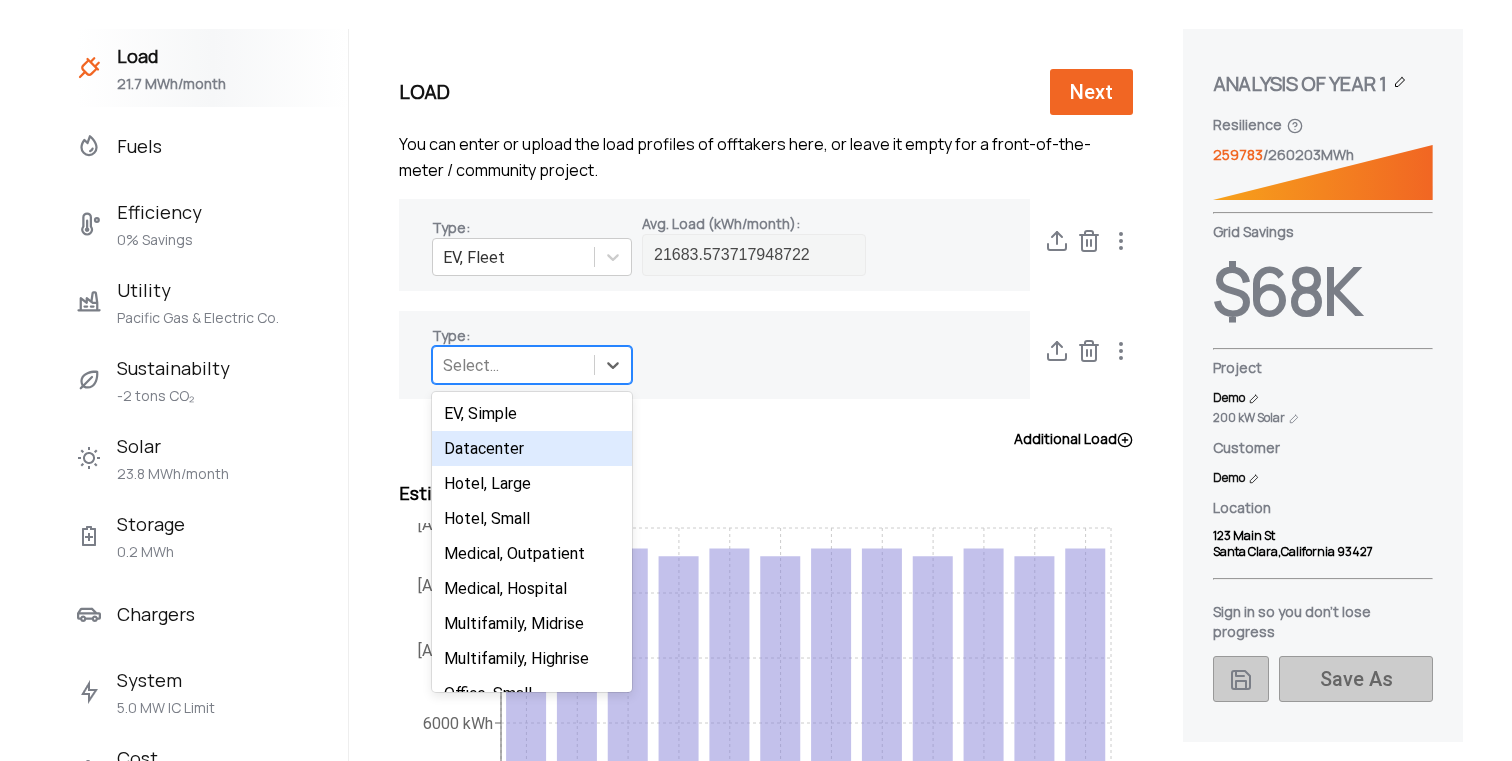 click on "Datacenter" at bounding box center [532, 448] 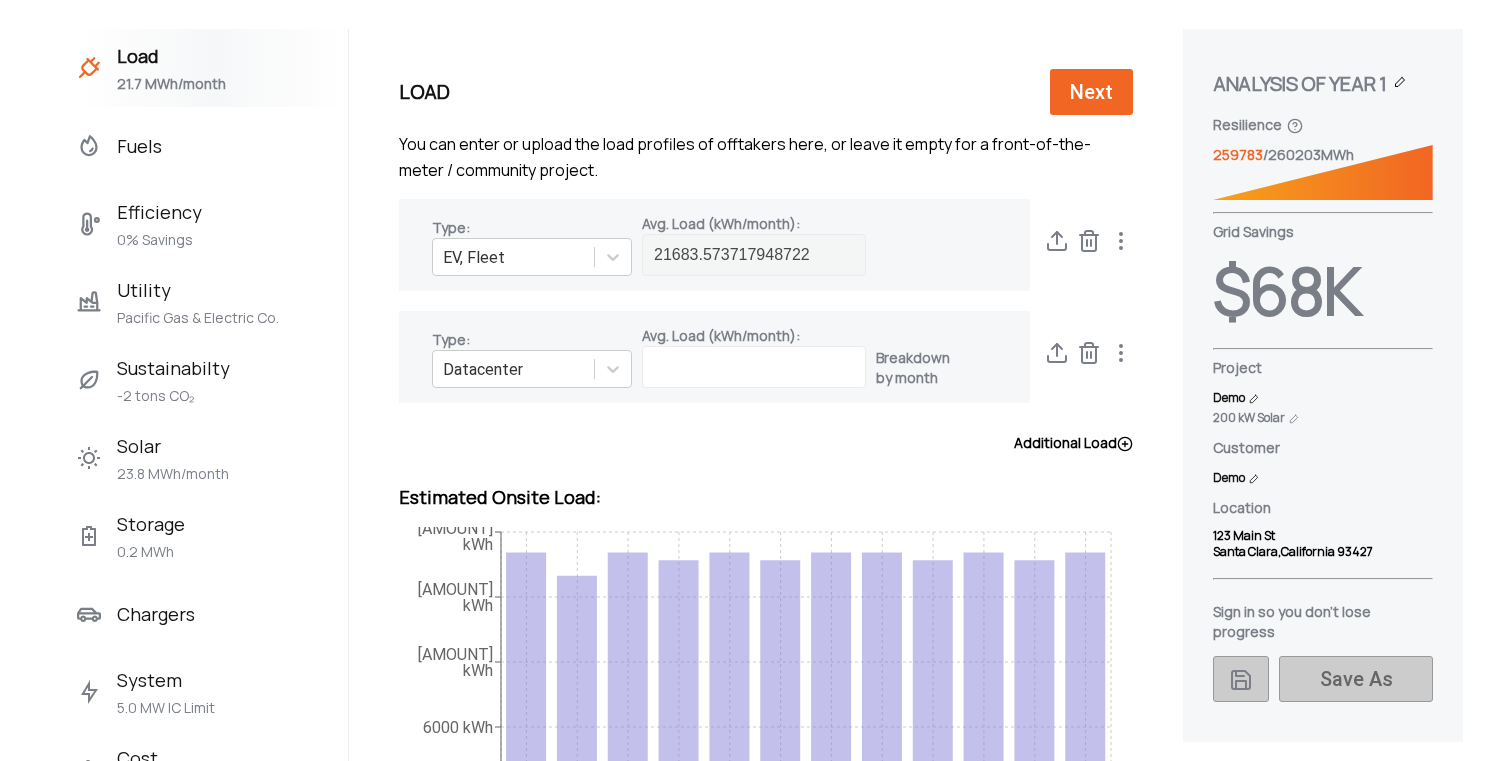 click 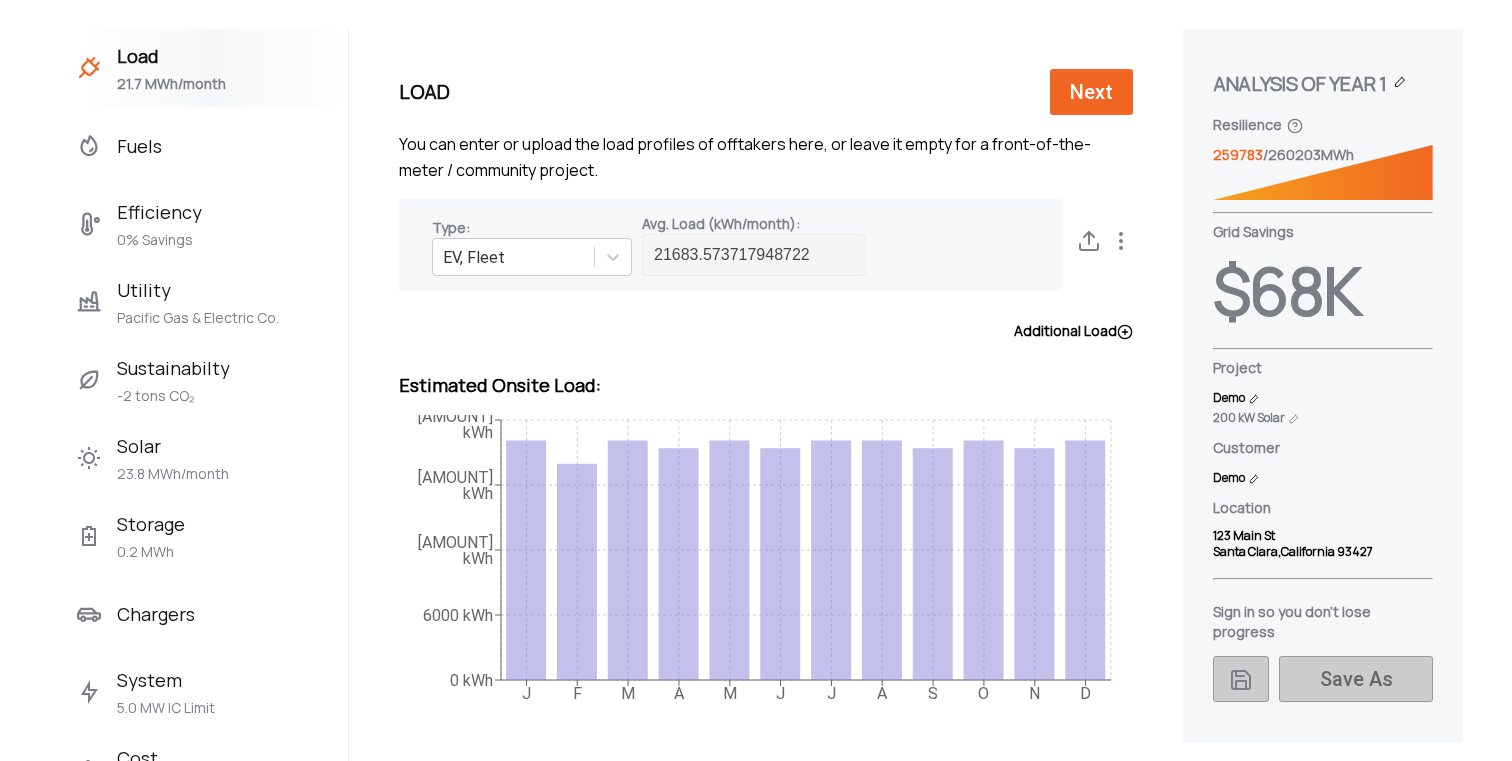 click on "Additional Load" at bounding box center (1073, 331) 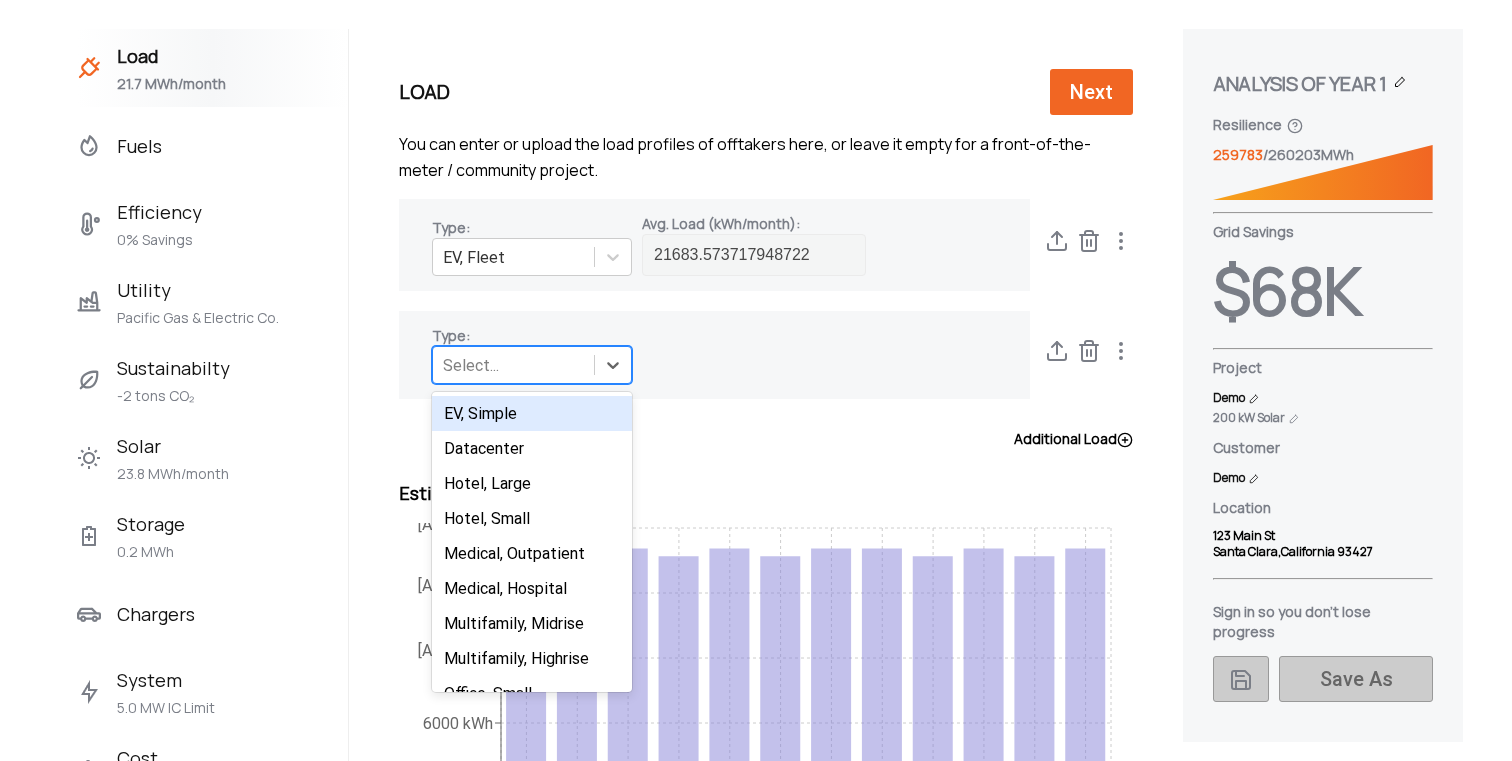 click on "Select..." at bounding box center [513, 365] 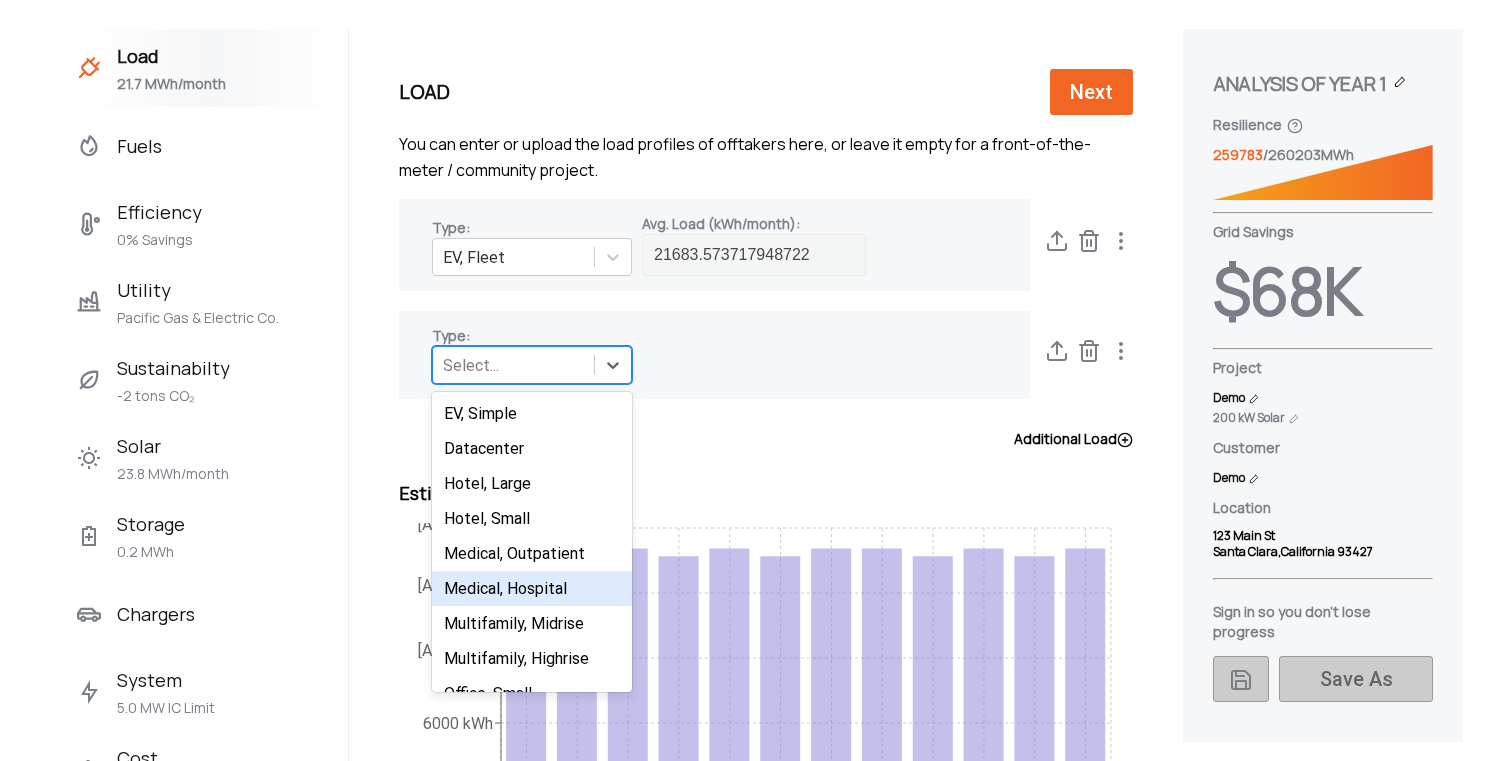 click on "Medical, Hospital" at bounding box center [532, 588] 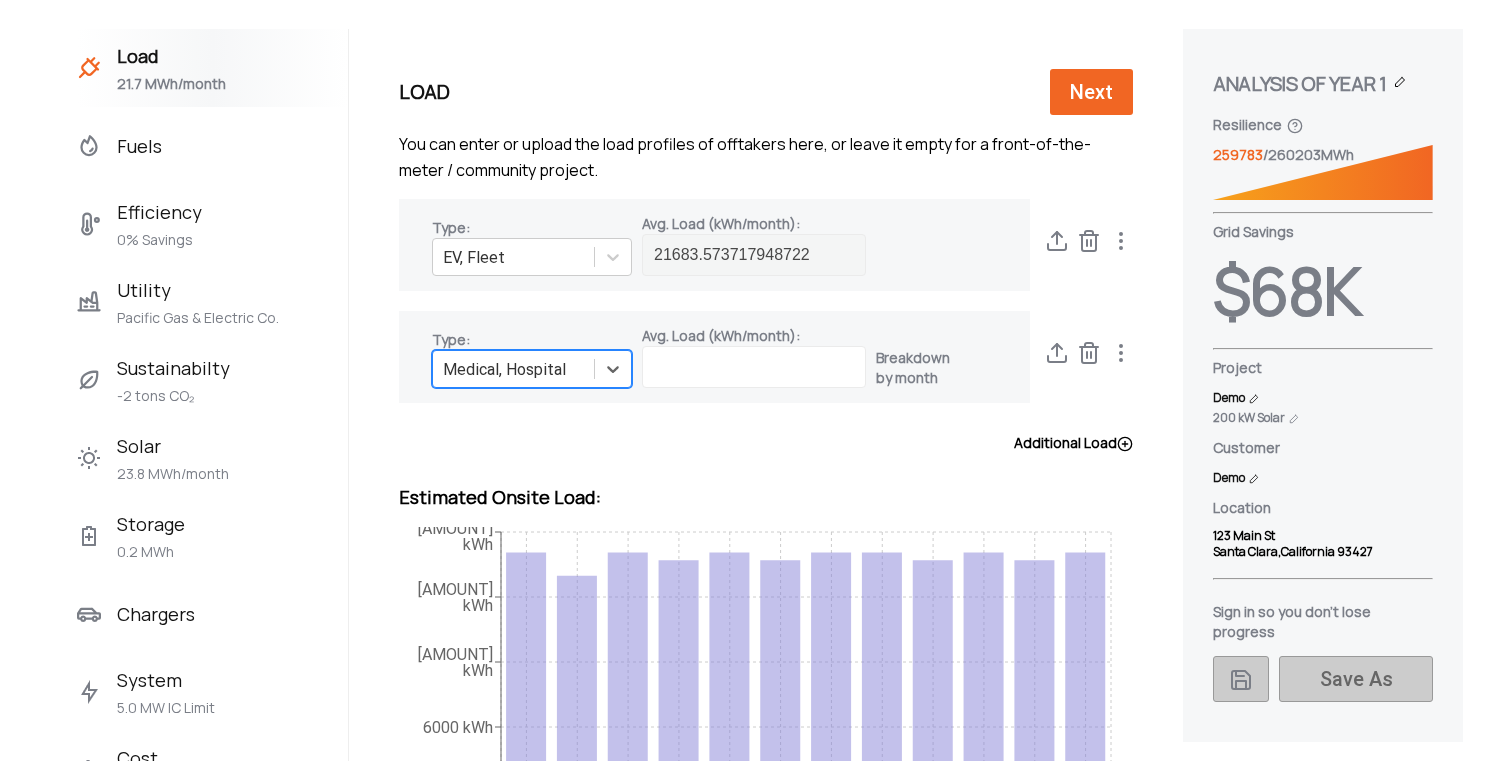 click 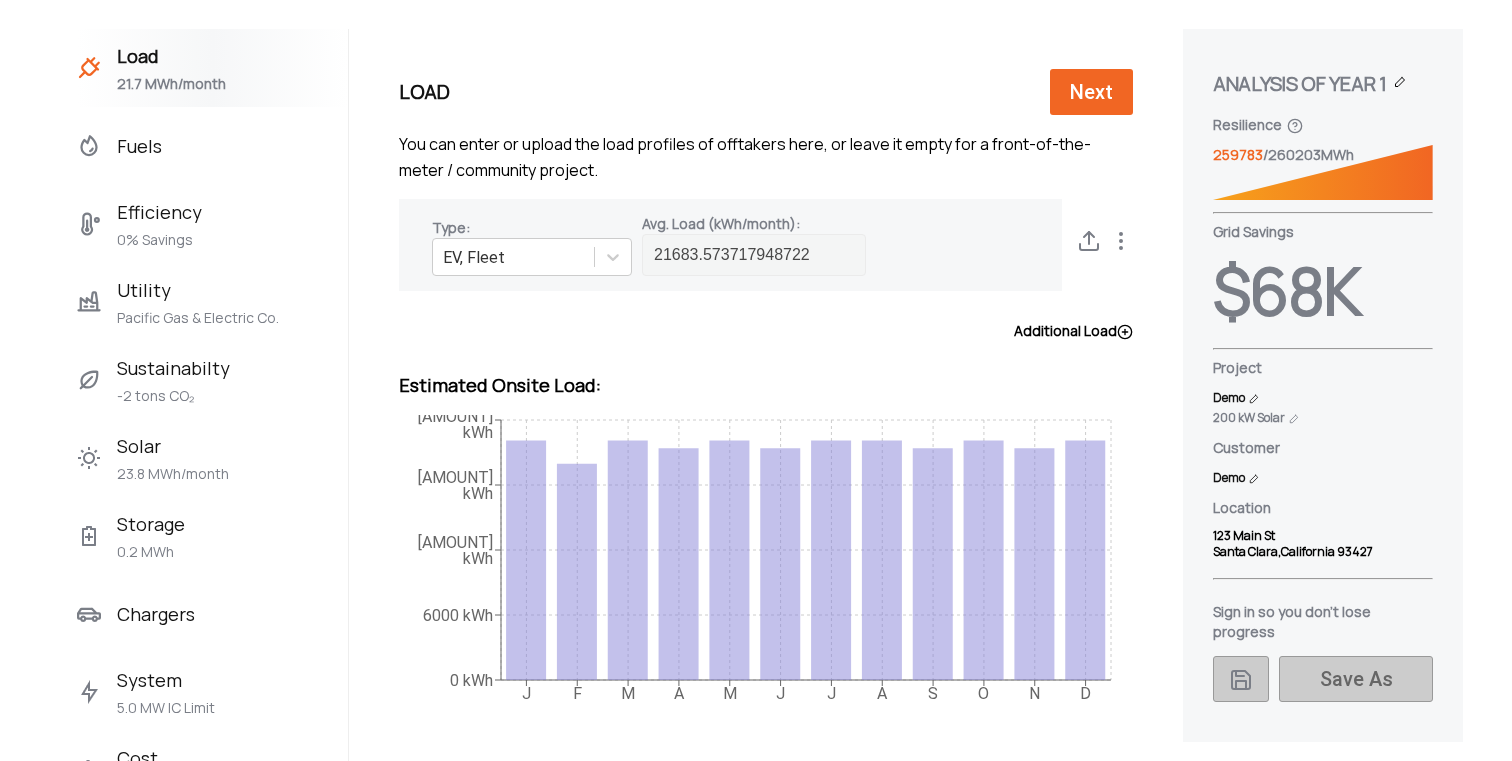 click on "Utility" at bounding box center [198, 290] 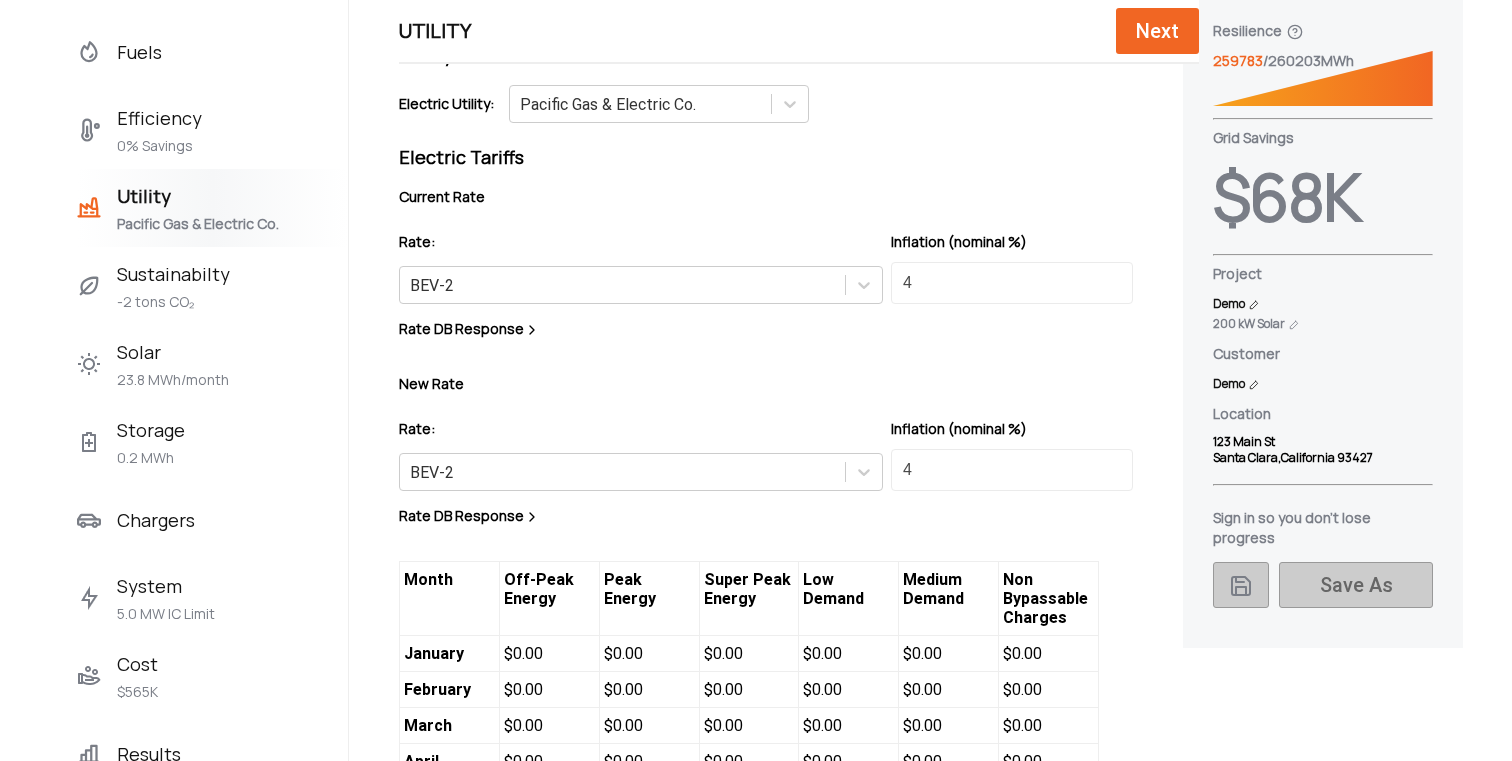 scroll, scrollTop: 180, scrollLeft: 0, axis: vertical 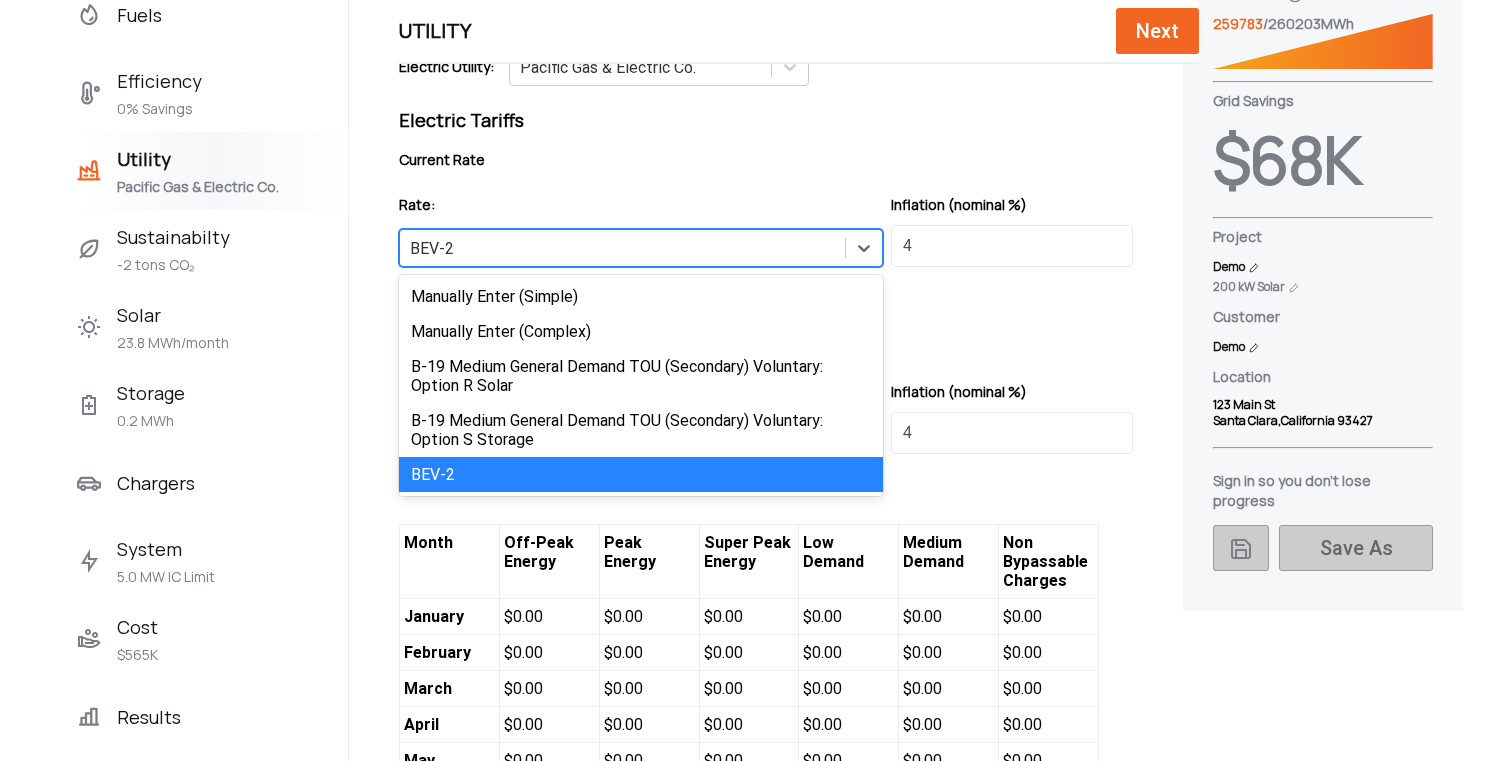 click on "BEV-2" at bounding box center [622, 248] 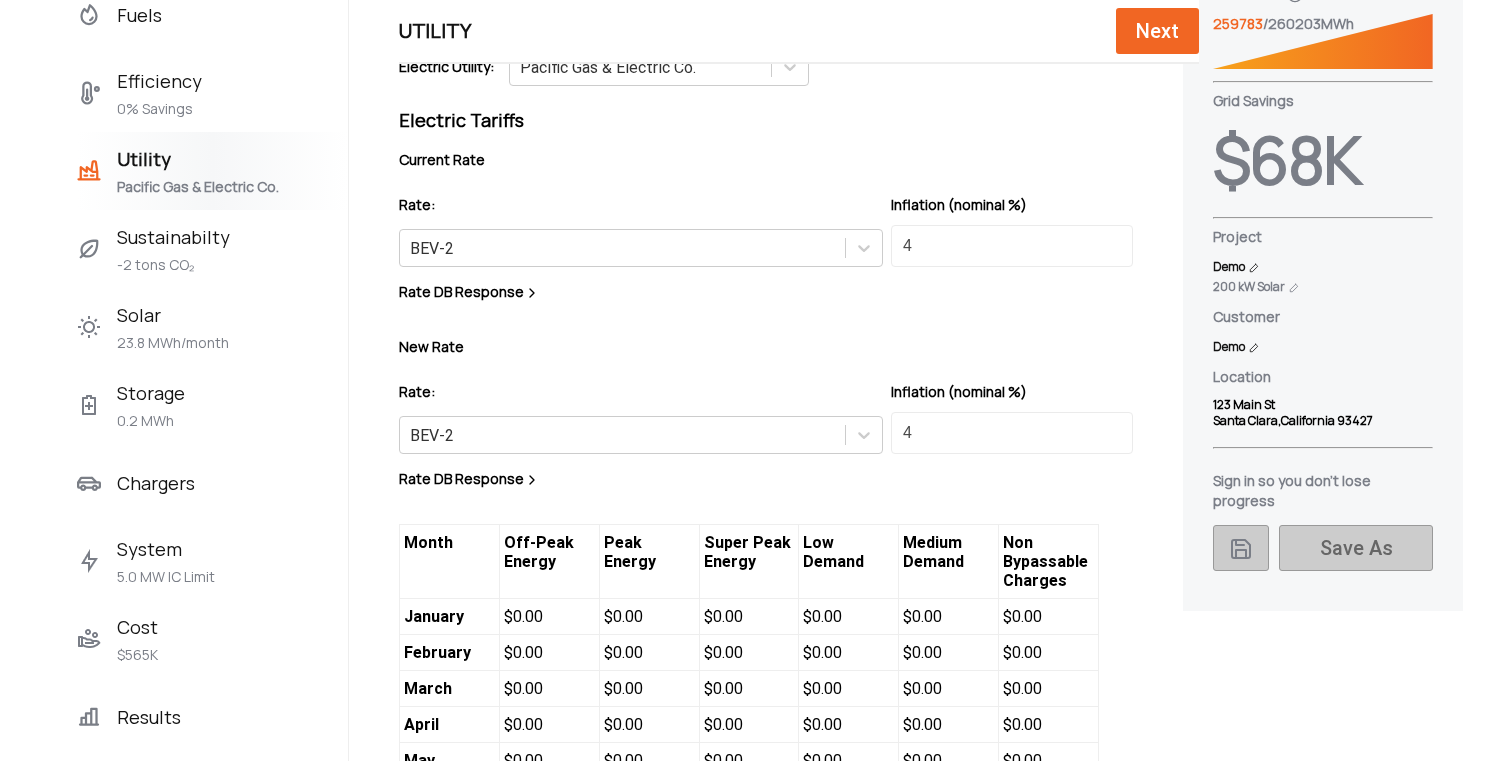 click on "Current Rate Rate: BEV-2 Inflation (nominal %) 4 Rate DB Response" at bounding box center (766, 231) 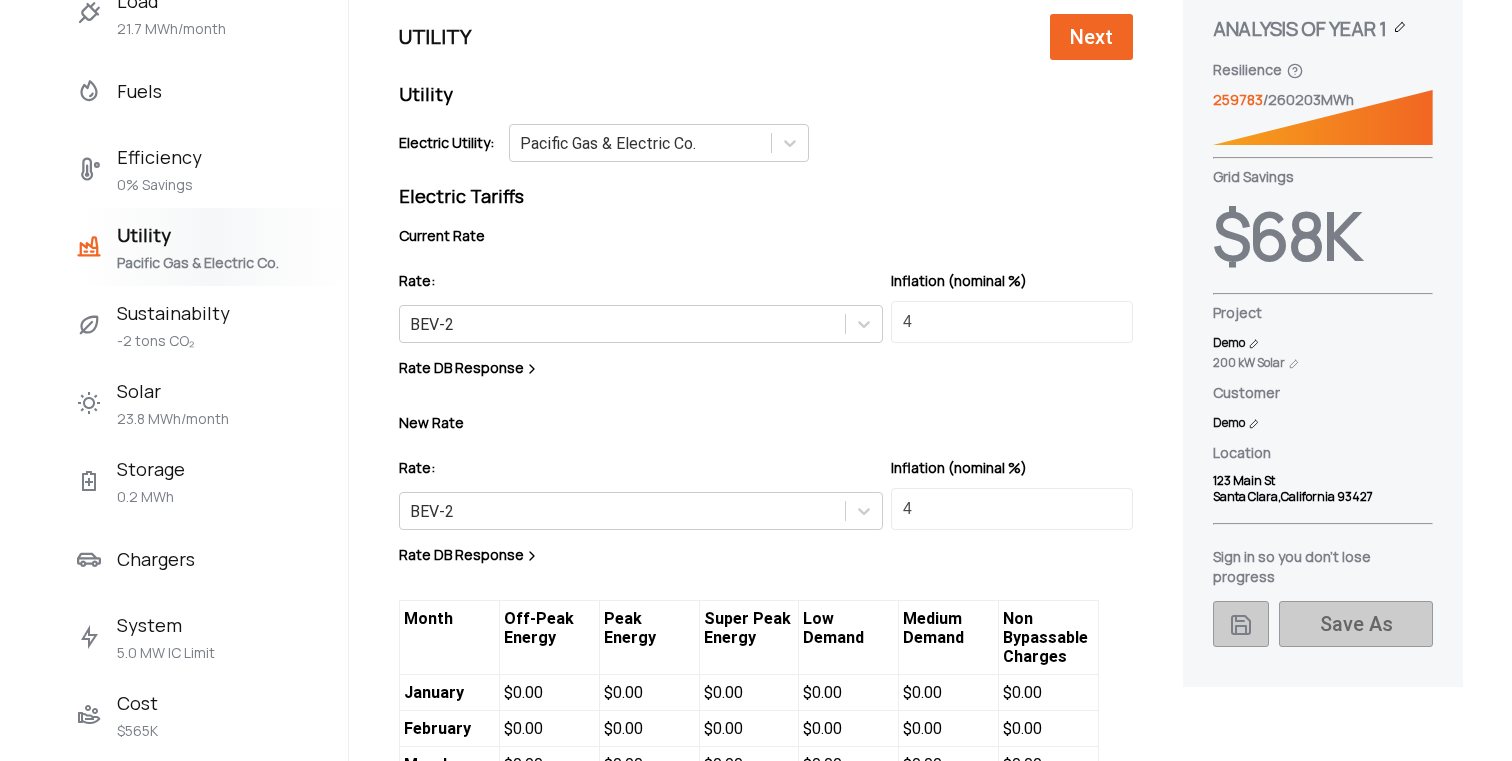 scroll, scrollTop: 0, scrollLeft: 0, axis: both 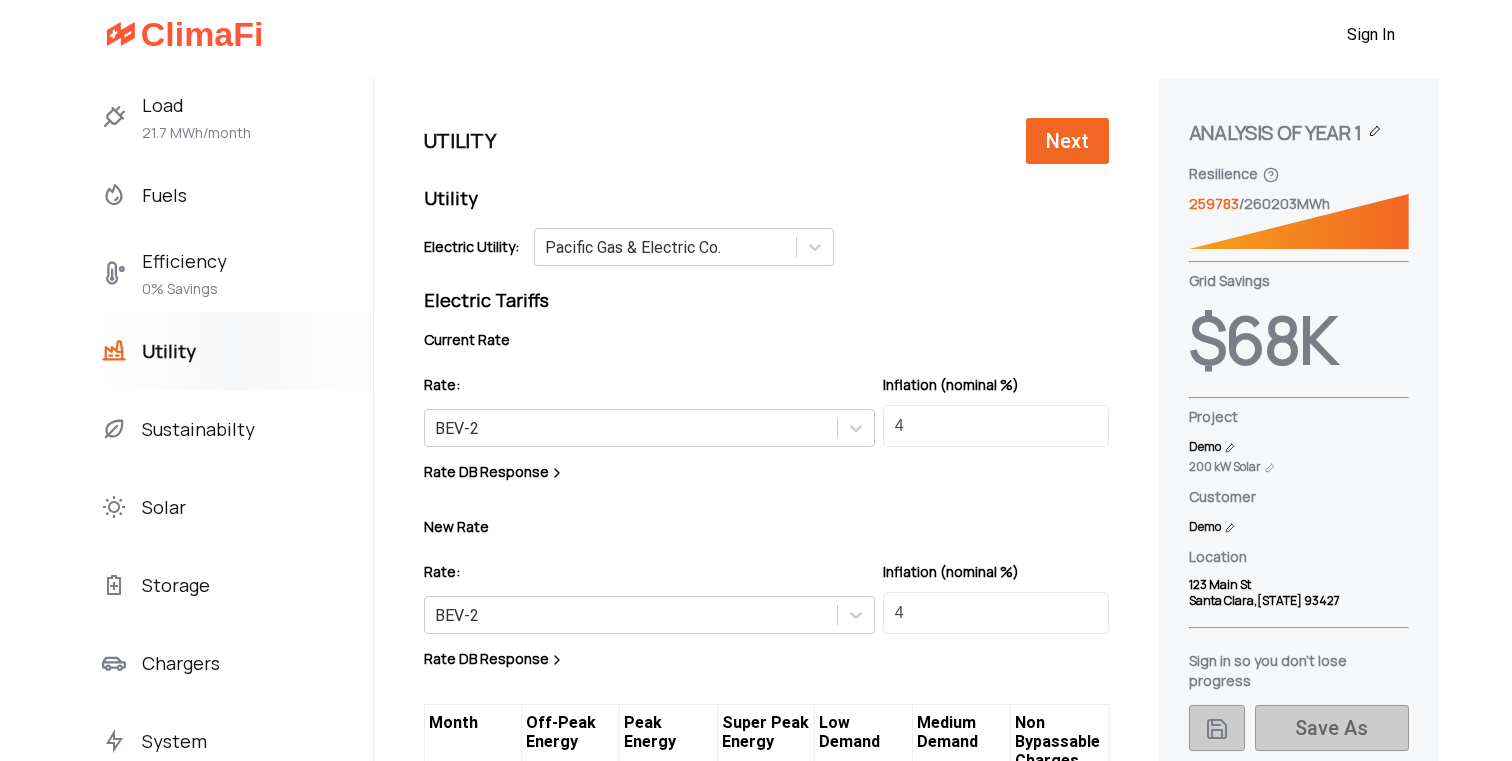 click on "Sign In" at bounding box center (1371, 34) 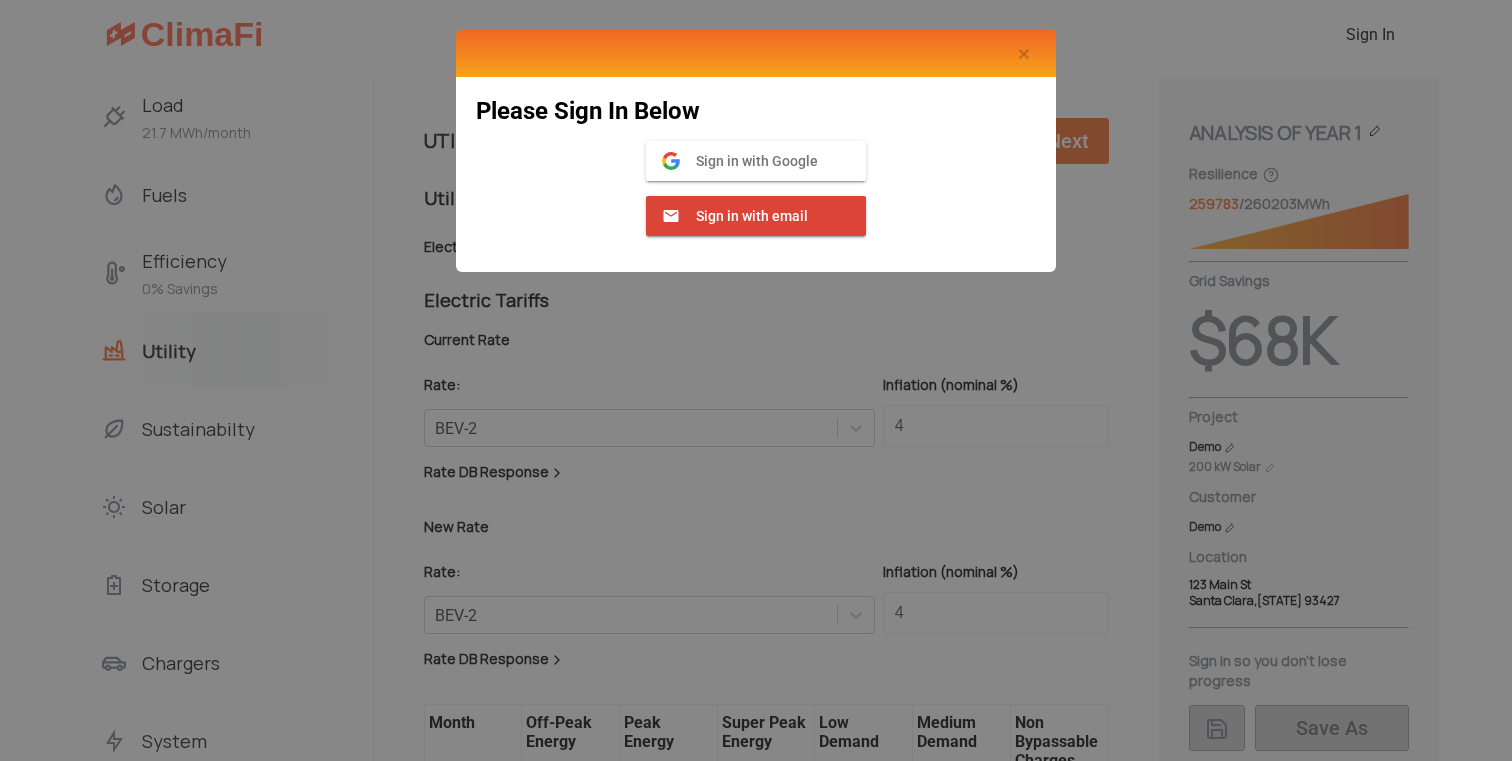 click on "Sign in with Google" at bounding box center (749, 161) 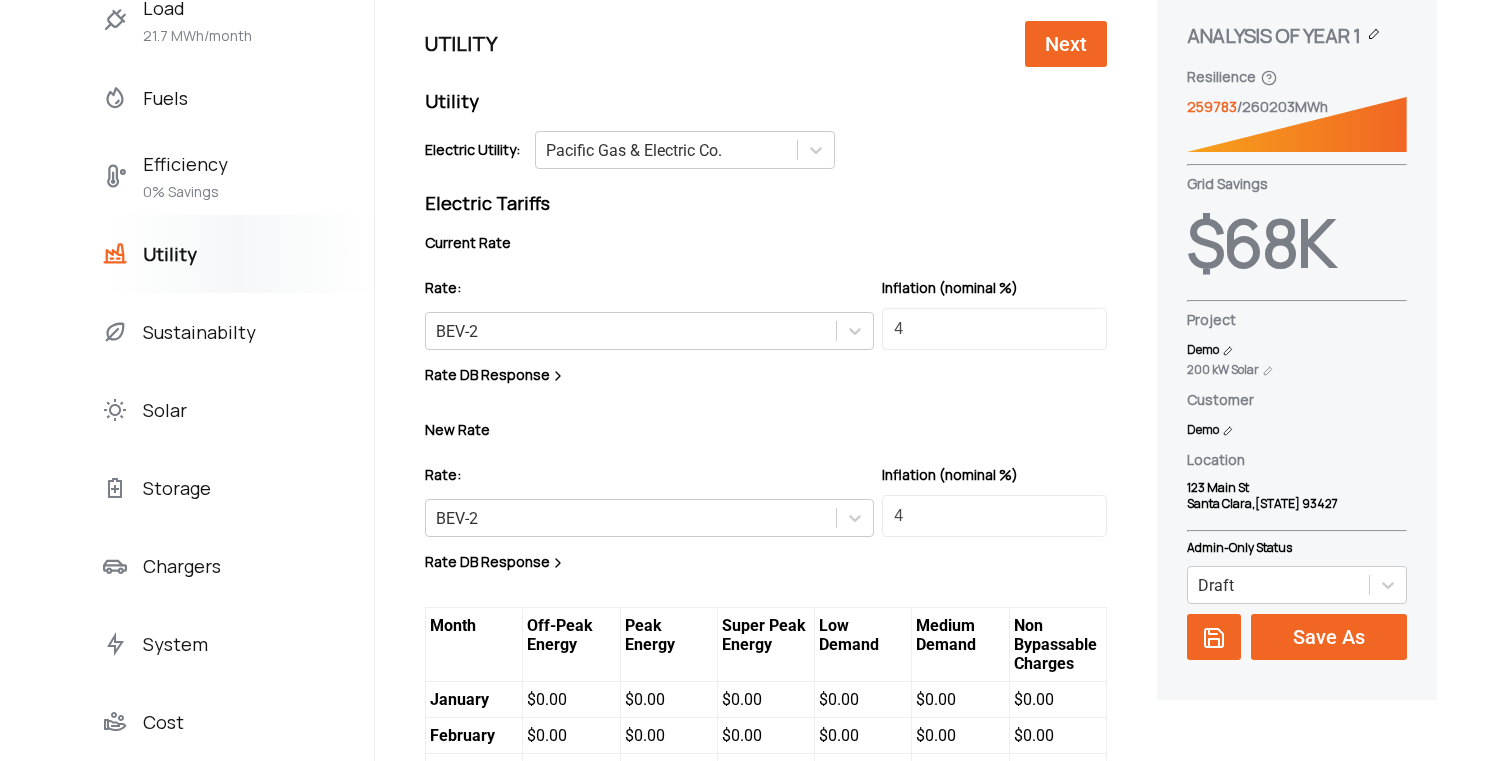 scroll, scrollTop: 0, scrollLeft: 0, axis: both 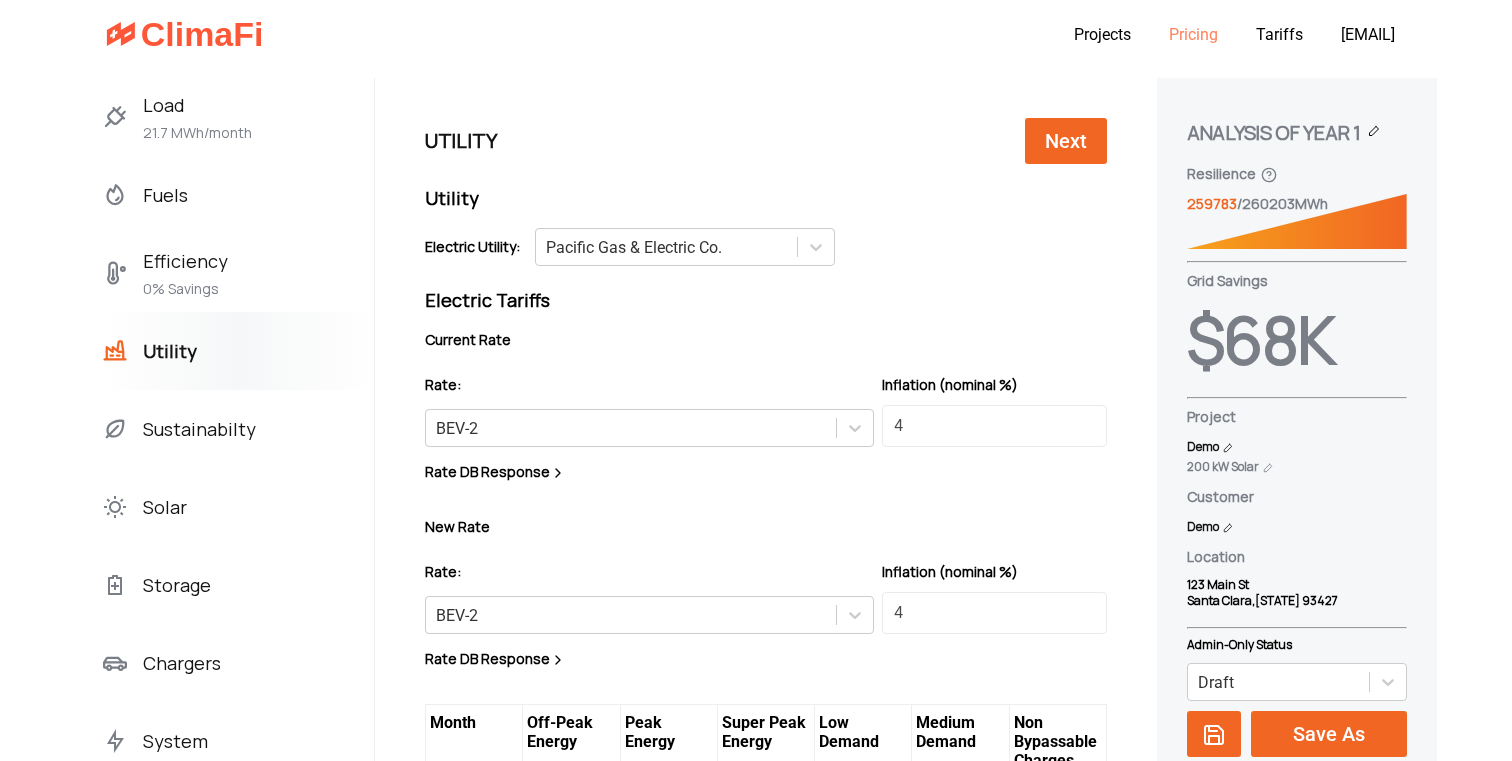 click on "Pricing" at bounding box center (1193, 34) 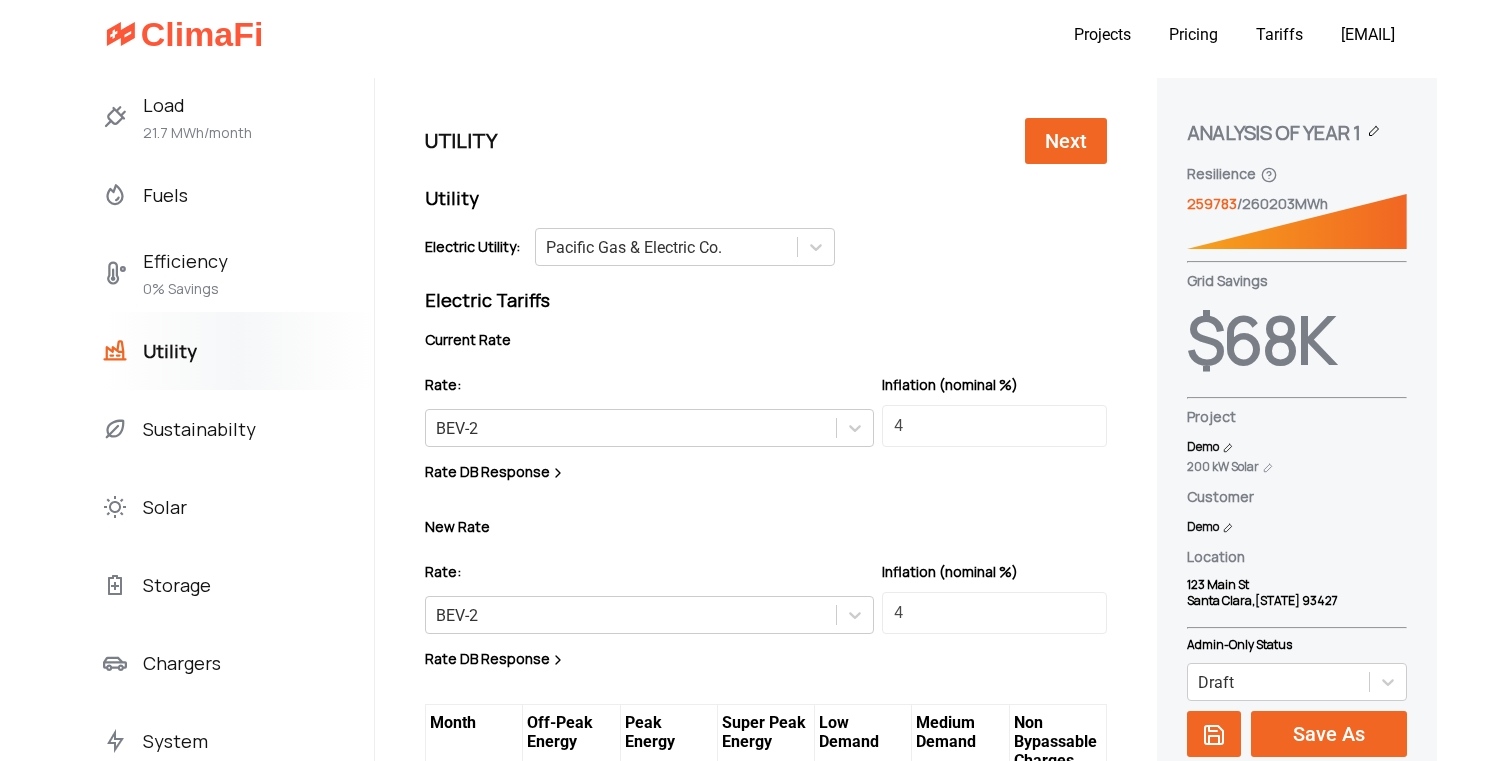 click on "Rate: BEV-2" at bounding box center (649, 411) 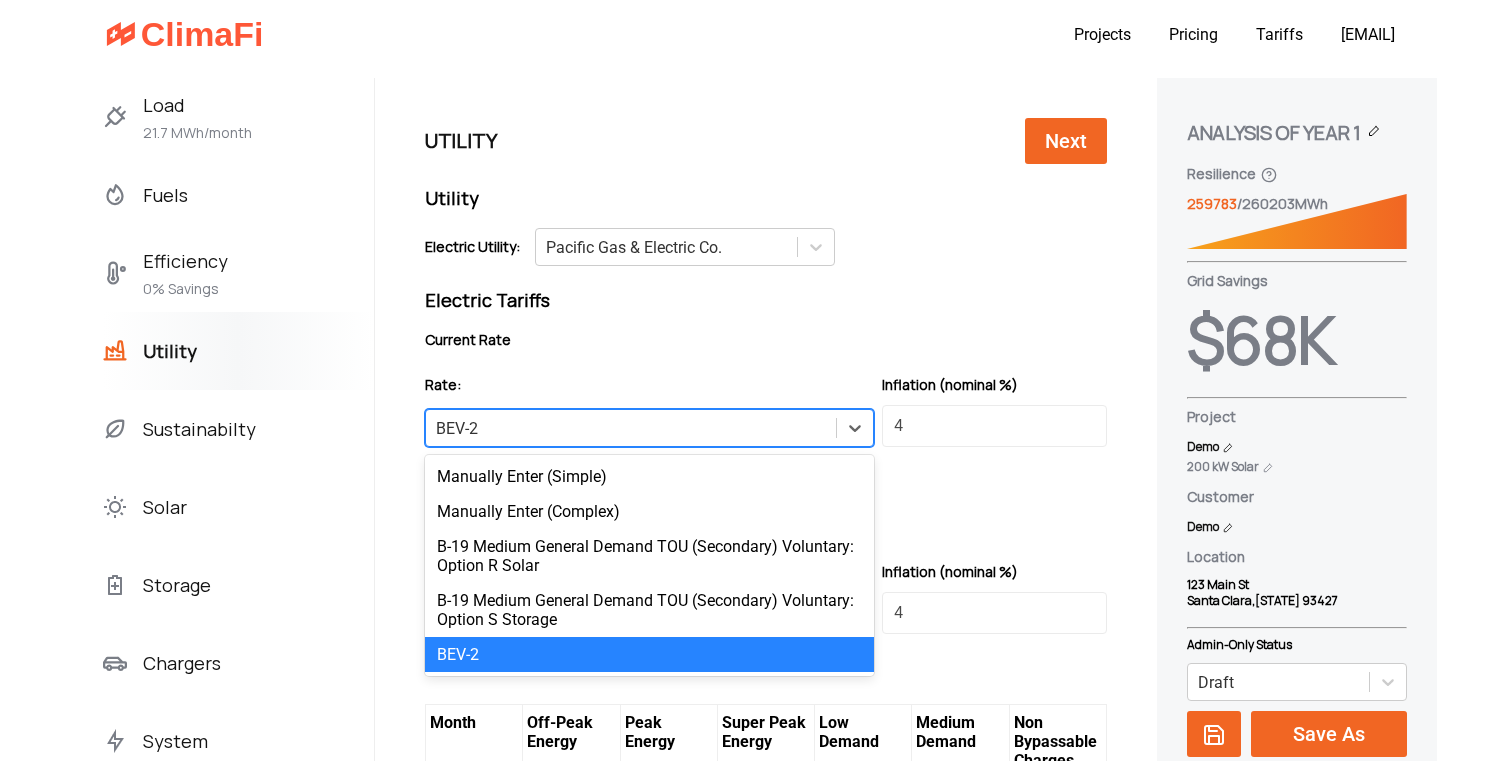 click on "BEV-2" at bounding box center [631, 428] 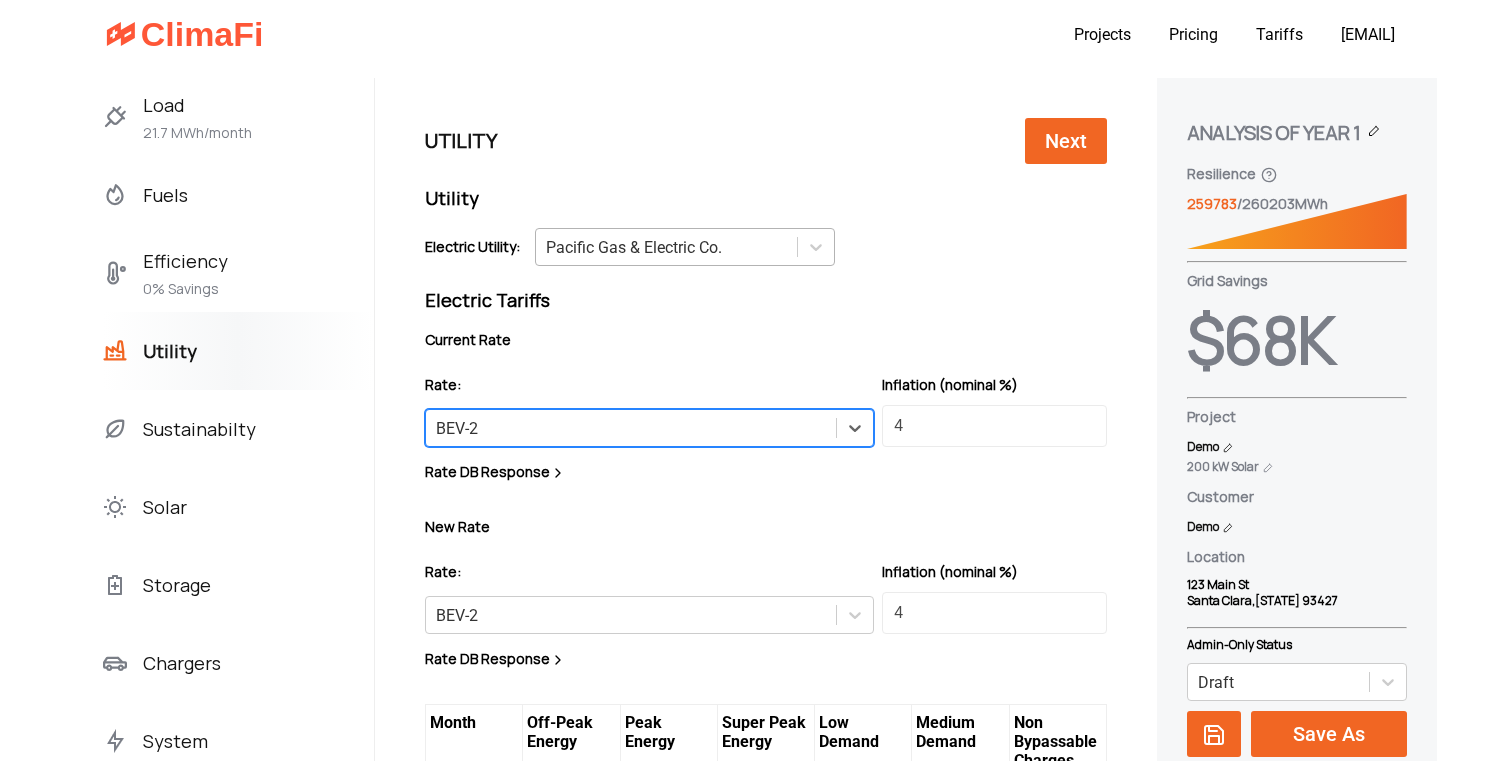 click on "Pacific Gas & Electric Co." at bounding box center (634, 247) 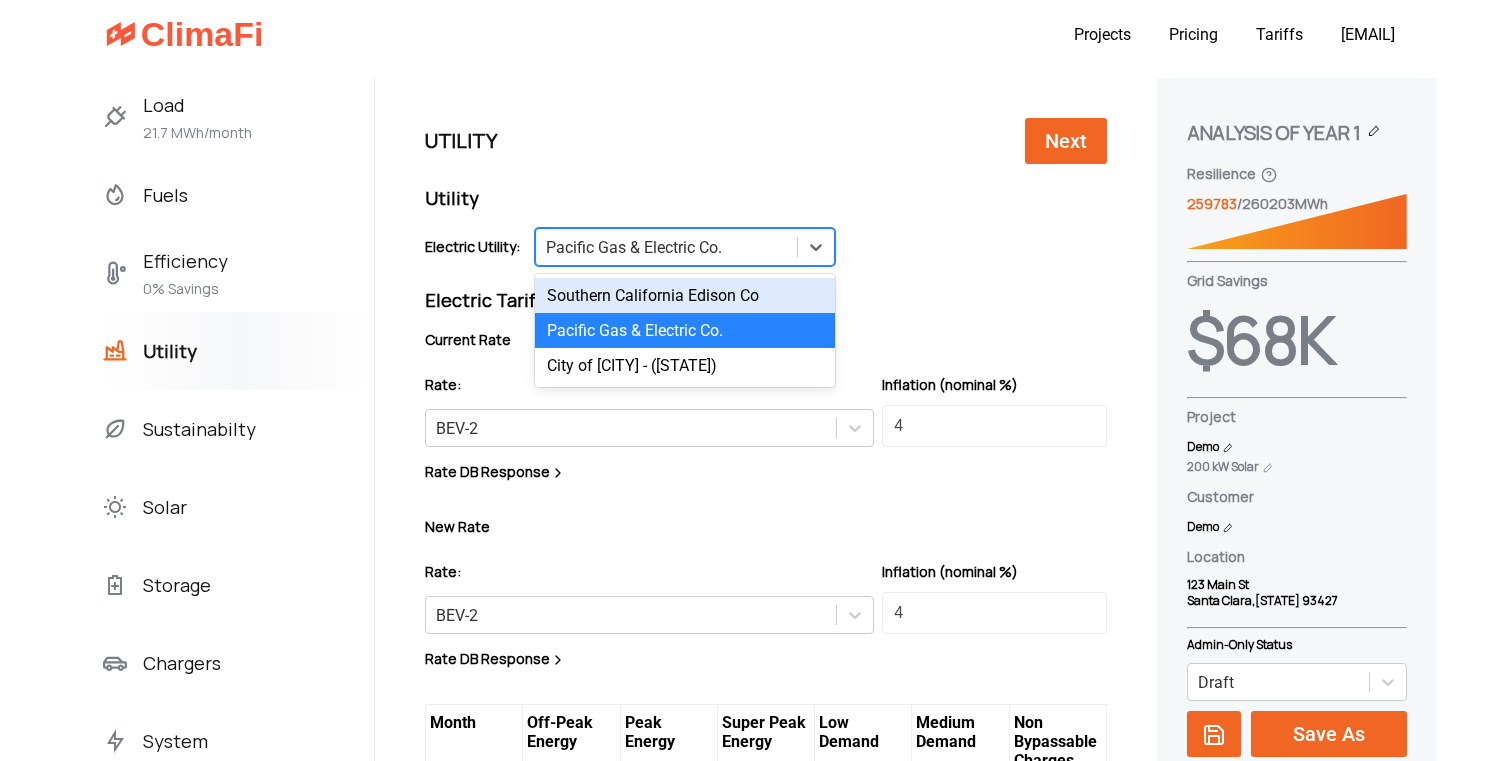 click on "Pacific Gas & Electric Co." at bounding box center (634, 247) 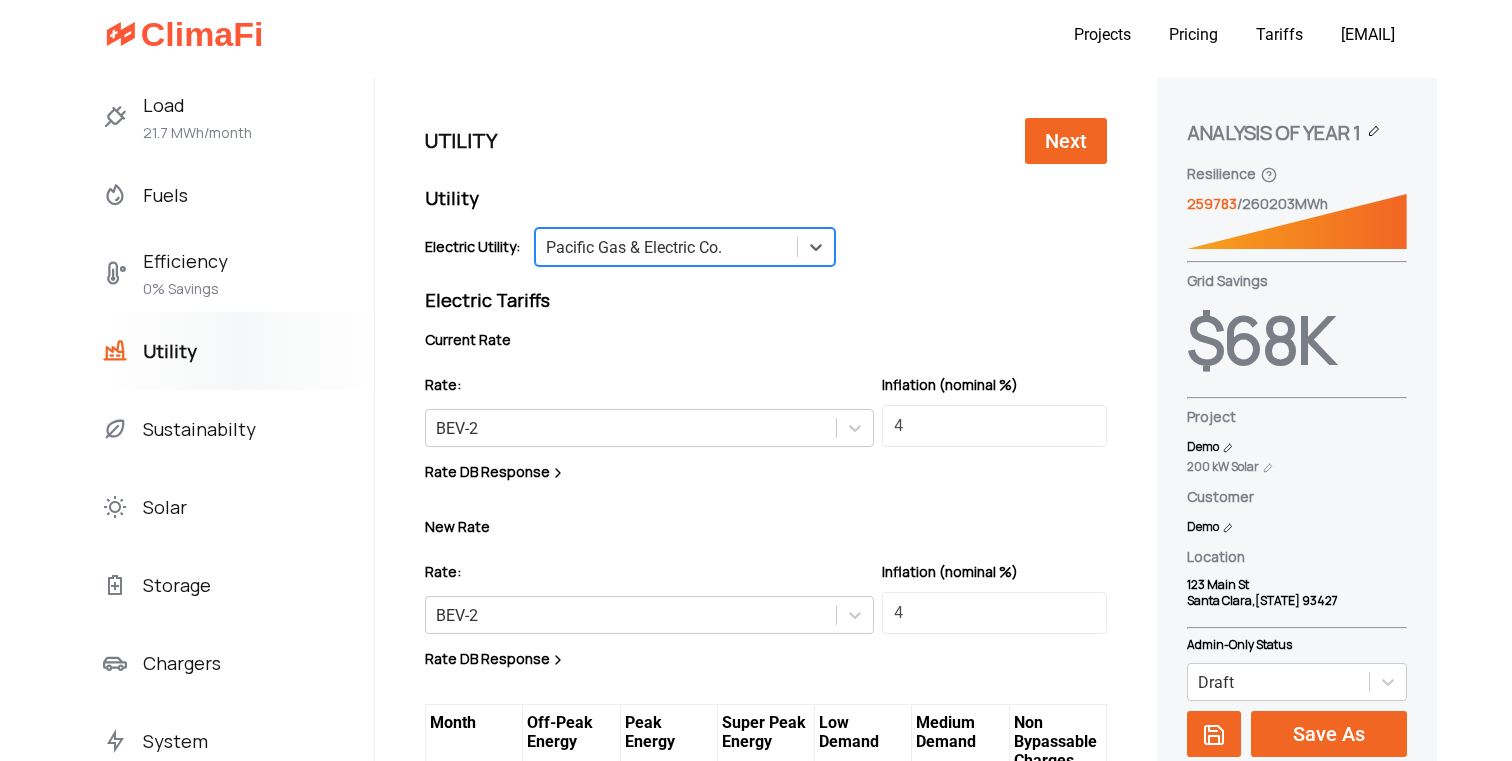 click on "Pacific Gas & Electric Co." at bounding box center [634, 247] 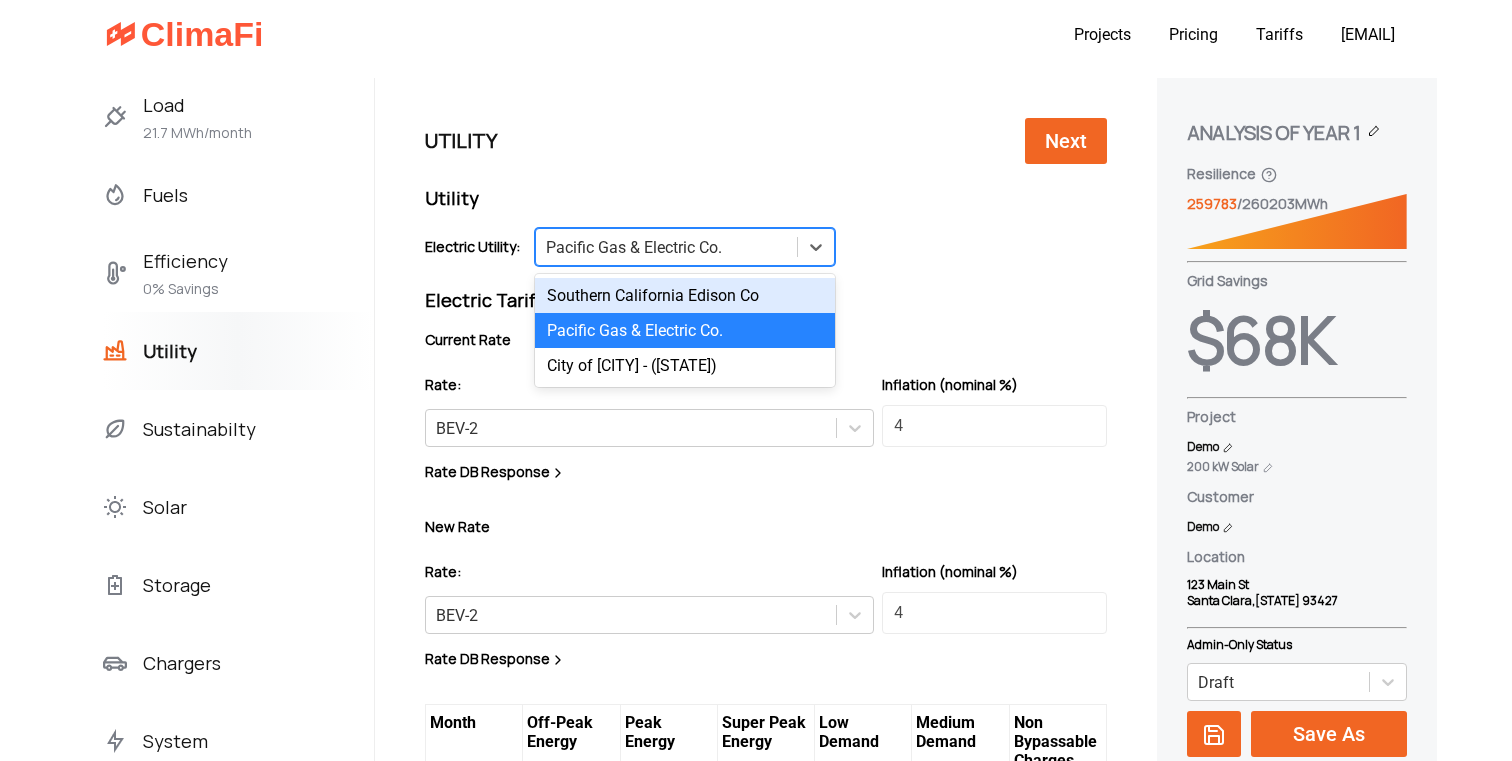 click on "Southern California Edison Co" at bounding box center (685, 295) 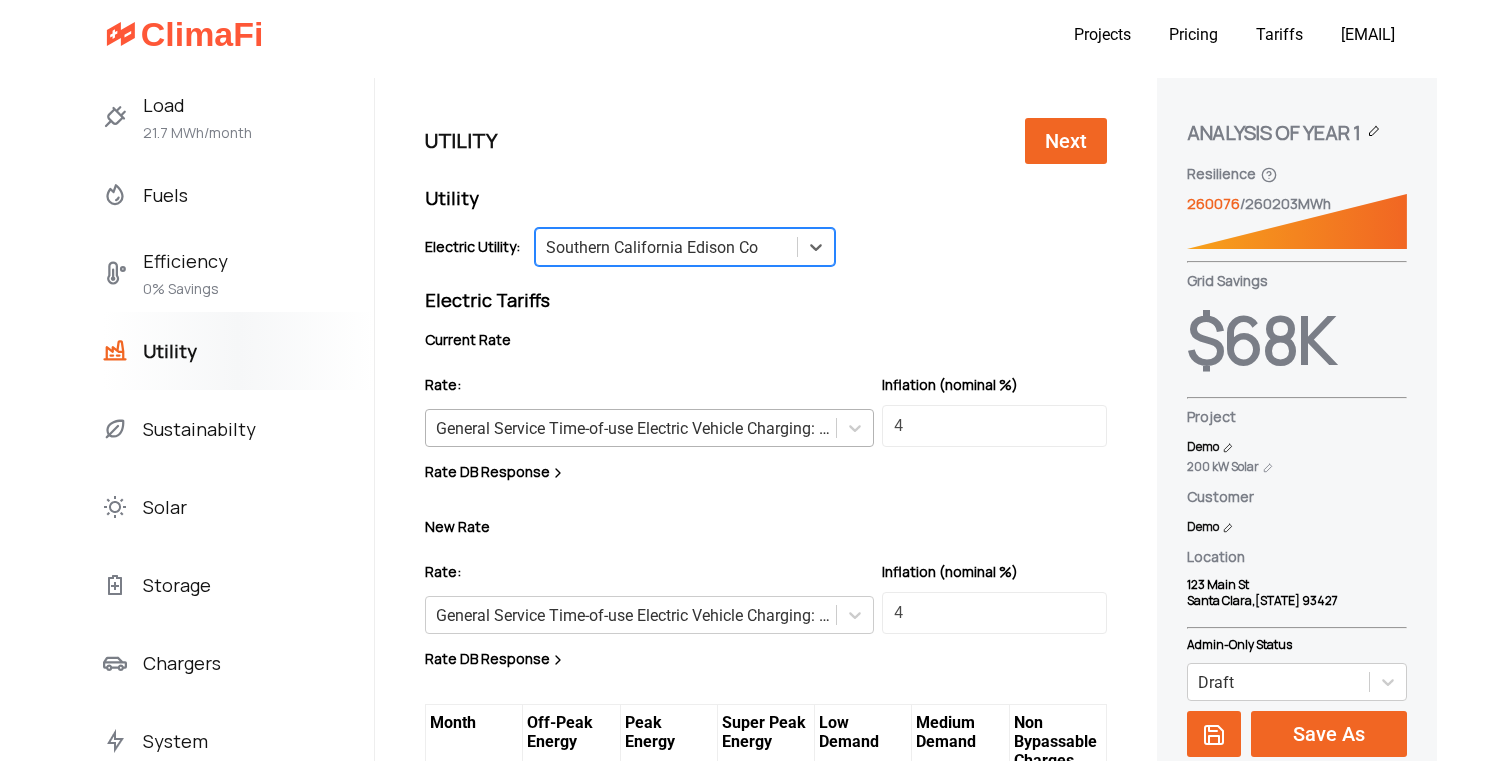 click on "General Service Time-of-use Electric Vehicle Charging: TOU-EV-3 Option A Single Phase (at 220kV) - Closed Rate" at bounding box center (637, 428) 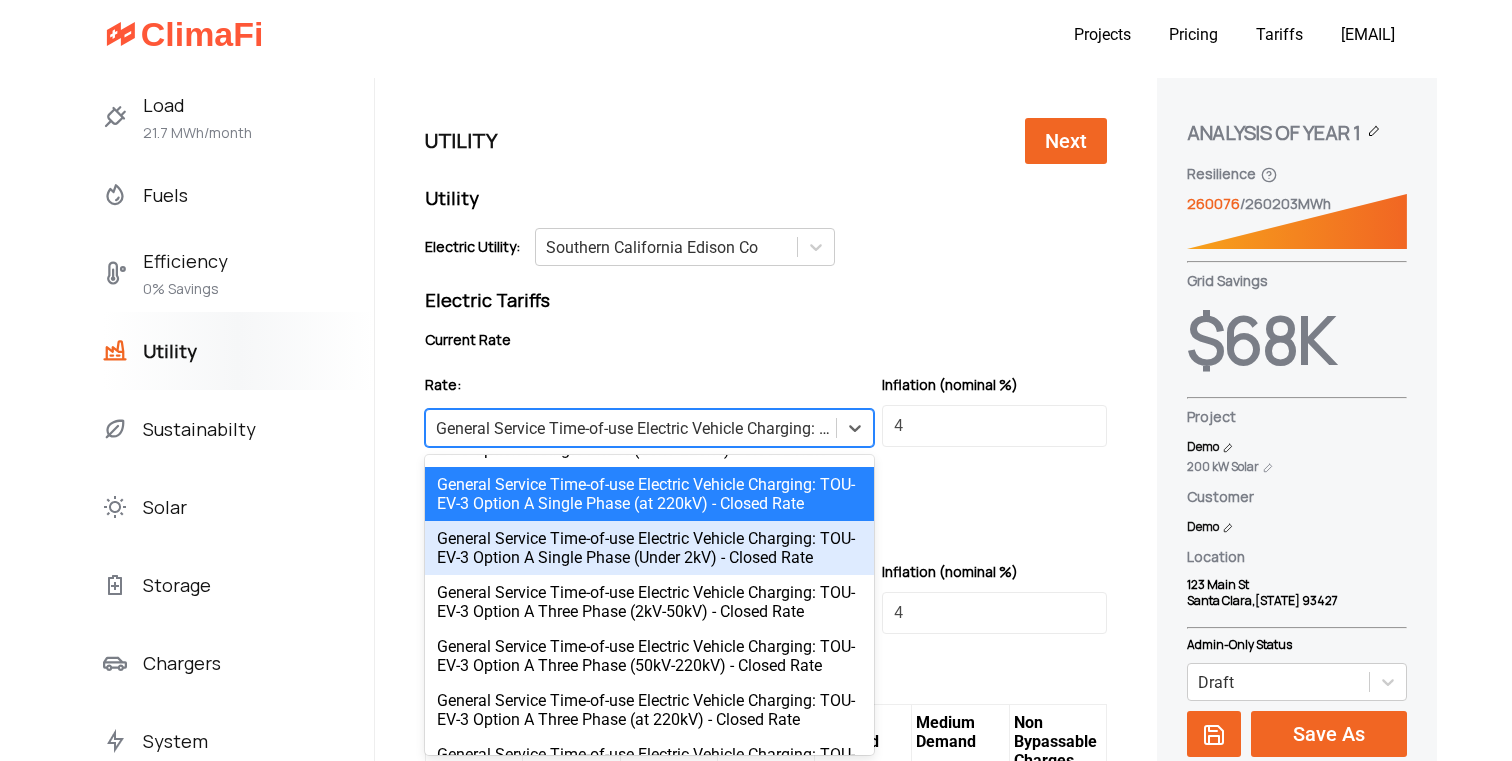 scroll, scrollTop: 201, scrollLeft: 0, axis: vertical 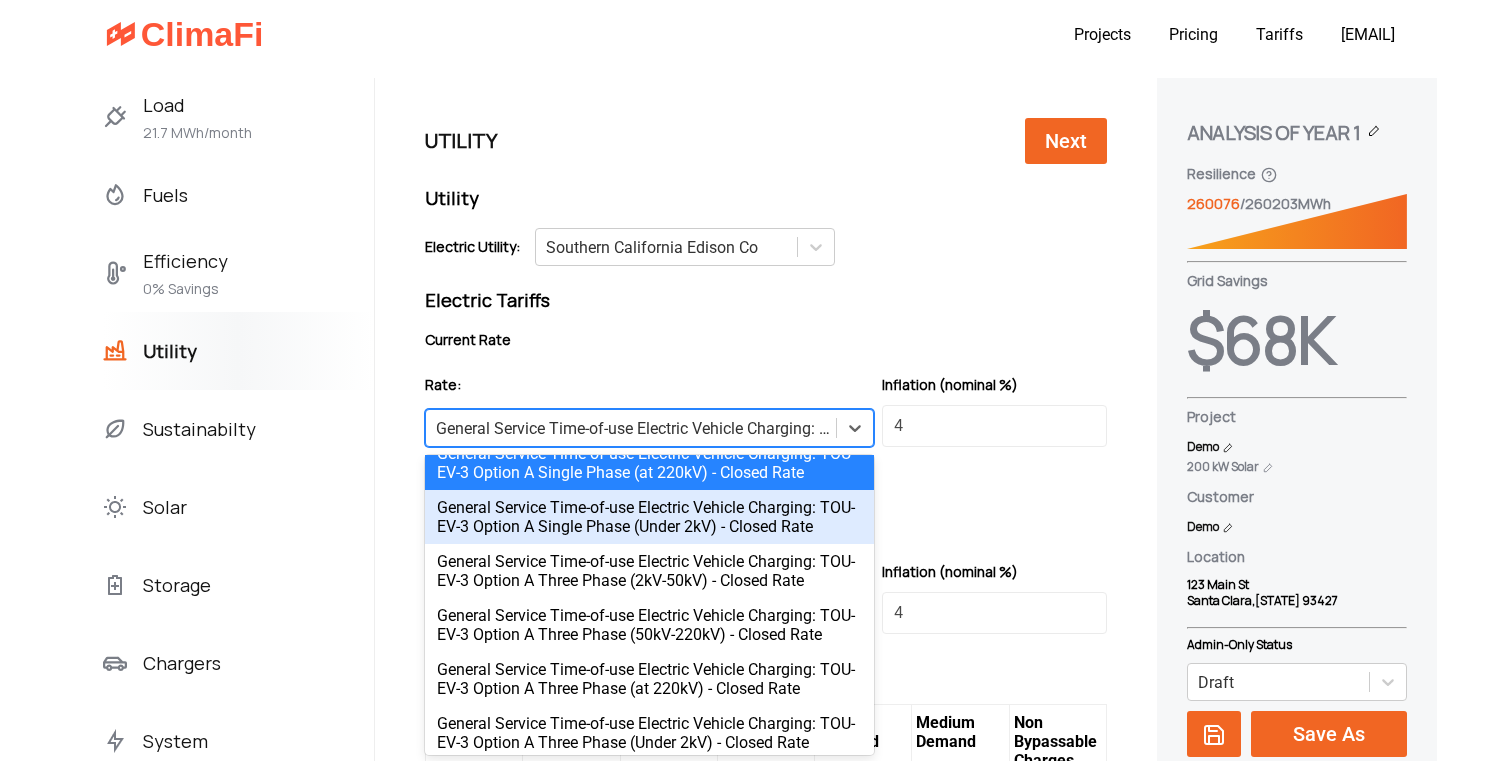click on "General Service Time-of-use Electric Vehicle Charging: TOU-EV-3 Option A Single Phase (Under 2kV) - Closed Rate" at bounding box center [649, 517] 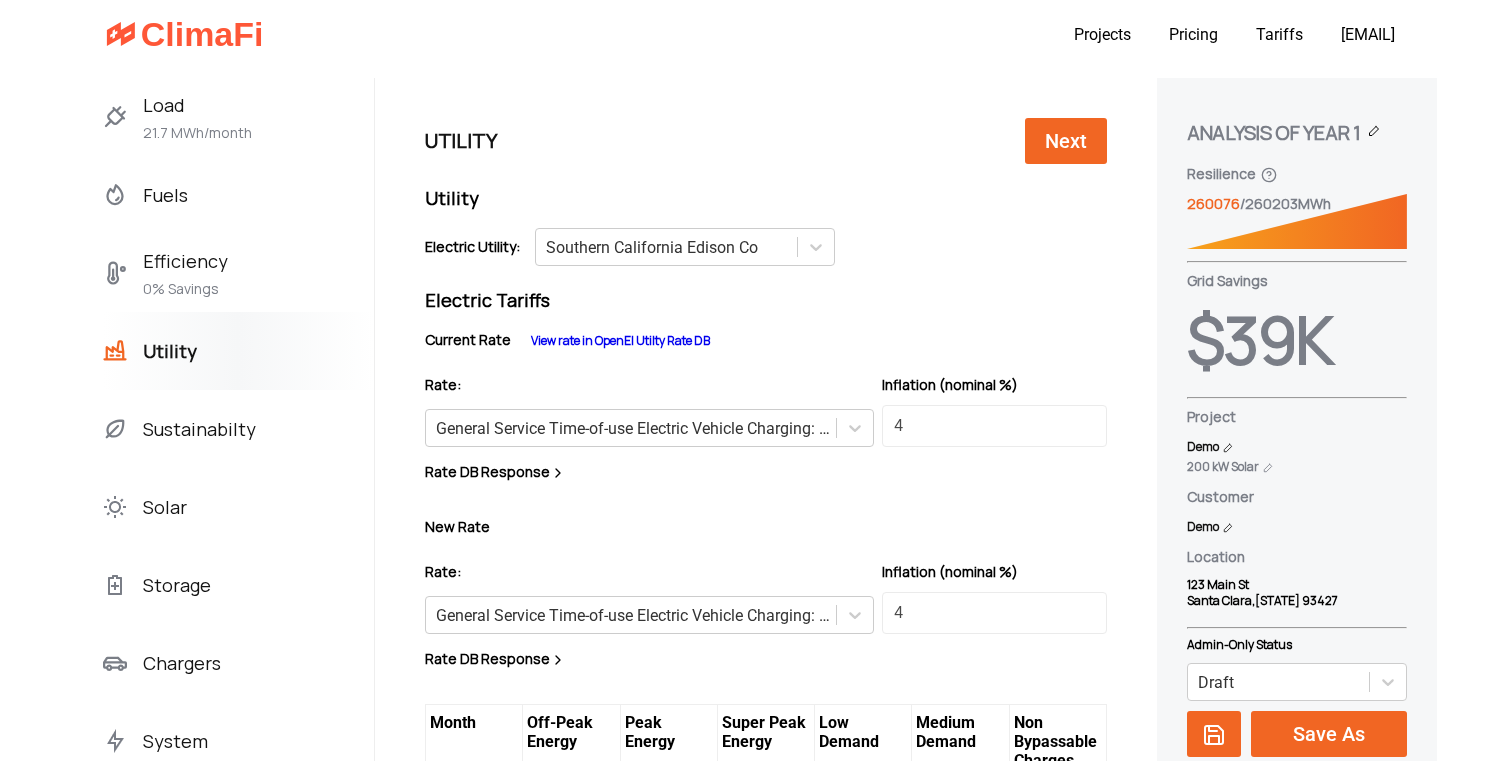 click on "View rate in OpenEI Utilty Rate DB" at bounding box center [620, 340] 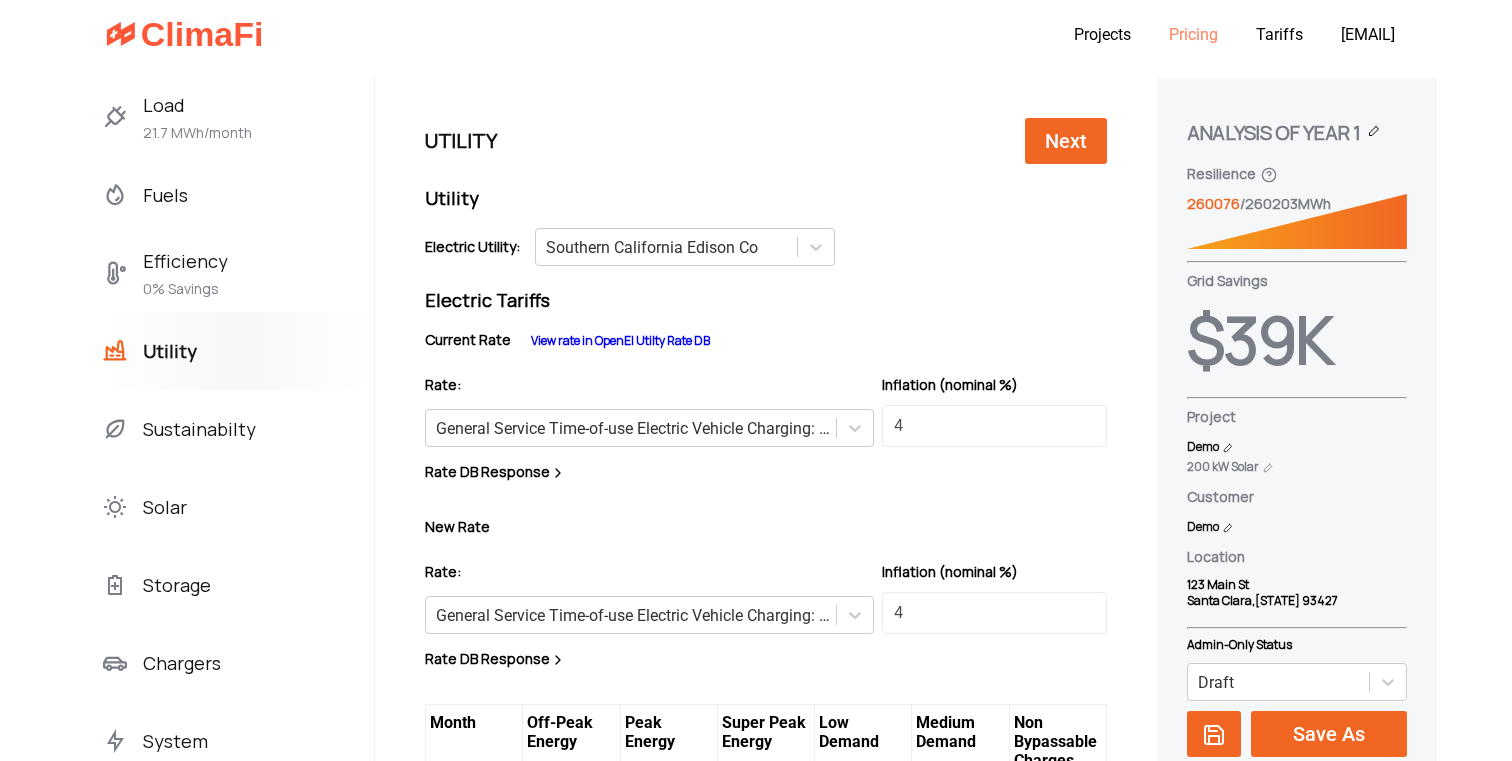 click on "Pricing" at bounding box center [1193, 34] 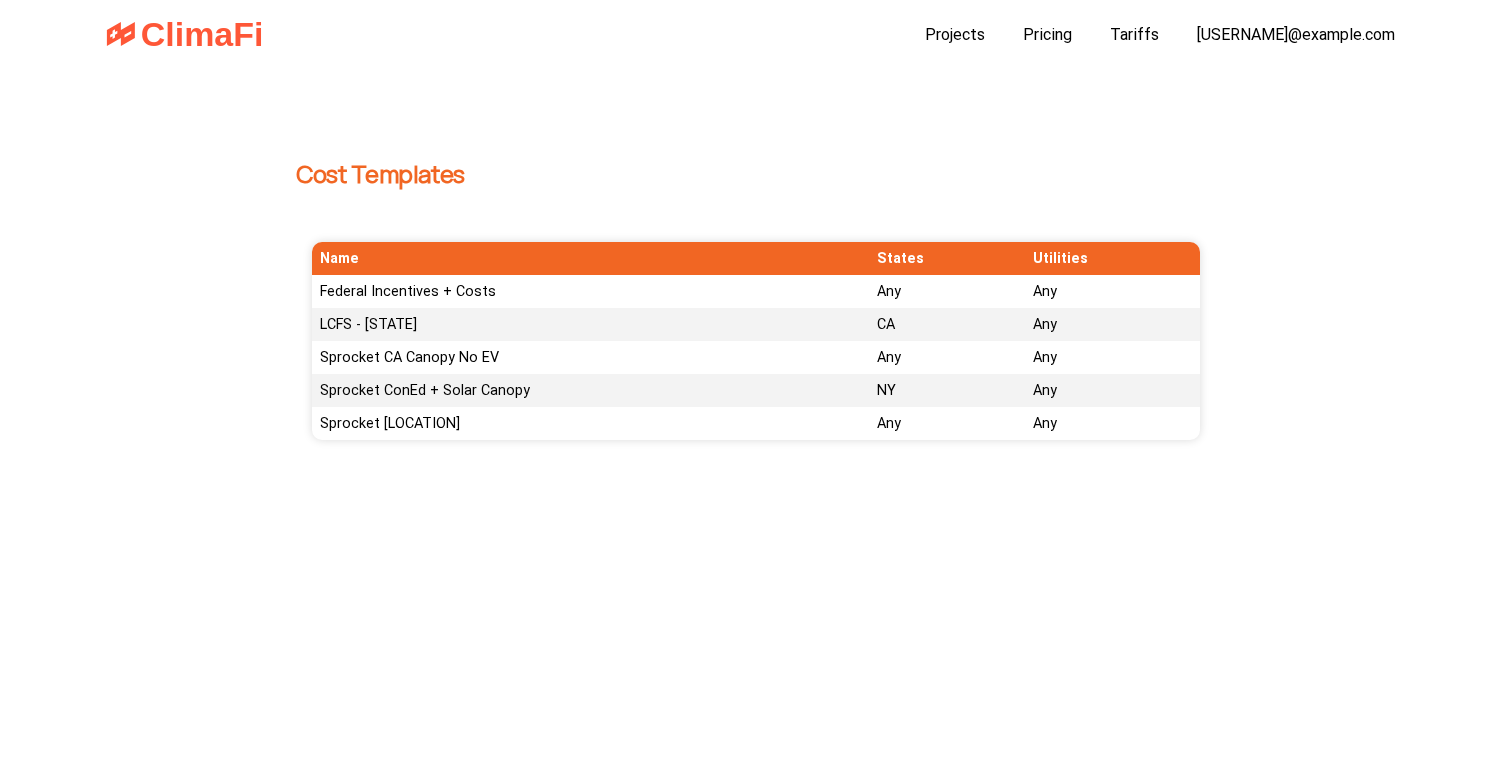 scroll, scrollTop: 0, scrollLeft: 0, axis: both 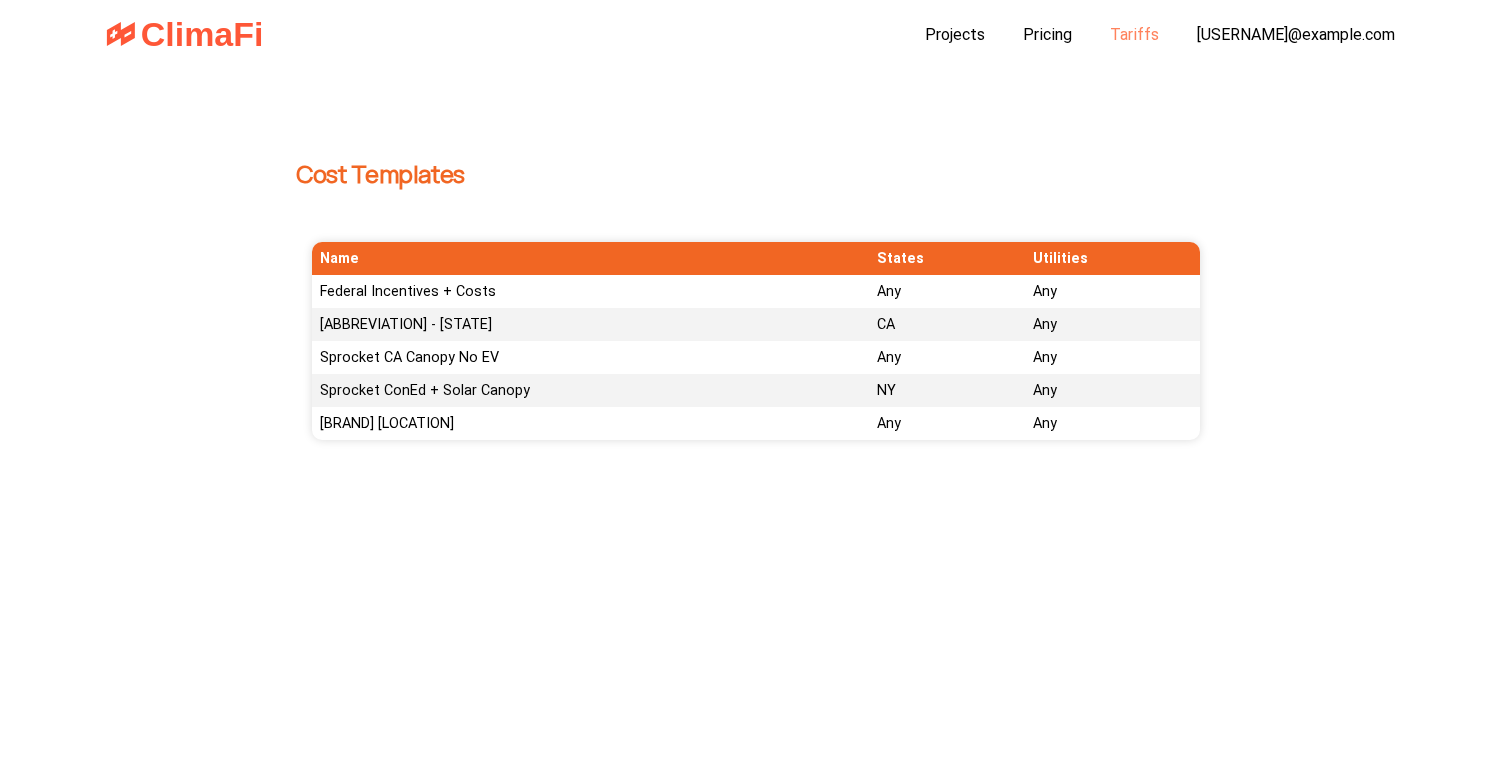 click on "Tariffs" at bounding box center [1134, 34] 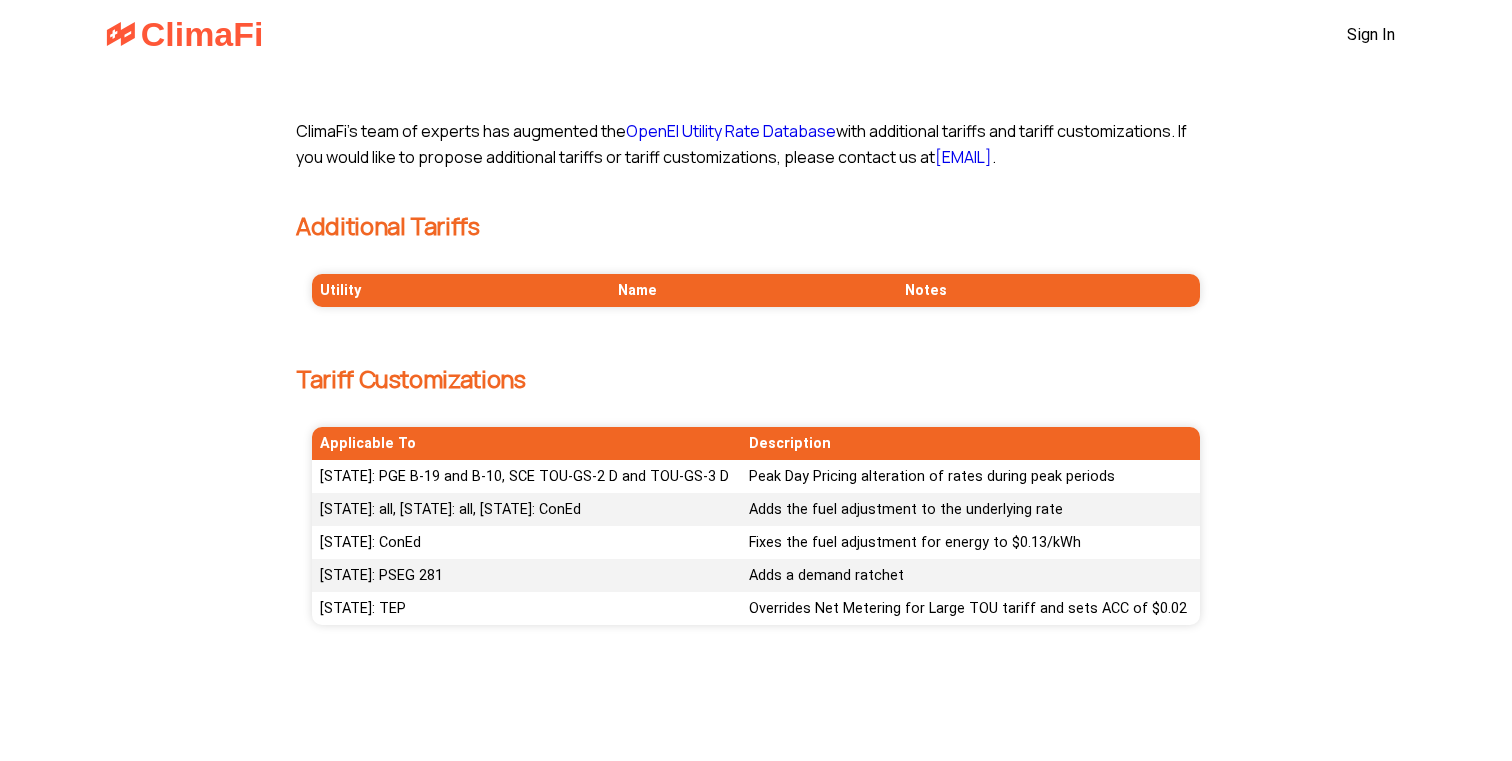 scroll, scrollTop: 0, scrollLeft: 0, axis: both 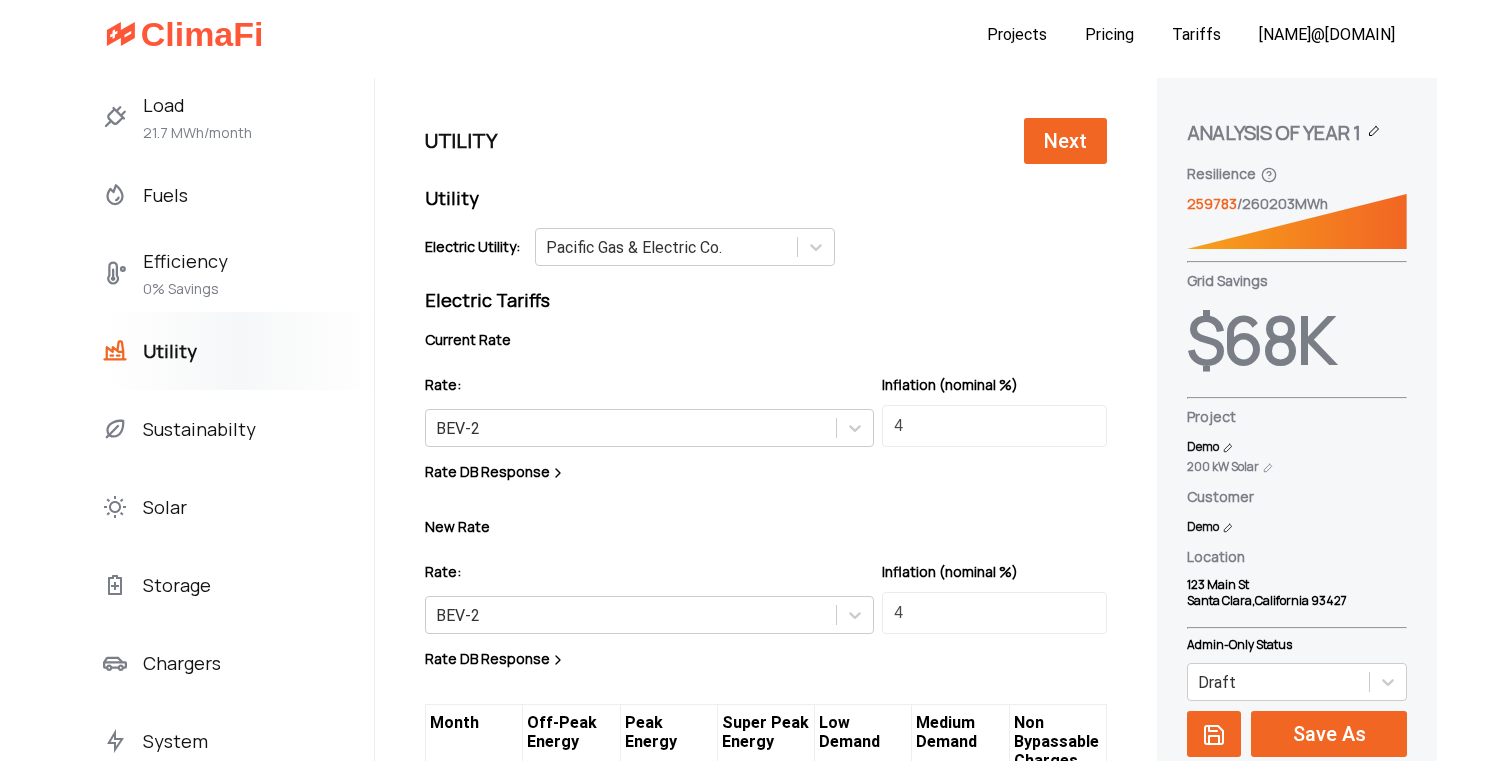 click 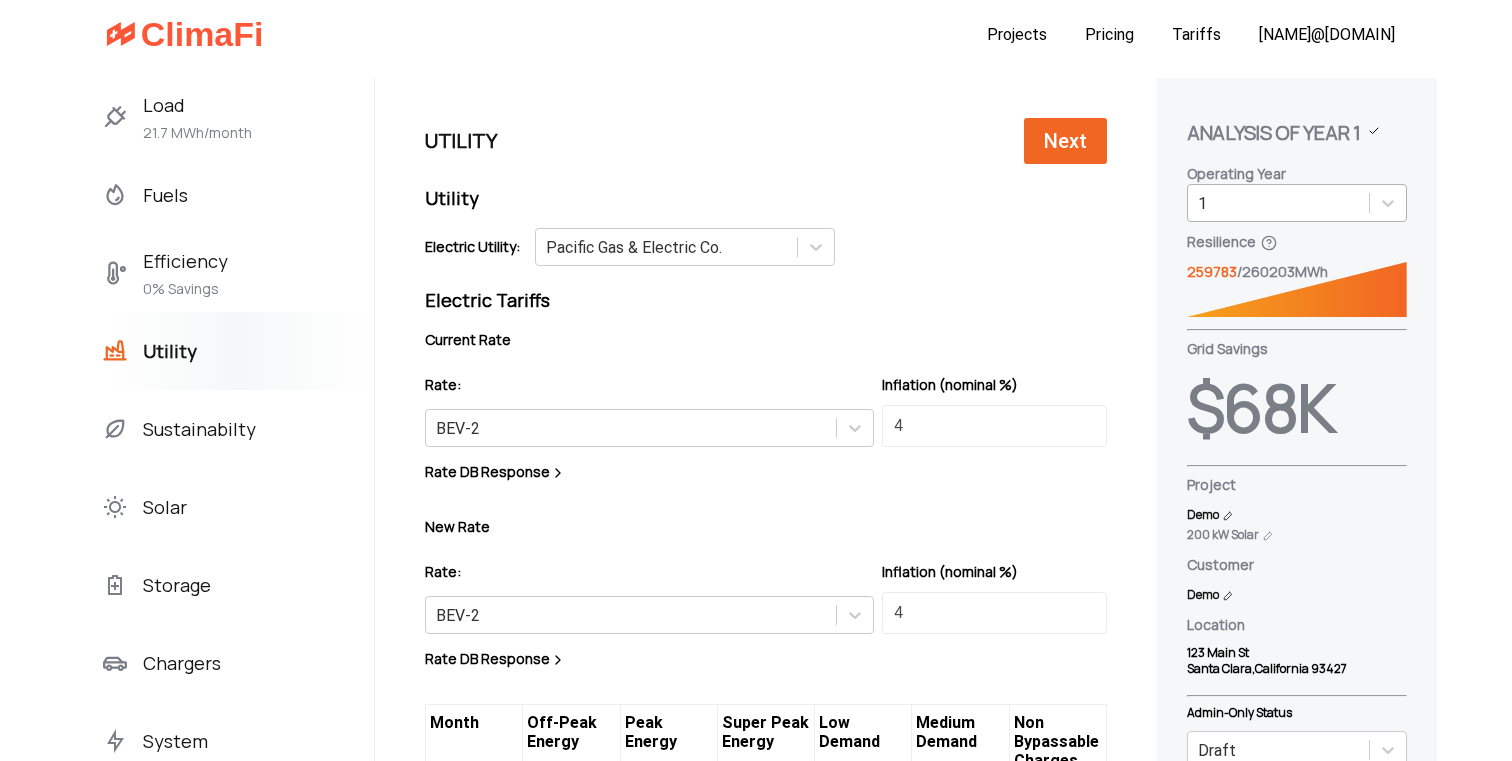 click on "1" at bounding box center [1278, 203] 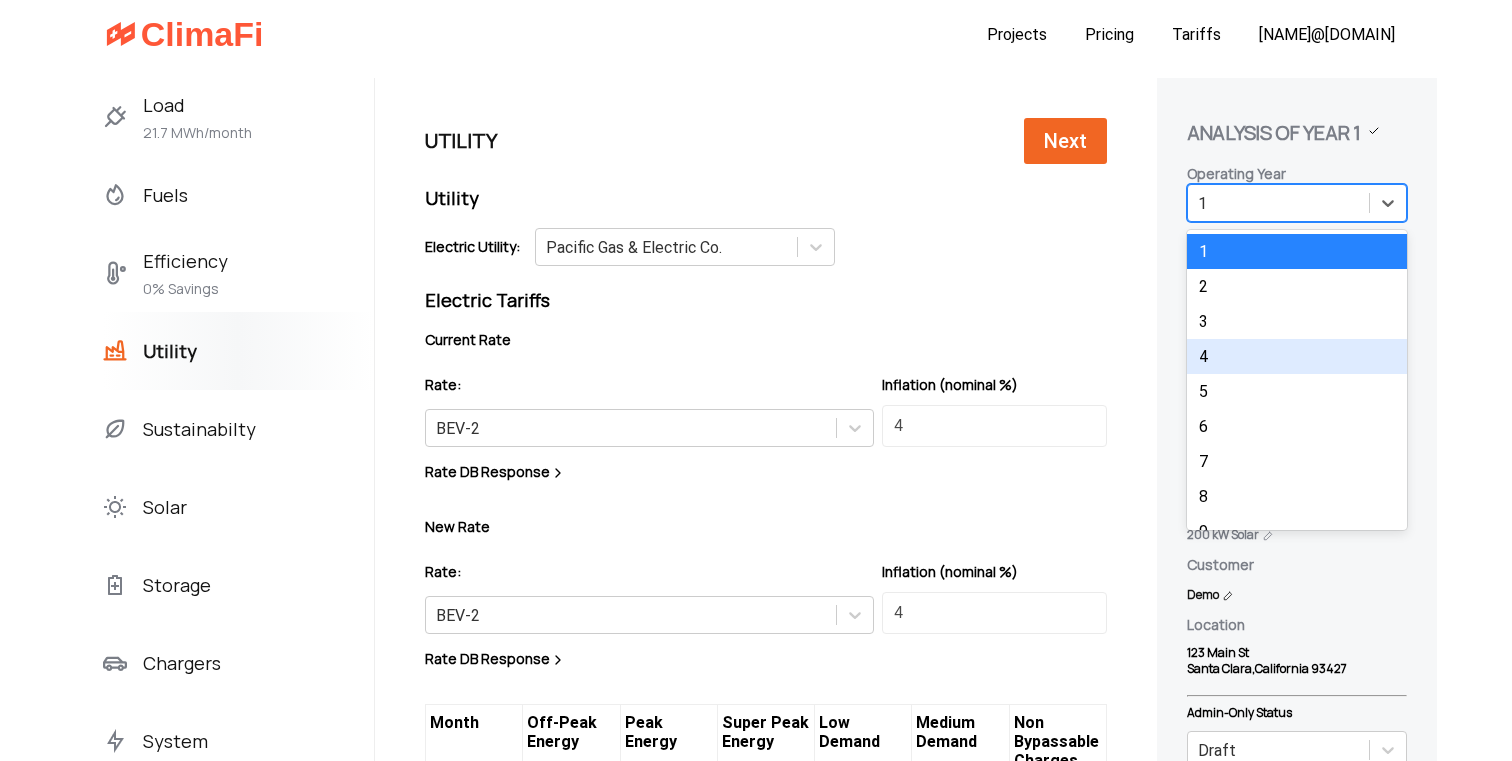 click on "4" at bounding box center (1297, 356) 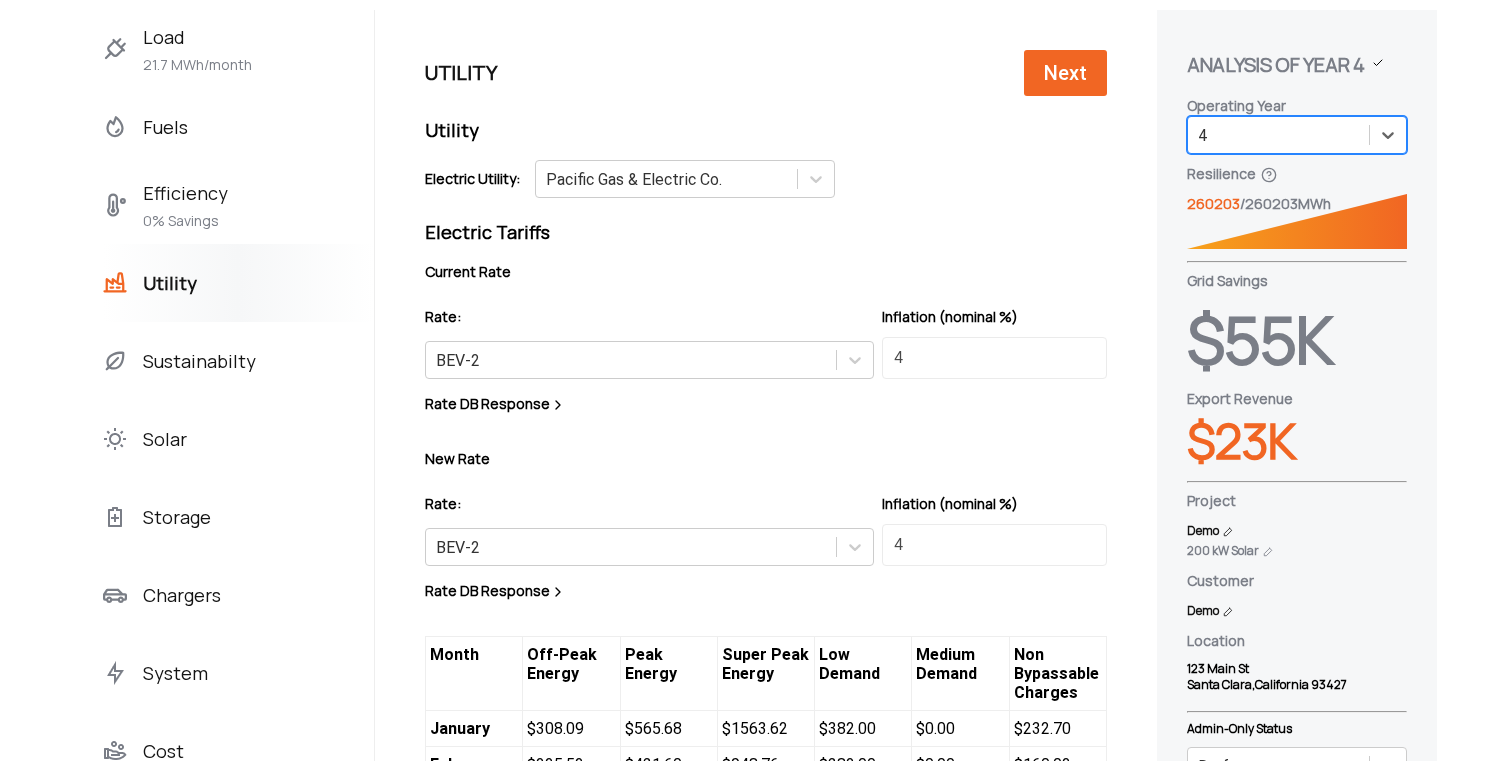 scroll, scrollTop: 60, scrollLeft: 0, axis: vertical 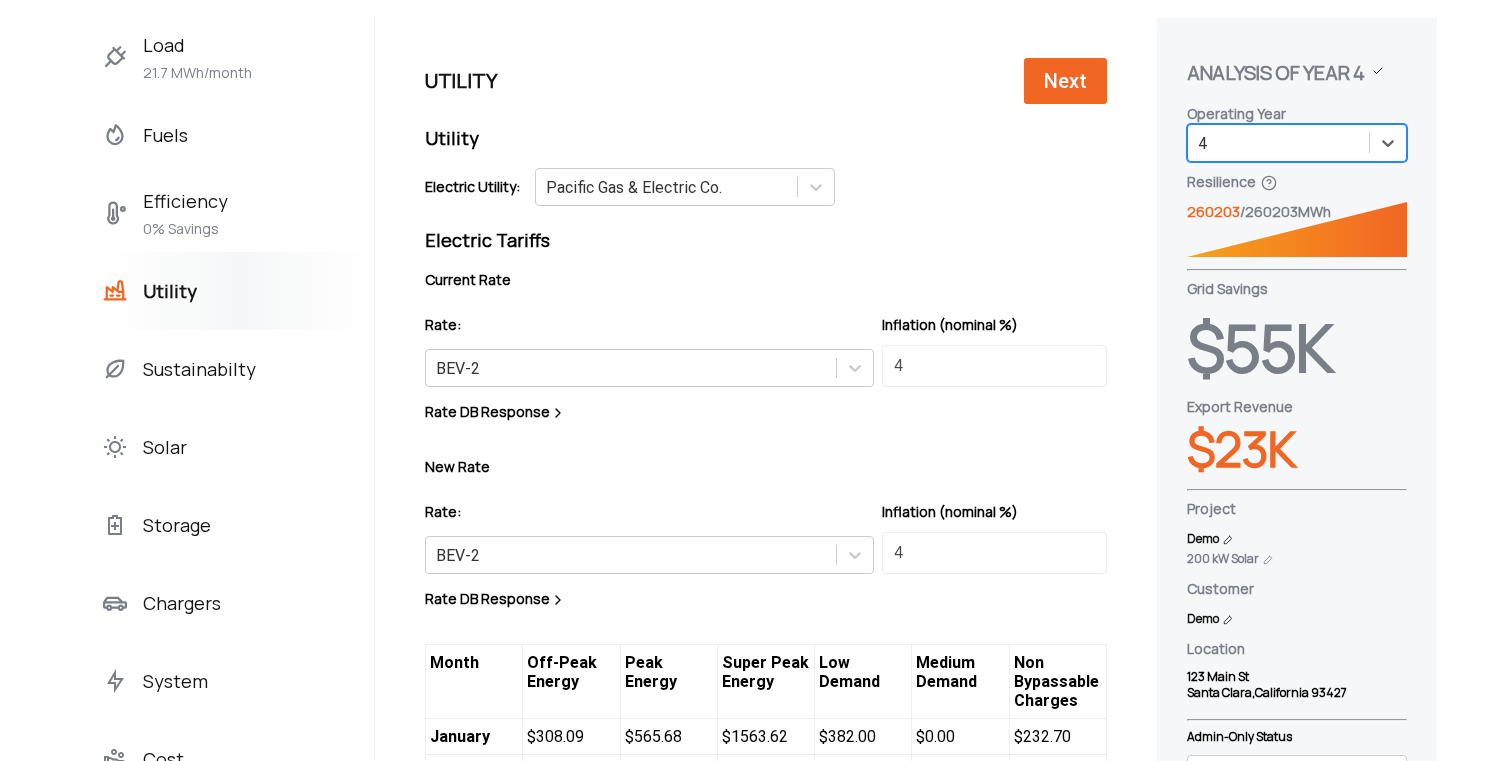 click on "Solar" at bounding box center [165, 447] 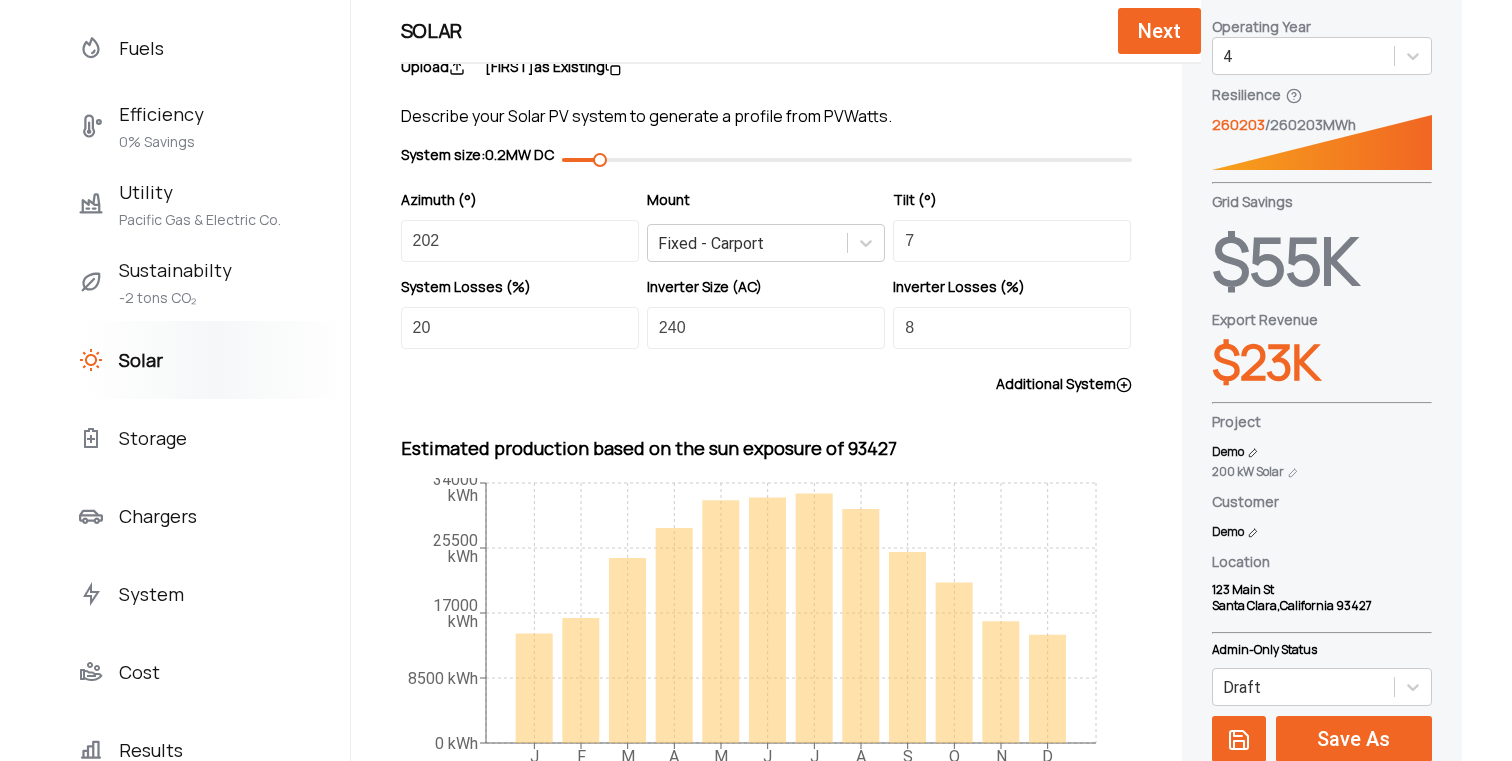 scroll, scrollTop: 162, scrollLeft: 0, axis: vertical 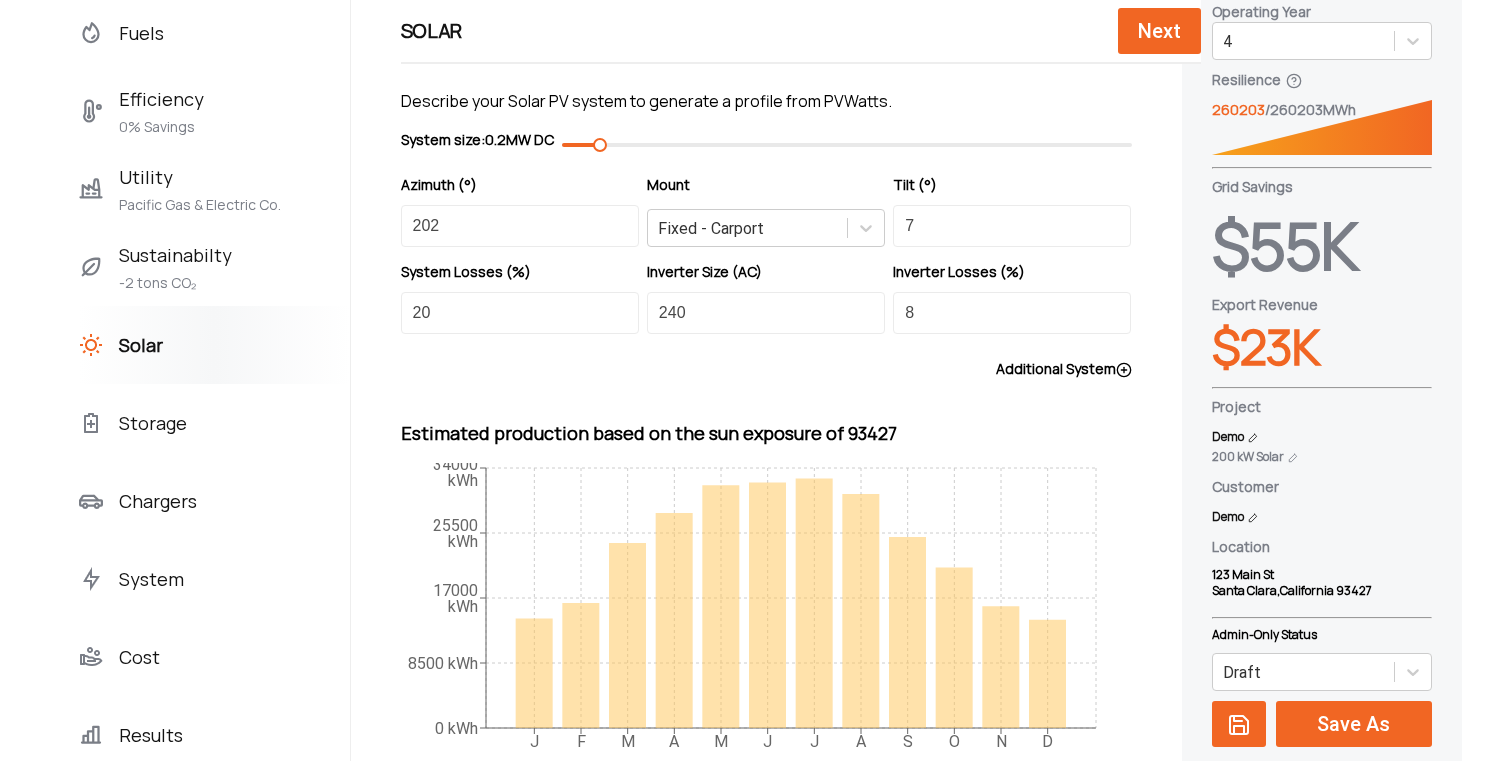 click on "Storage" at bounding box center (214, 423) 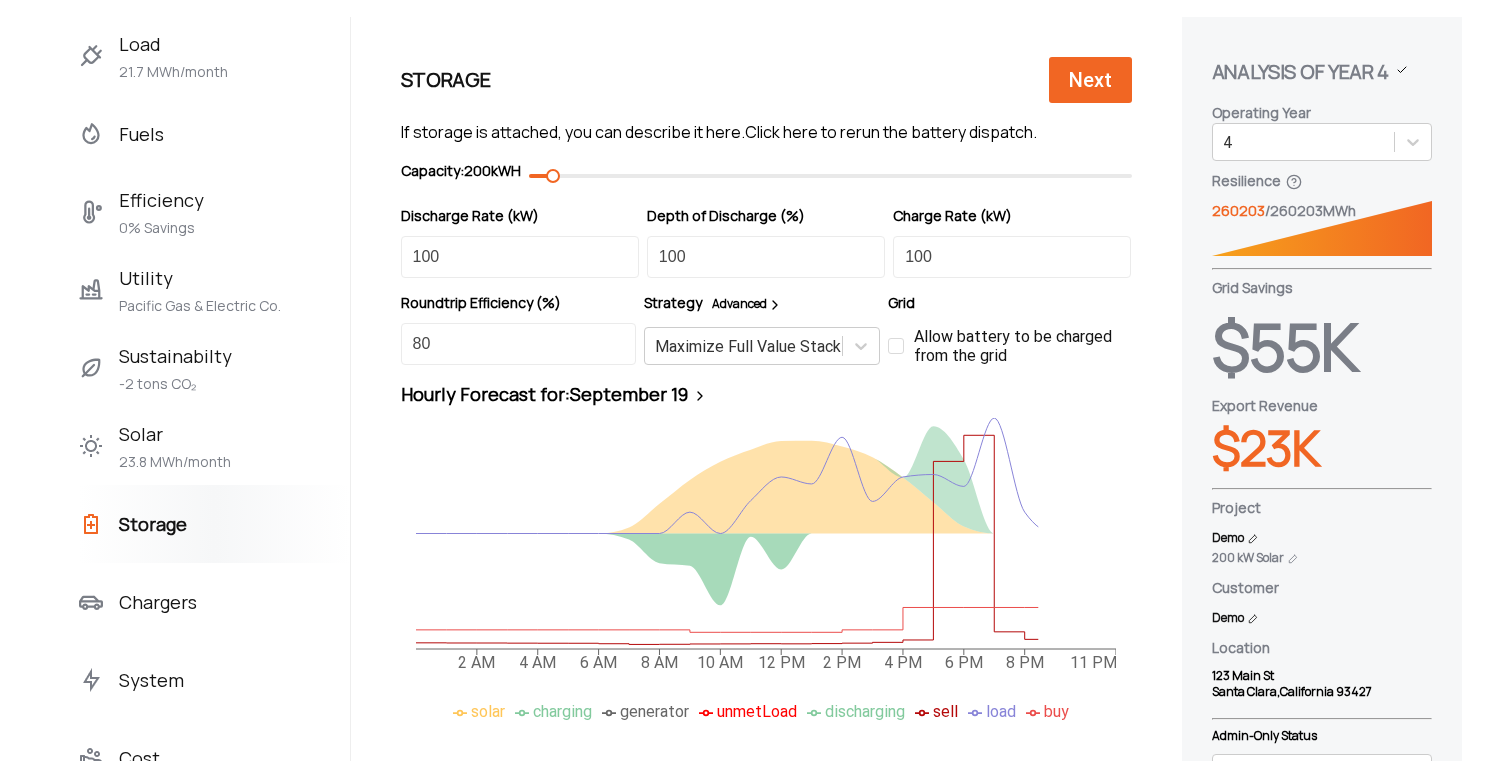 scroll, scrollTop: 55, scrollLeft: 0, axis: vertical 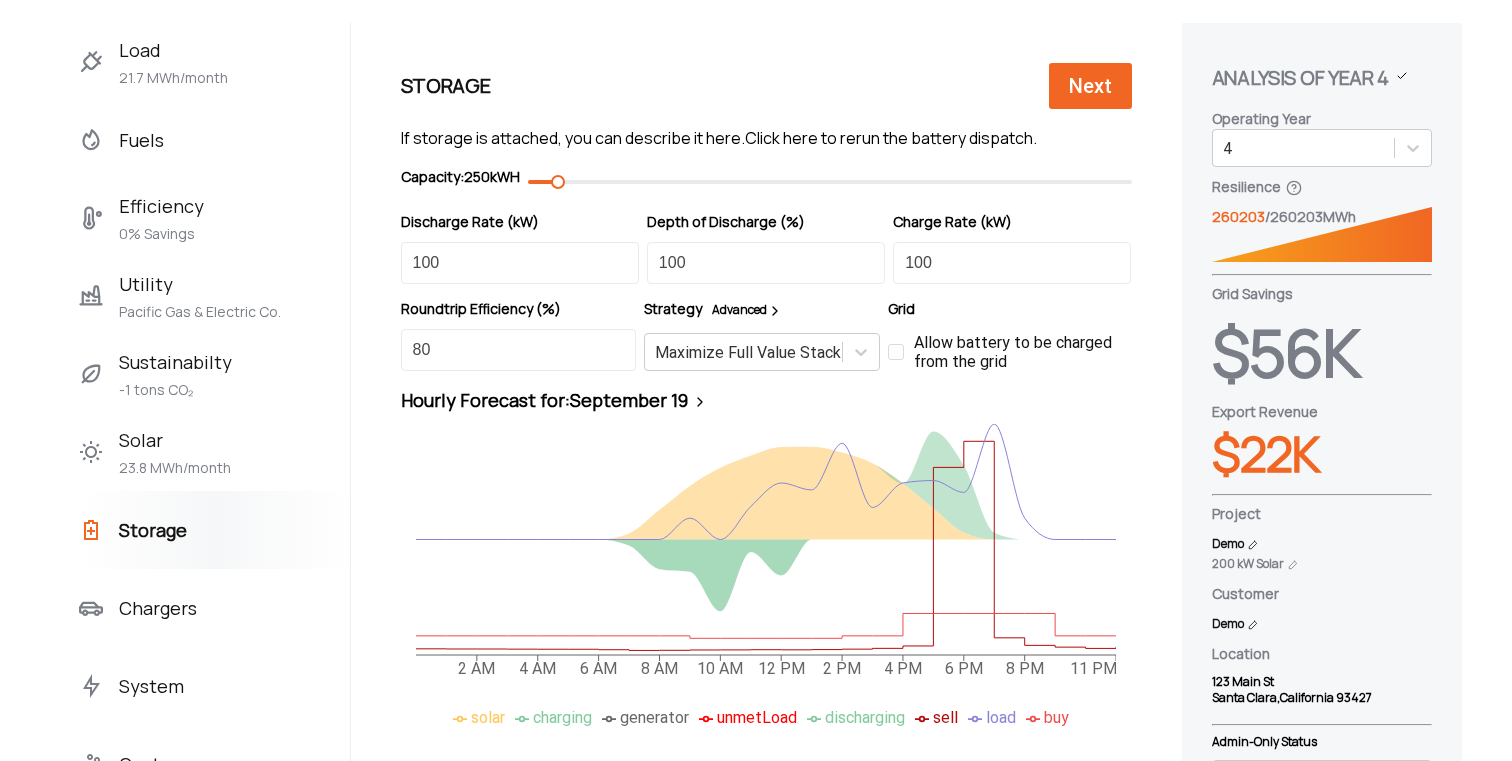 click at bounding box center [558, 182] 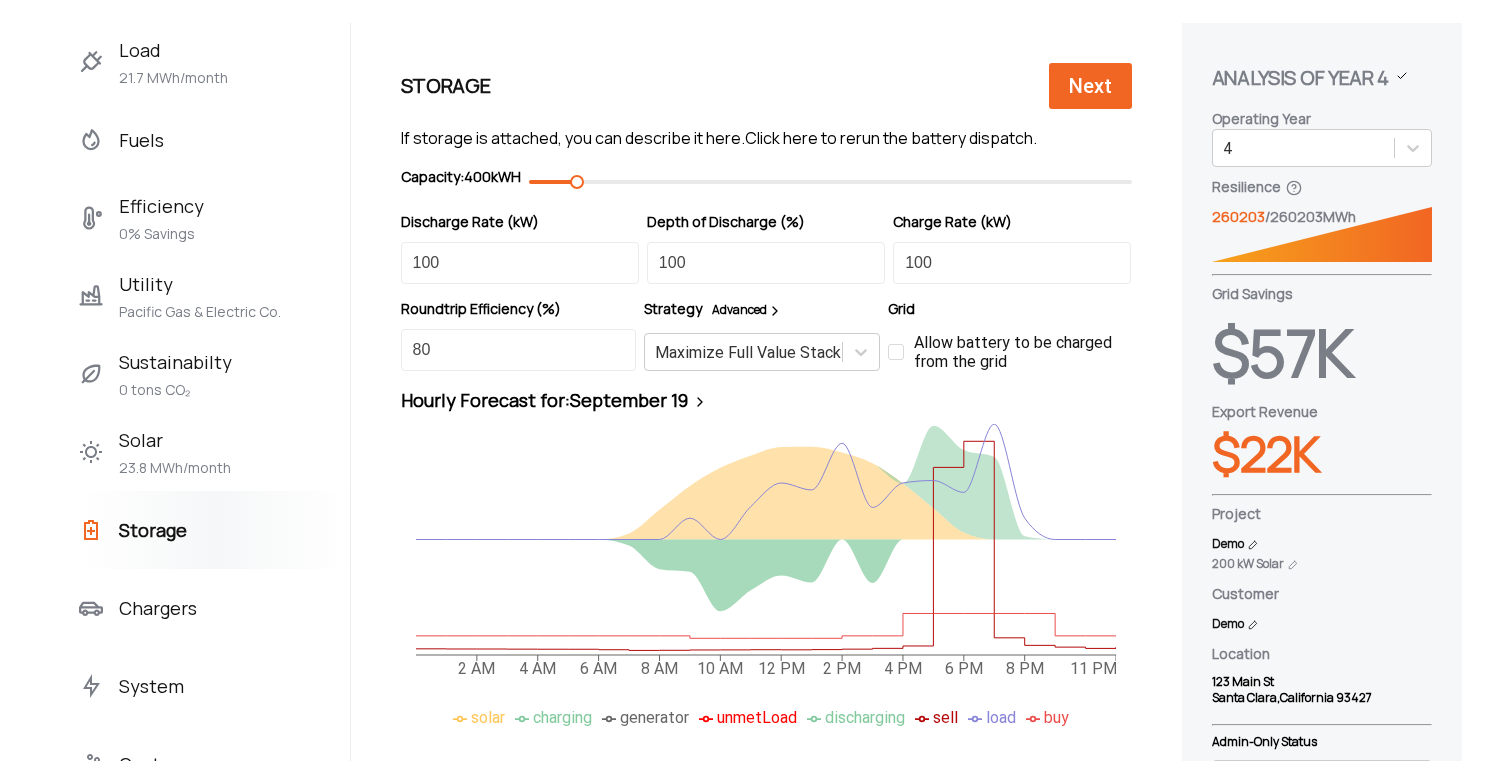 drag, startPoint x: 530, startPoint y: 177, endPoint x: 548, endPoint y: 182, distance: 18.681541 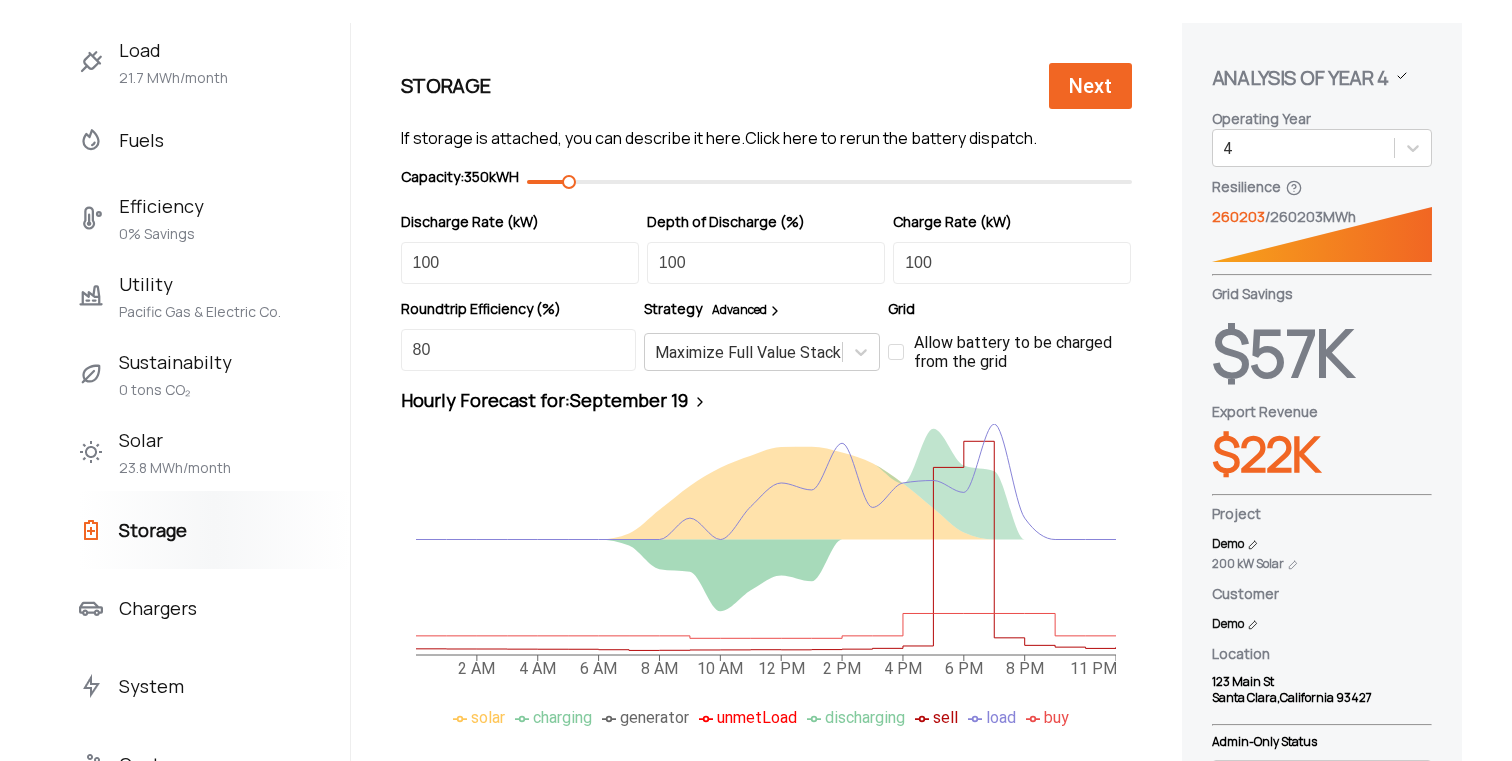 drag, startPoint x: 545, startPoint y: 183, endPoint x: 538, endPoint y: 191, distance: 10.630146 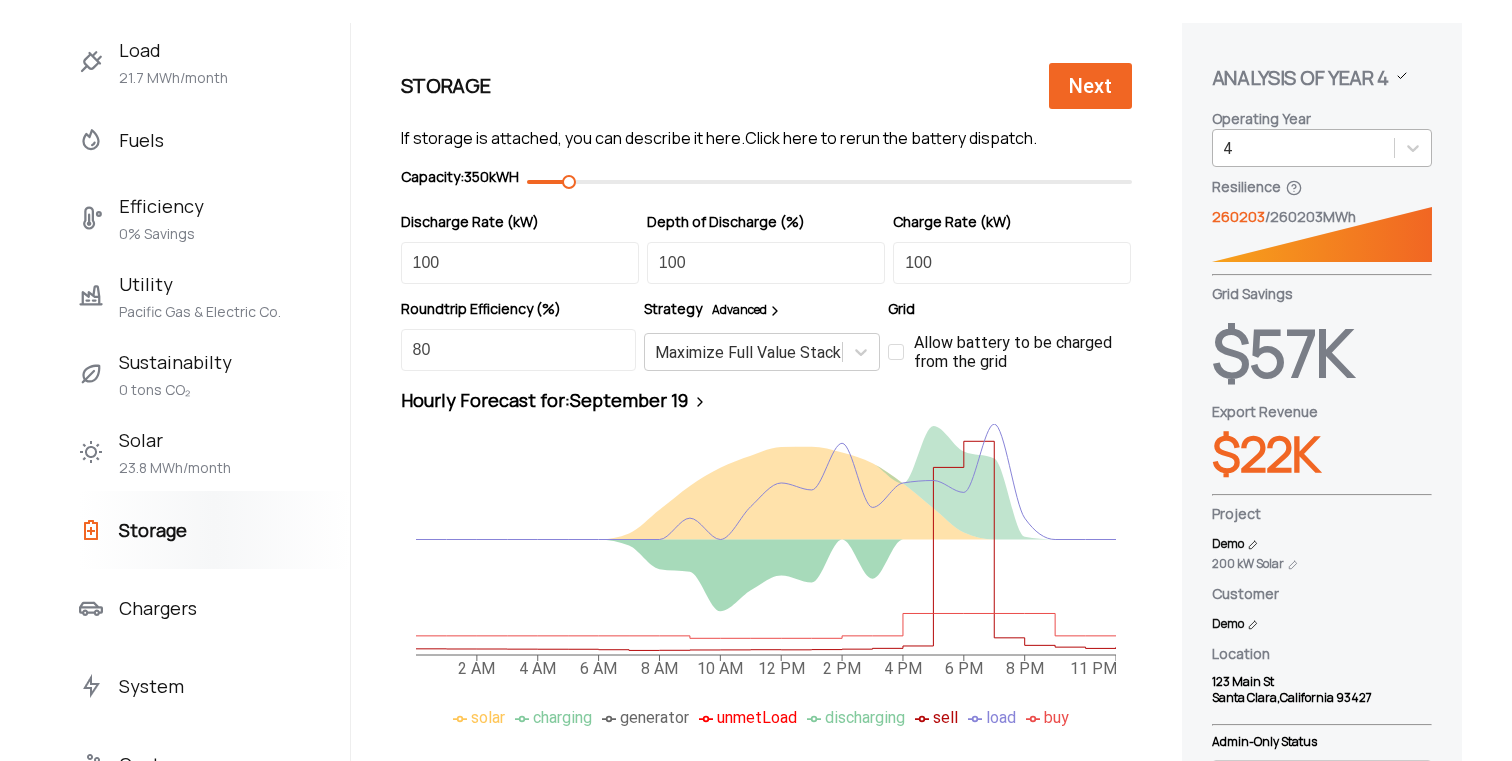 click on "4" at bounding box center (1303, 148) 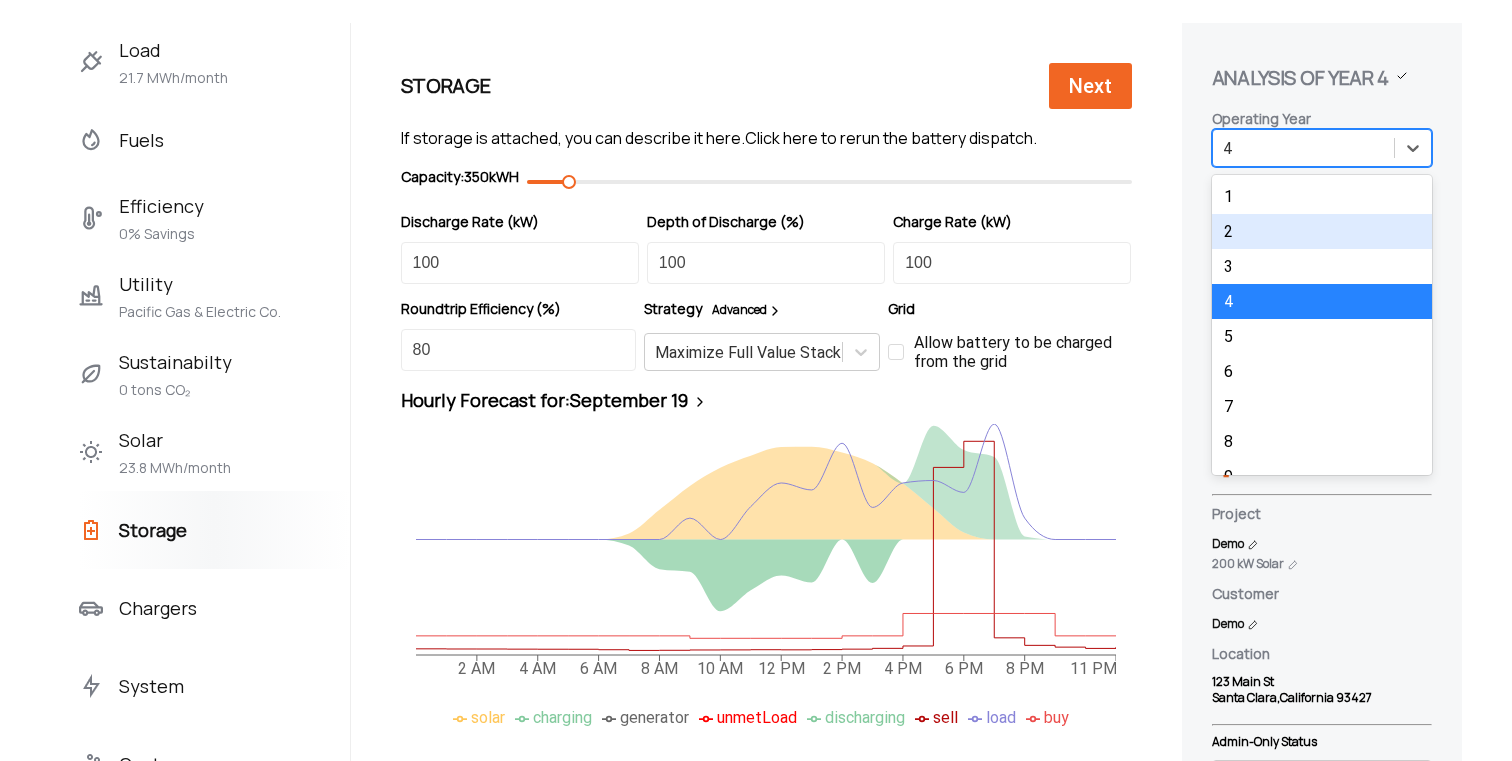 click on "2" at bounding box center (1322, 231) 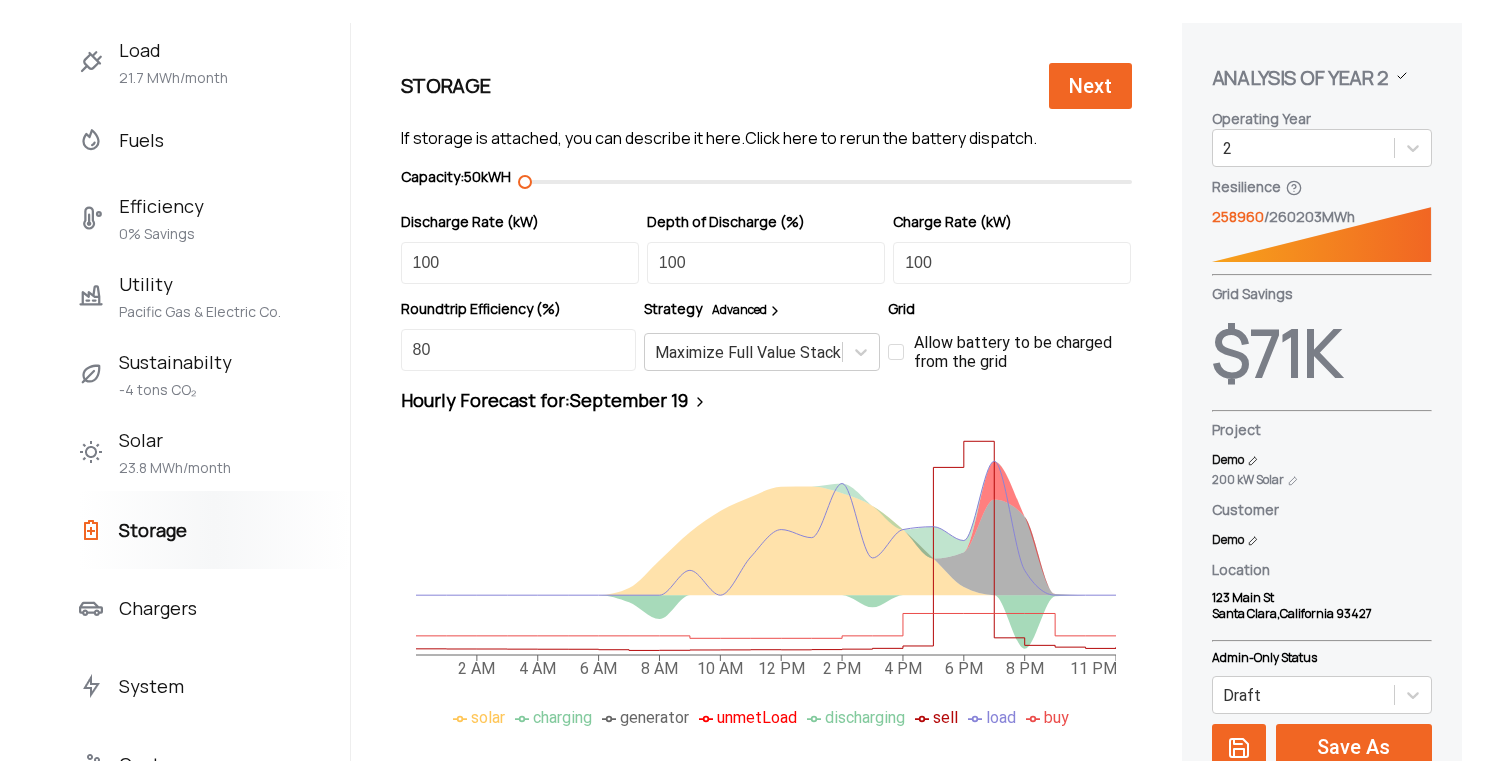 drag, startPoint x: 537, startPoint y: 183, endPoint x: 492, endPoint y: 181, distance: 45.044422 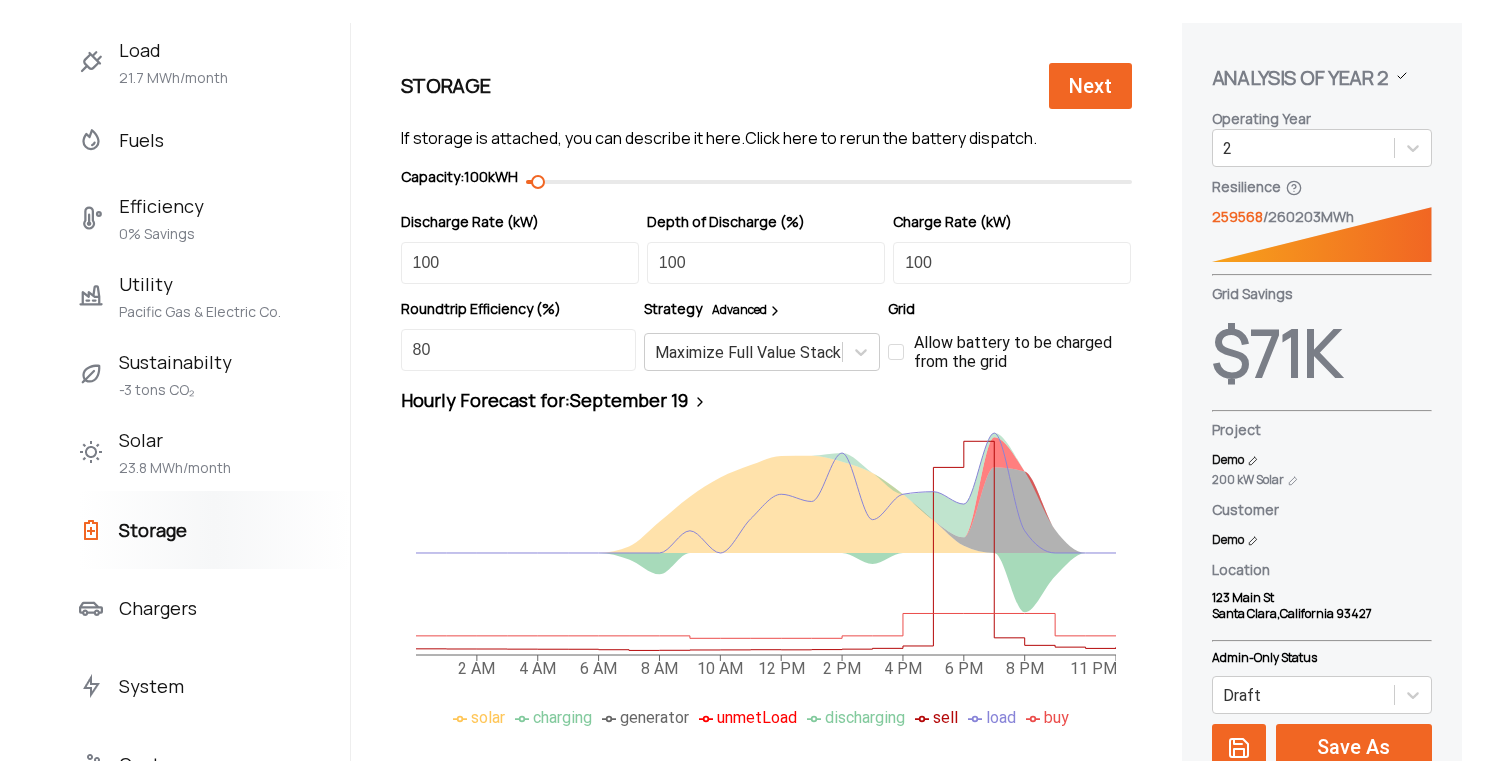 drag, startPoint x: 498, startPoint y: 175, endPoint x: 533, endPoint y: 181, distance: 35.510563 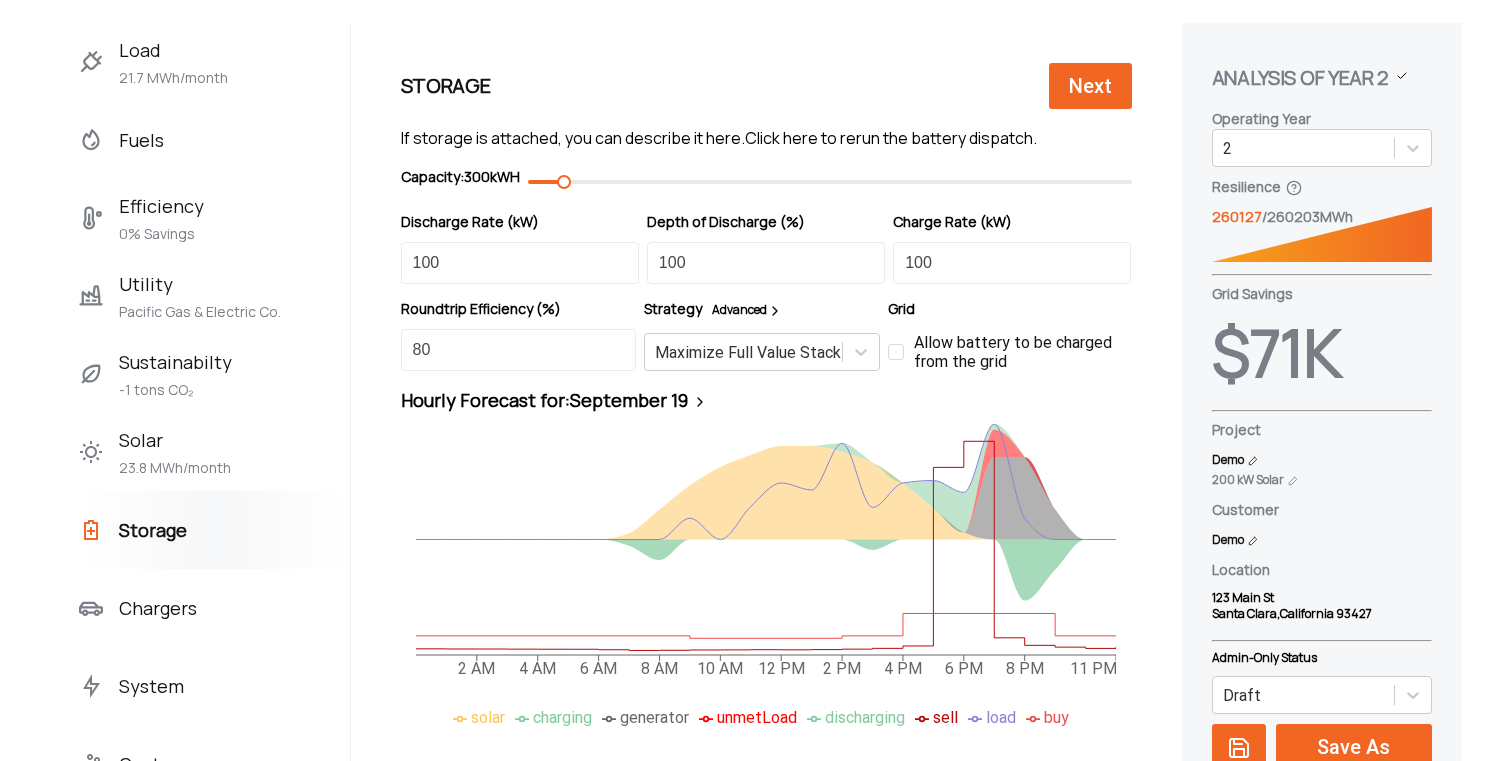 click at bounding box center (830, 182) 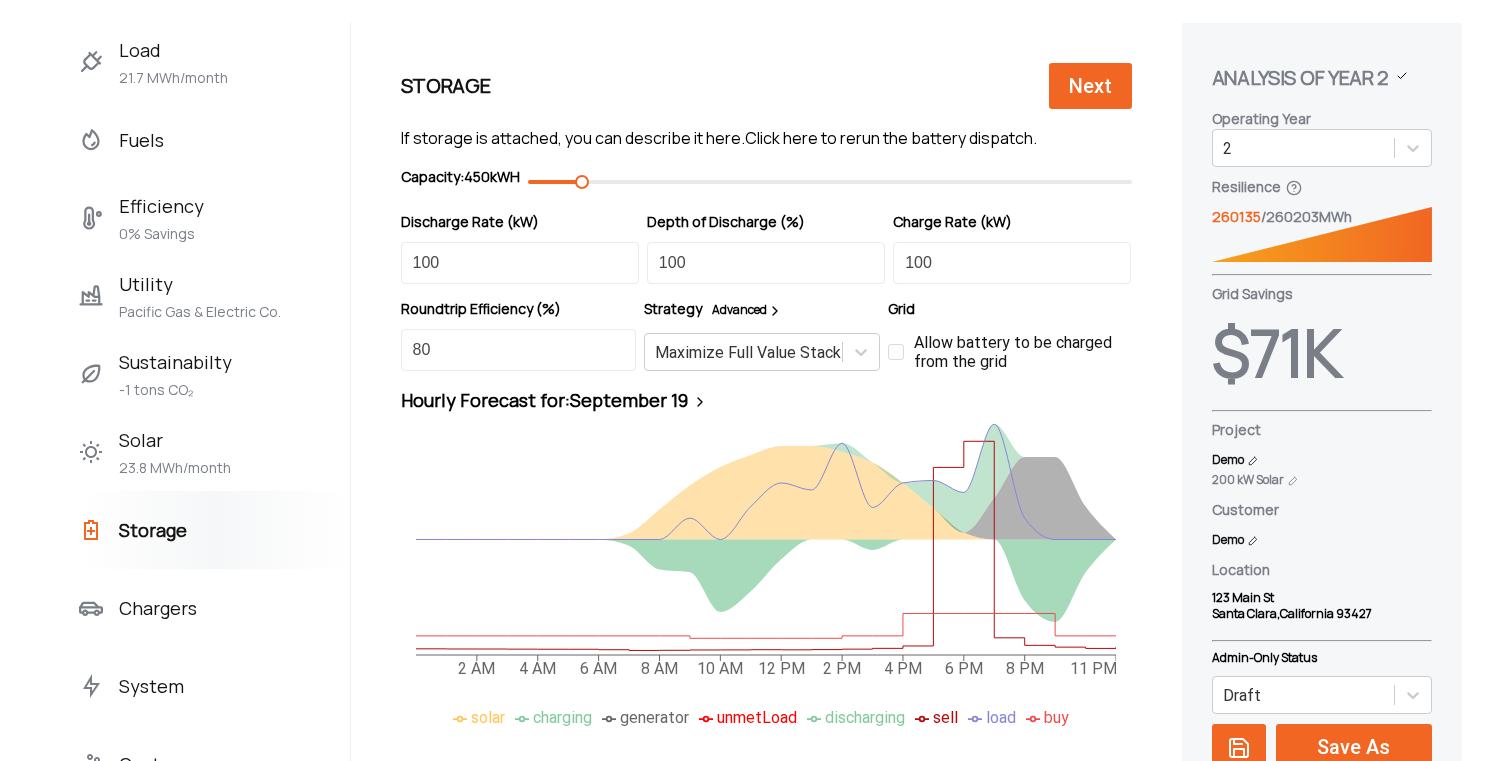 click at bounding box center (830, 182) 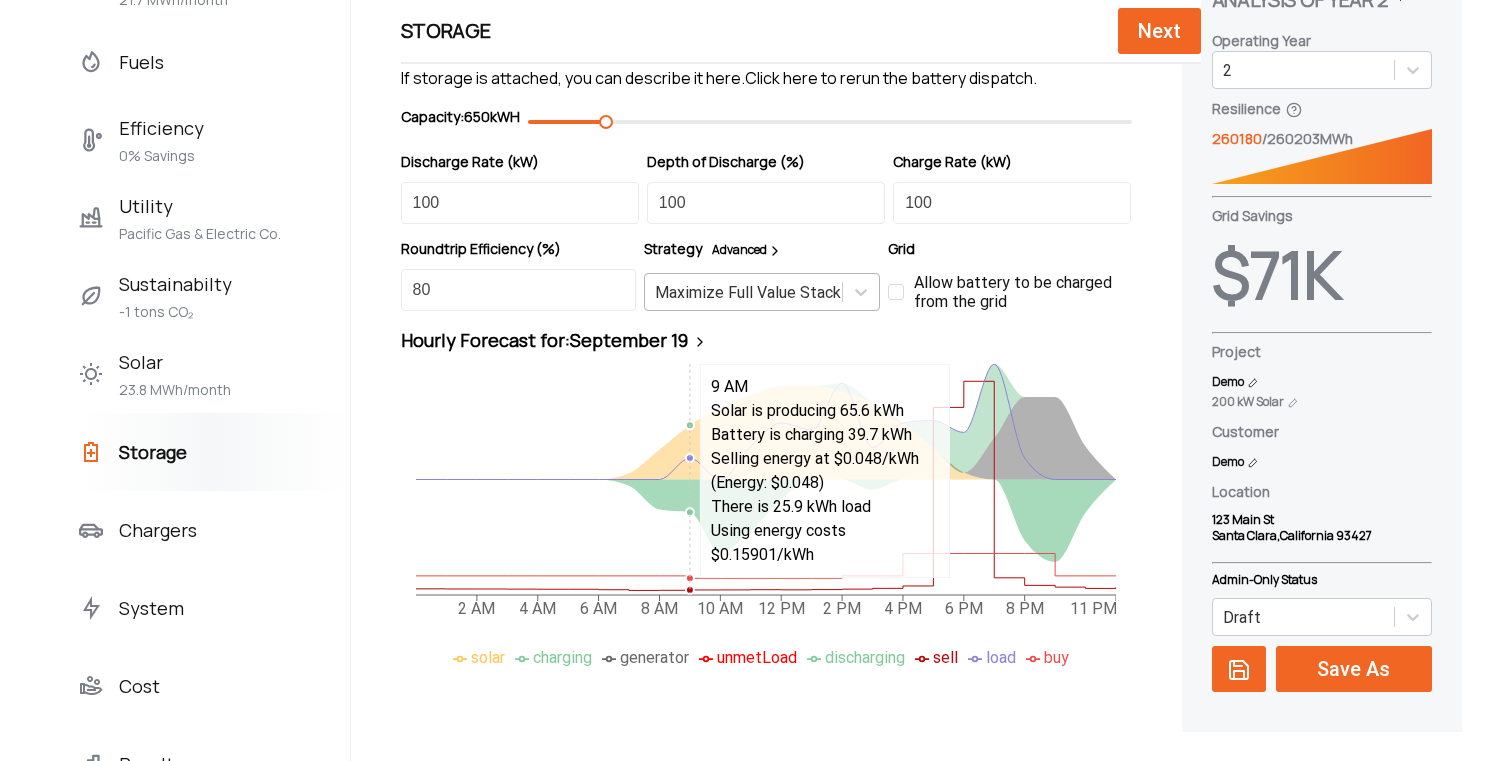 scroll, scrollTop: 77, scrollLeft: 0, axis: vertical 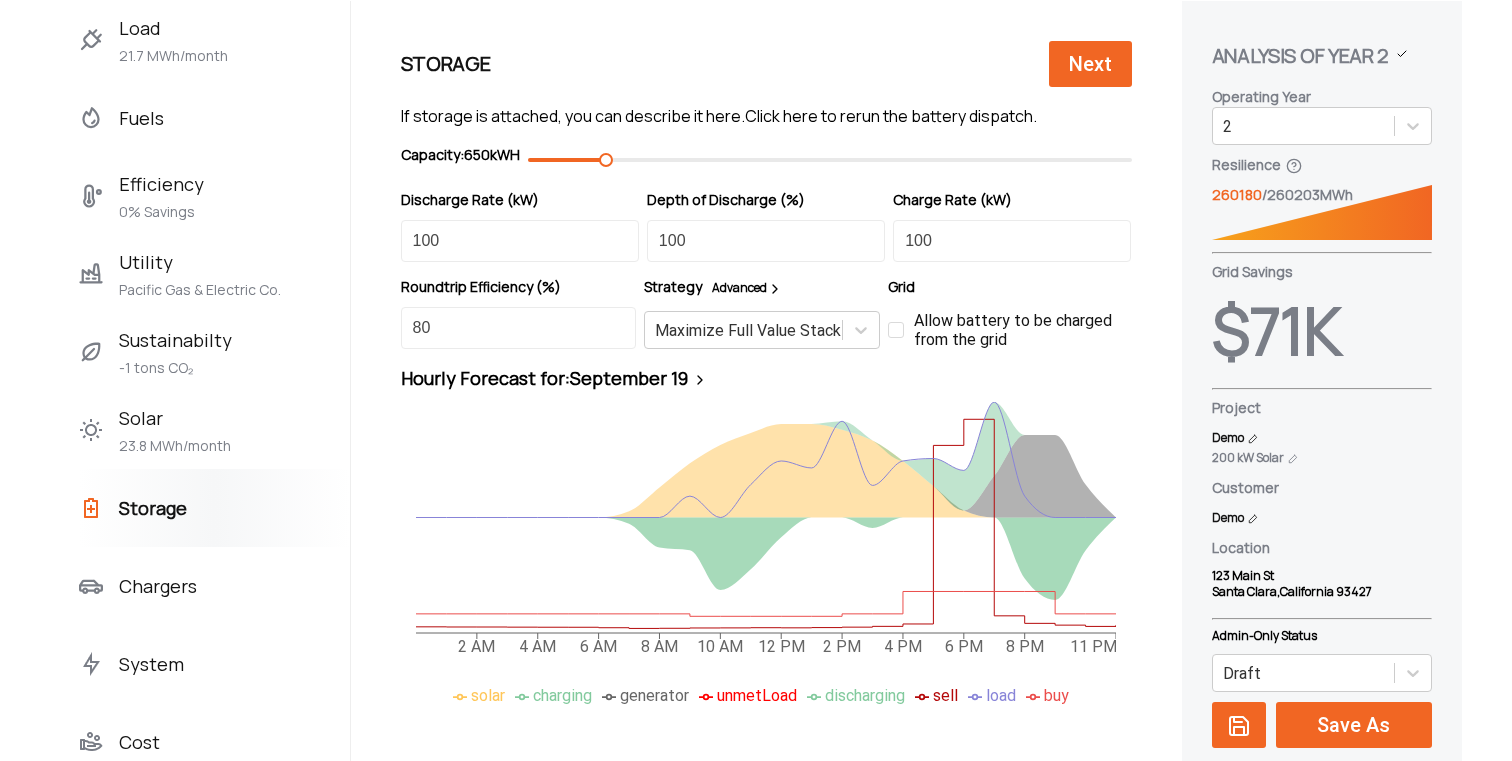 click 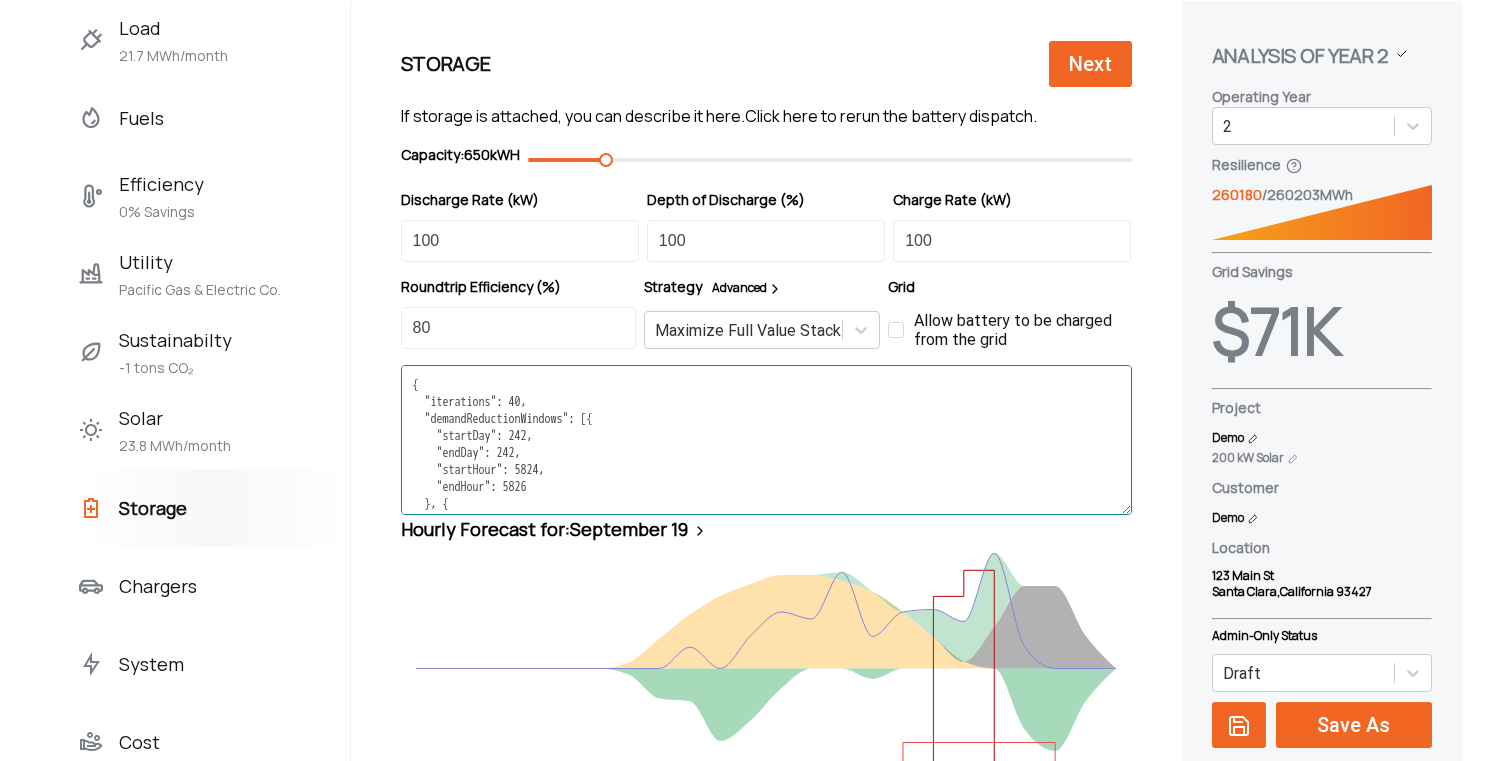 click on "{
"iterations": 40,
"demandReductionWindows": [{
"startDay": 242,
"endDay": 242,
"startHour": 5824,
"endHour": 5826
}, {
"startDay": 243,
"endDay": 243,
"startHour": 5849,
"endHour": 5849
}, {
"startDay": 245,
"endDay": 245,
"startHour": 5897,
"endHour": 5898
}, {
"startDay": 246,
"endDay": 246,
"startHour": 5920,
"endHour": 5922
}, {
"startDay": 247,
"endDay": 247,
"startHour": 5944,
"endHour": 5947
}, {
"startDay": 248,
"endDay": 248,
"startHour": 5967,
"endHour": 5971
}, {
"startDay": 249,
"endDay": 249,
"startHour": 5991,
"endHour": 5995
}, {
"startDay": 250,
"endDay": 250,
"startHour": 6015,
"endHour": 6019
}, {
"startDay": 251,
"endDay": 251,
"startHour": 6039,
"endHour": 6040
}]
}" at bounding box center (766, 440) 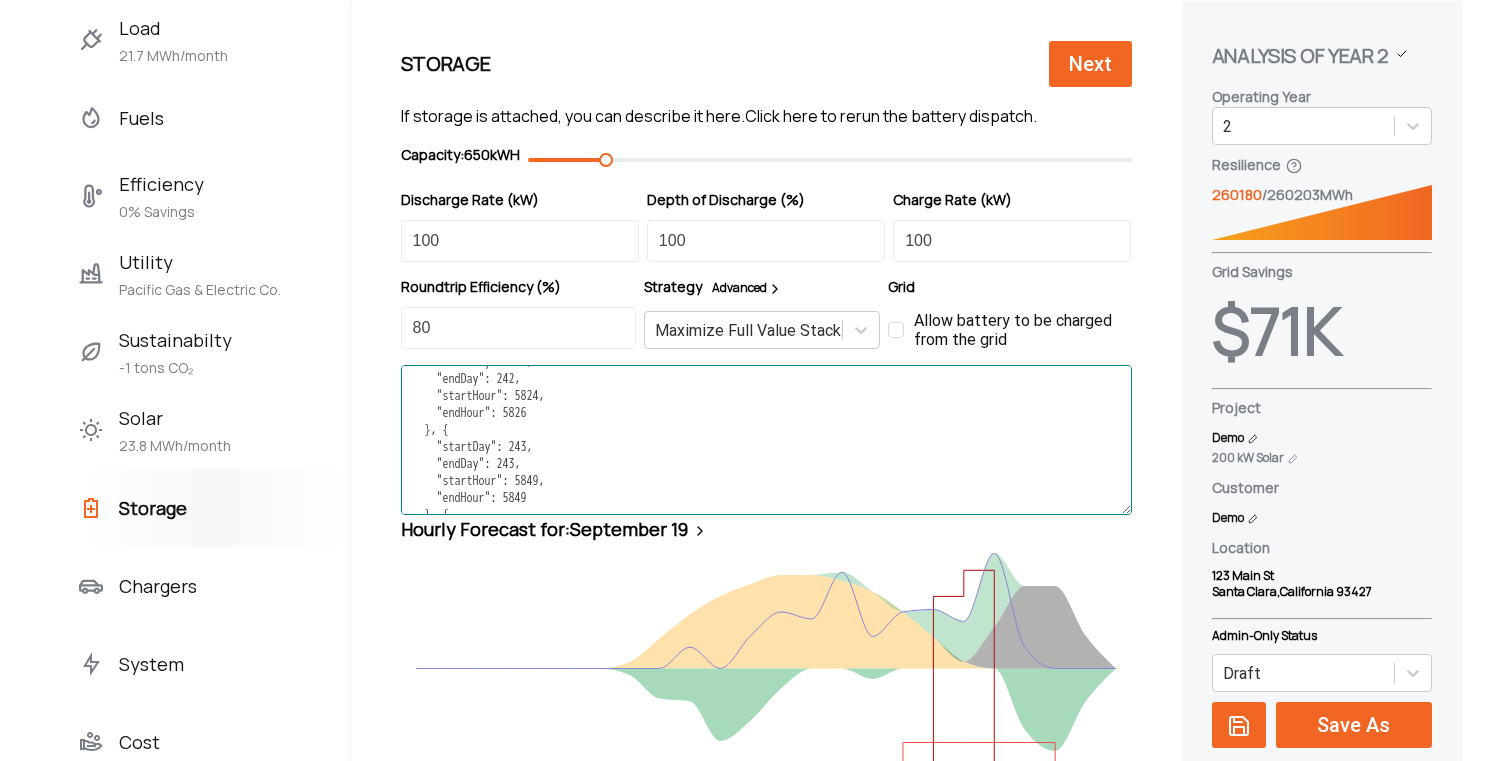 scroll, scrollTop: 0, scrollLeft: 0, axis: both 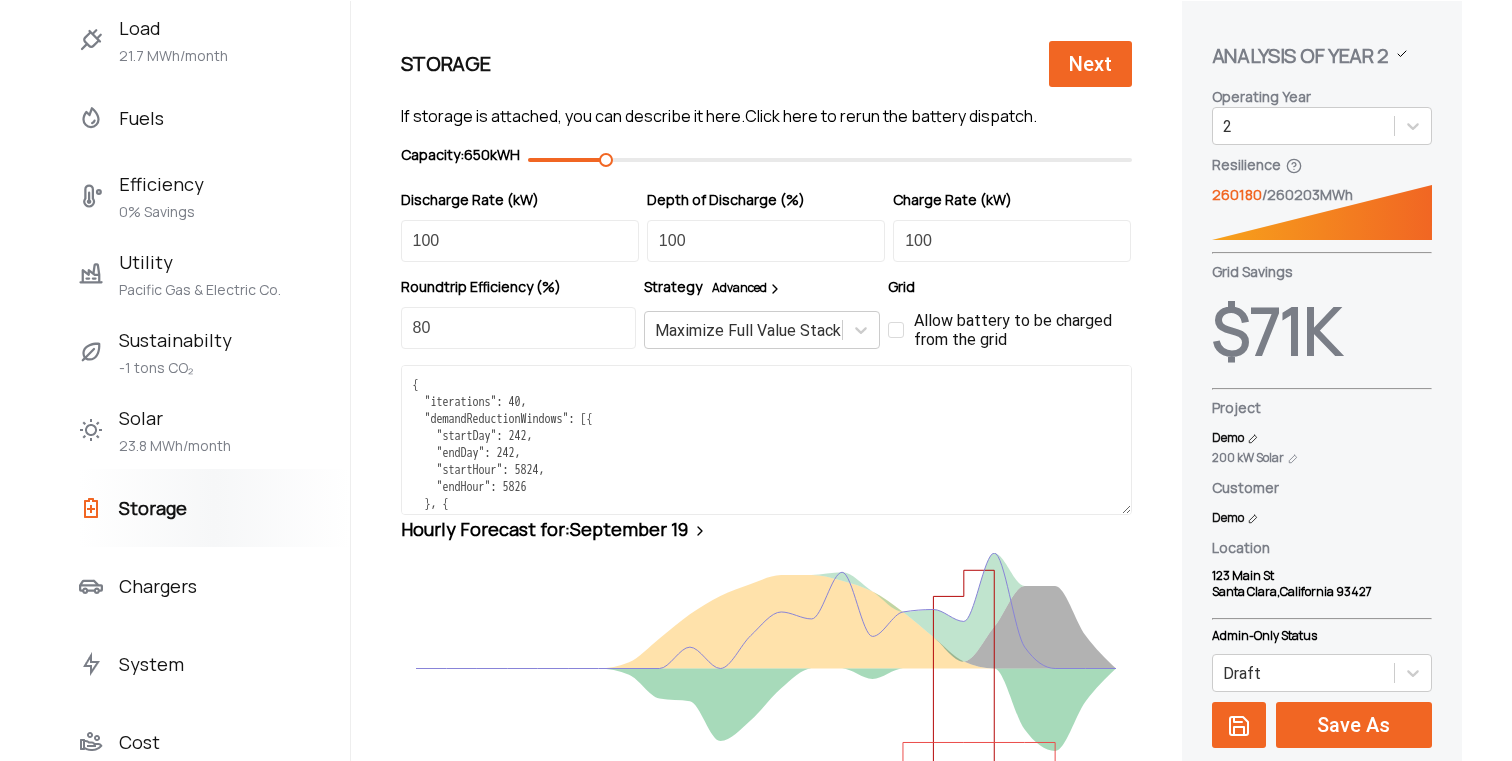 click on "Advanced" at bounding box center (747, 287) 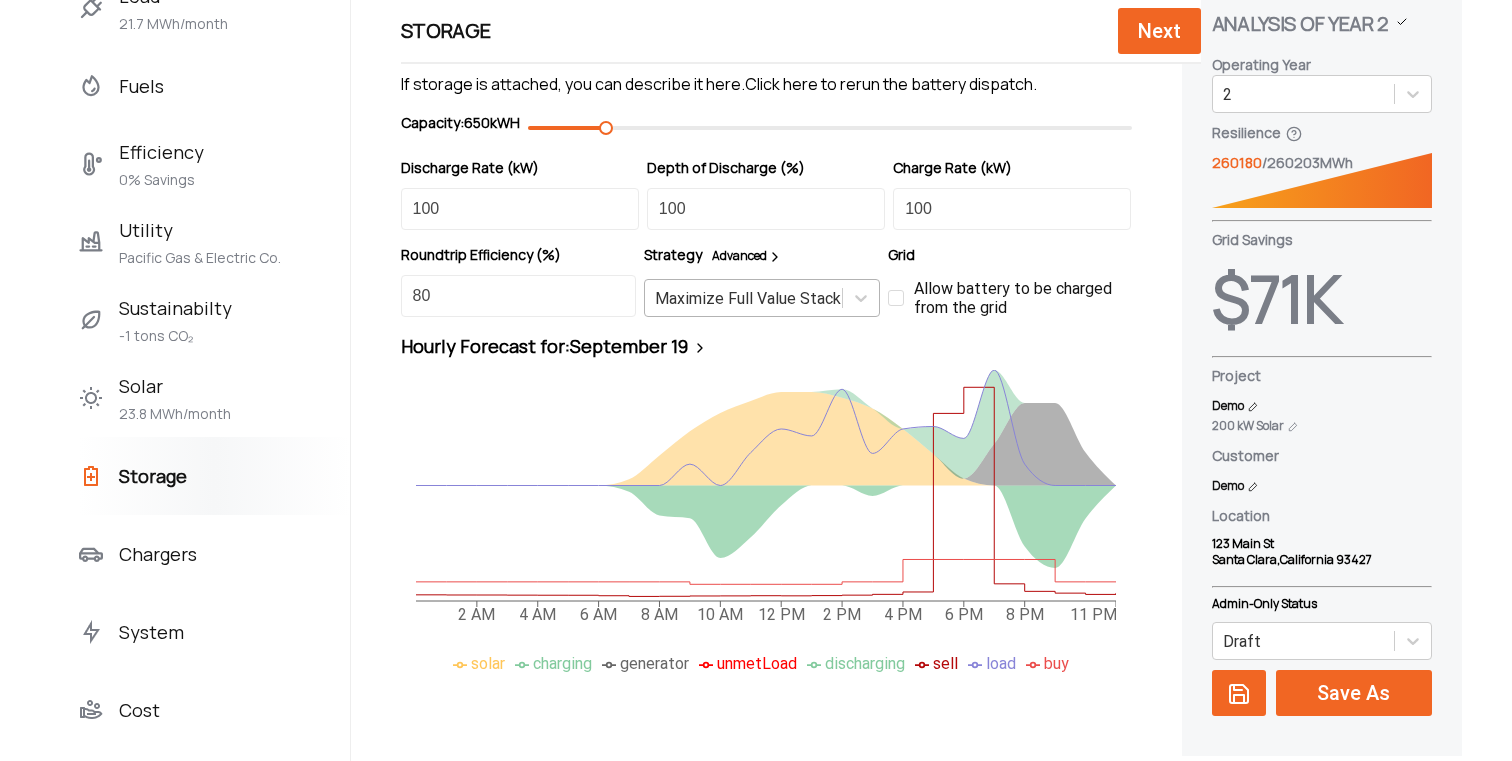 scroll, scrollTop: 132, scrollLeft: 0, axis: vertical 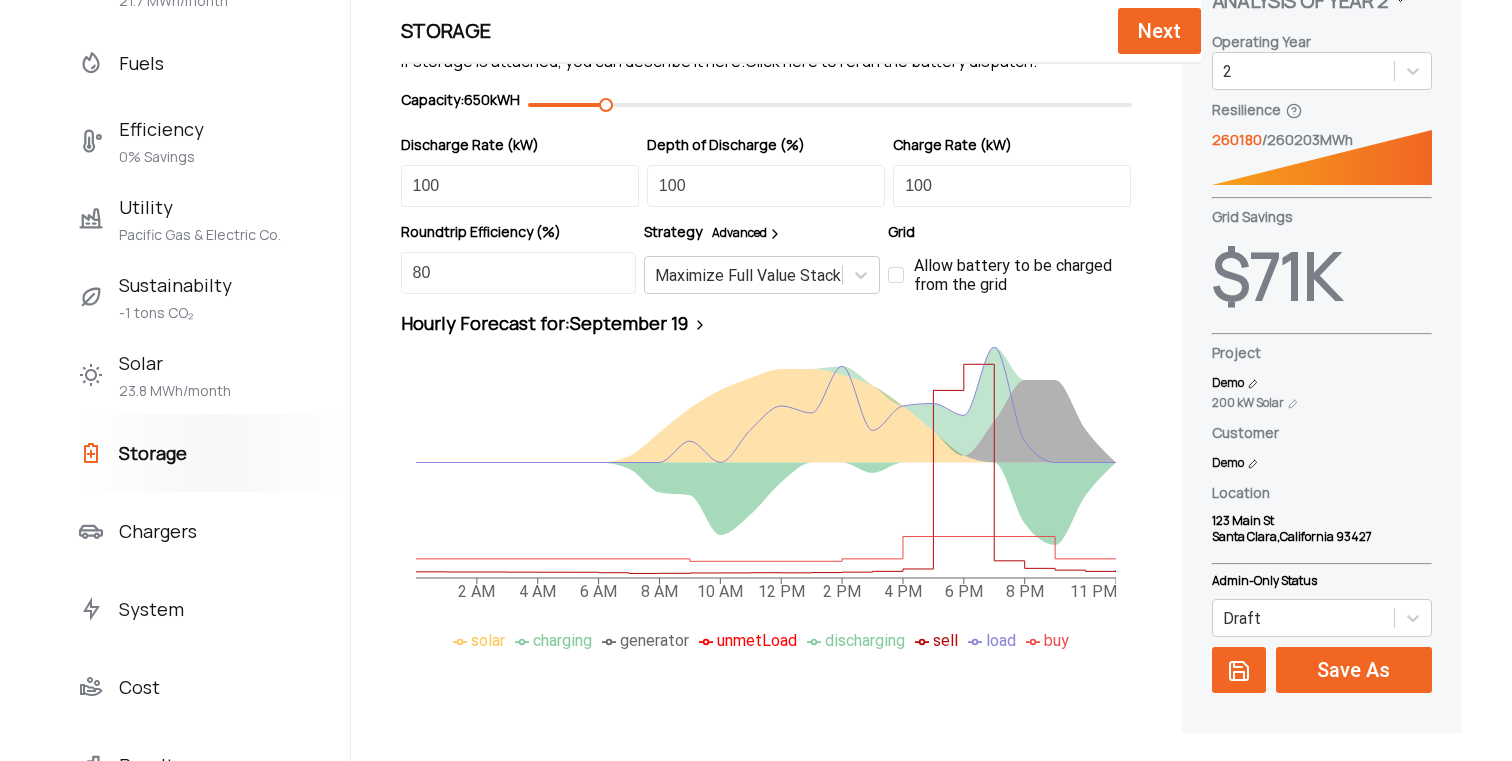 click on "Advanced" at bounding box center (747, 232) 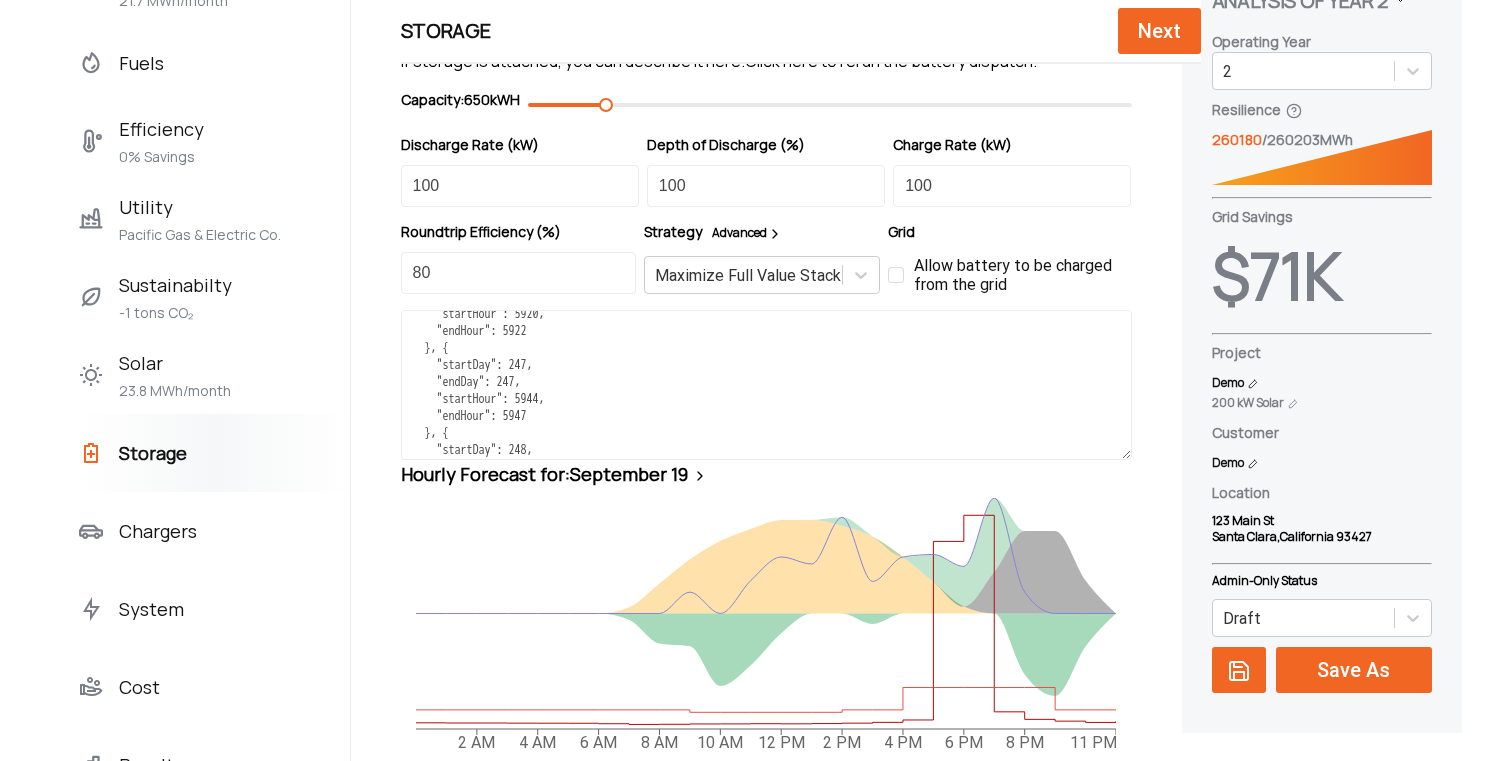 scroll, scrollTop: 360, scrollLeft: 0, axis: vertical 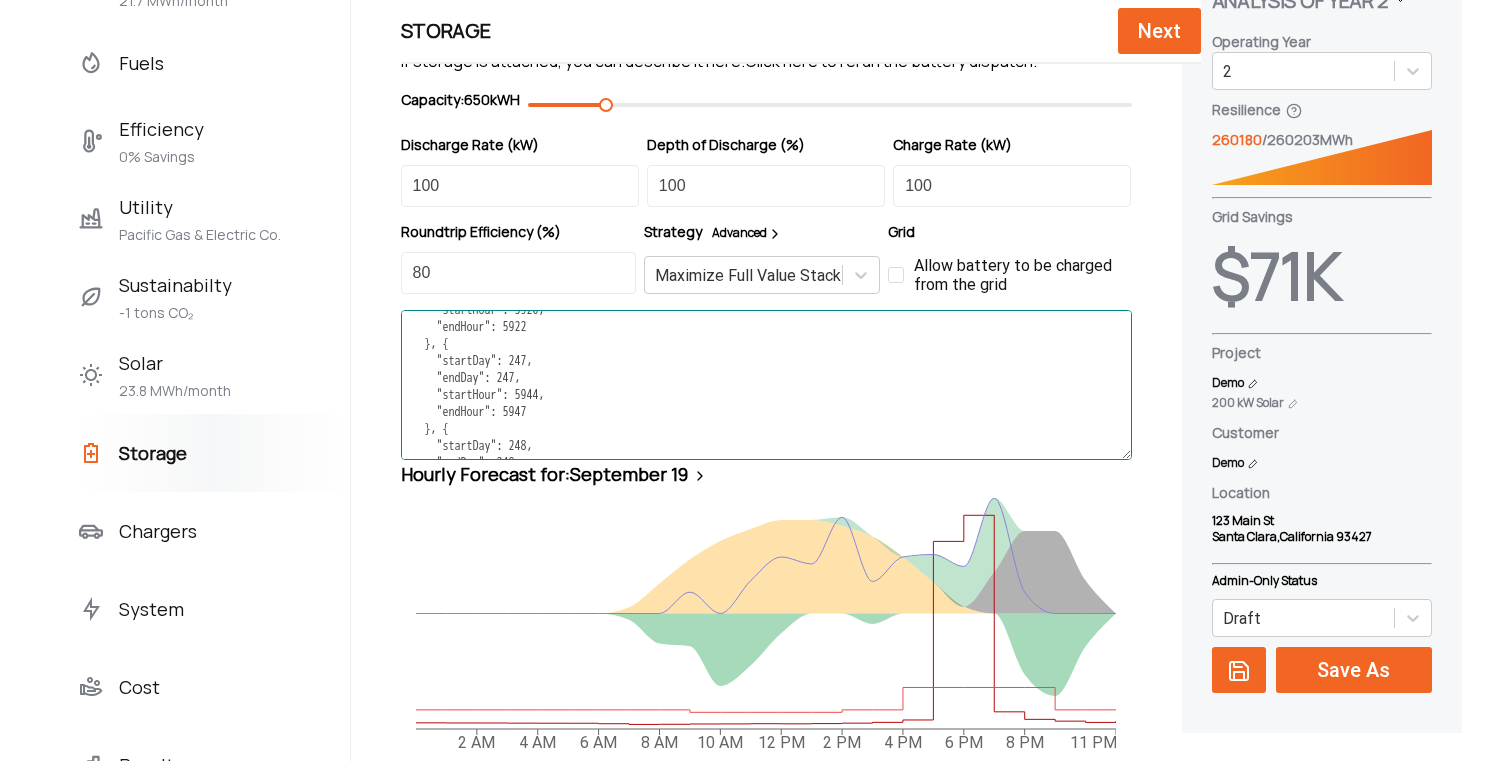 click on "{
"iterations": 40,
"demandReductionWindows": [{
"startDay": 242,
"endDay": 242,
"startHour": 5824,
"endHour": 5826
}, {
"startDay": 243,
"endDay": 243,
"startHour": 5849,
"endHour": 5849
}, {
"startDay": 245,
"endDay": 245,
"startHour": 5897,
"endHour": 5898
}, {
"startDay": 246,
"endDay": 246,
"startHour": 5920,
"endHour": 5922
}, {
"startDay": 247,
"endDay": 247,
"startHour": 5944,
"endHour": 5947
}, {
"startDay": 248,
"endDay": 248,
"startHour": 5967,
"endHour": 5971
}, {
"startDay": 249,
"endDay": 249,
"startHour": 5991,
"endHour": 5995
}, {
"startDay": 250,
"endDay": 250,
"startHour": 6015,
"endHour": 6019
}, {
"startDay": 251,
"endDay": 251,
"startHour": 6039,
"endHour": 6040
}]
}" at bounding box center [766, 385] 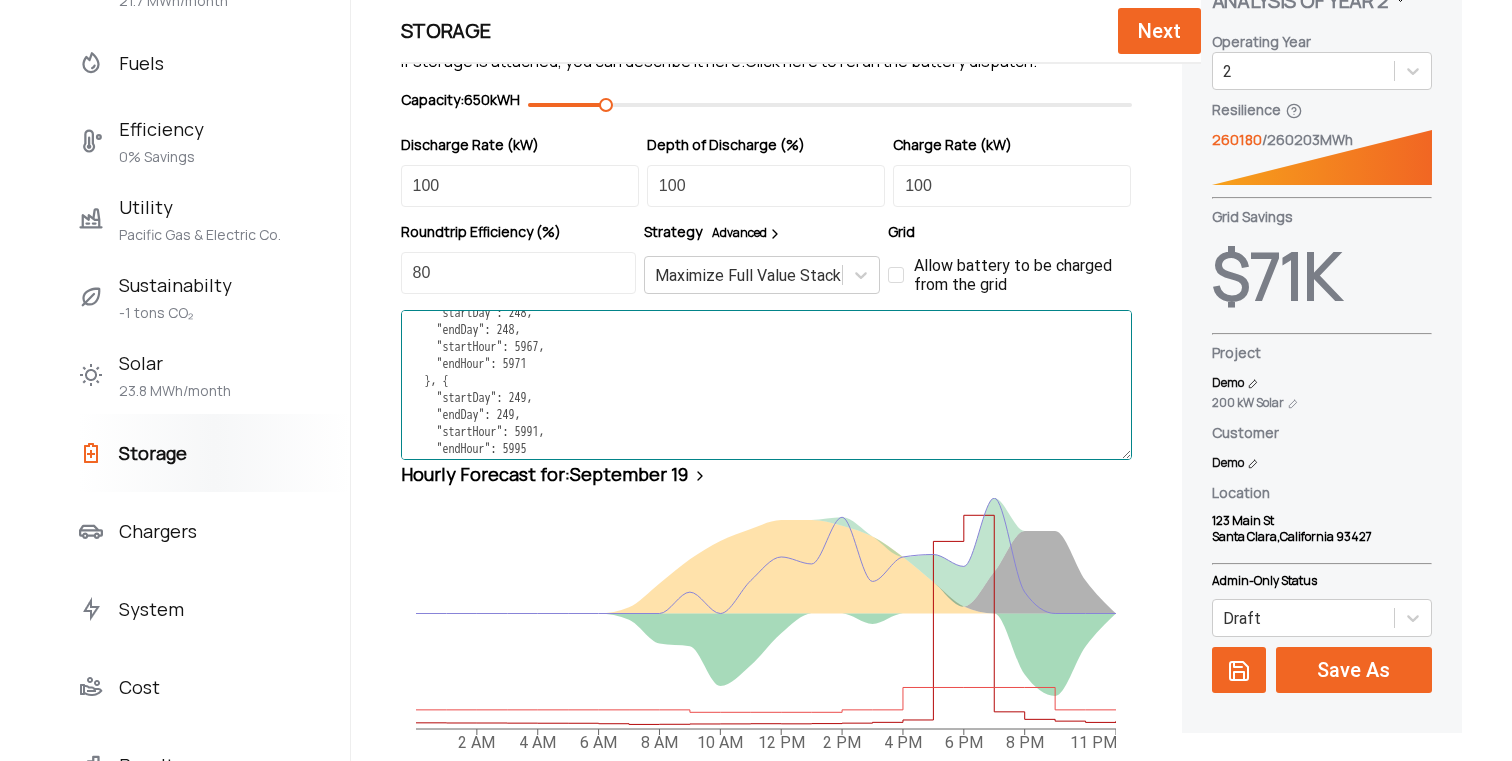 scroll, scrollTop: 560, scrollLeft: 0, axis: vertical 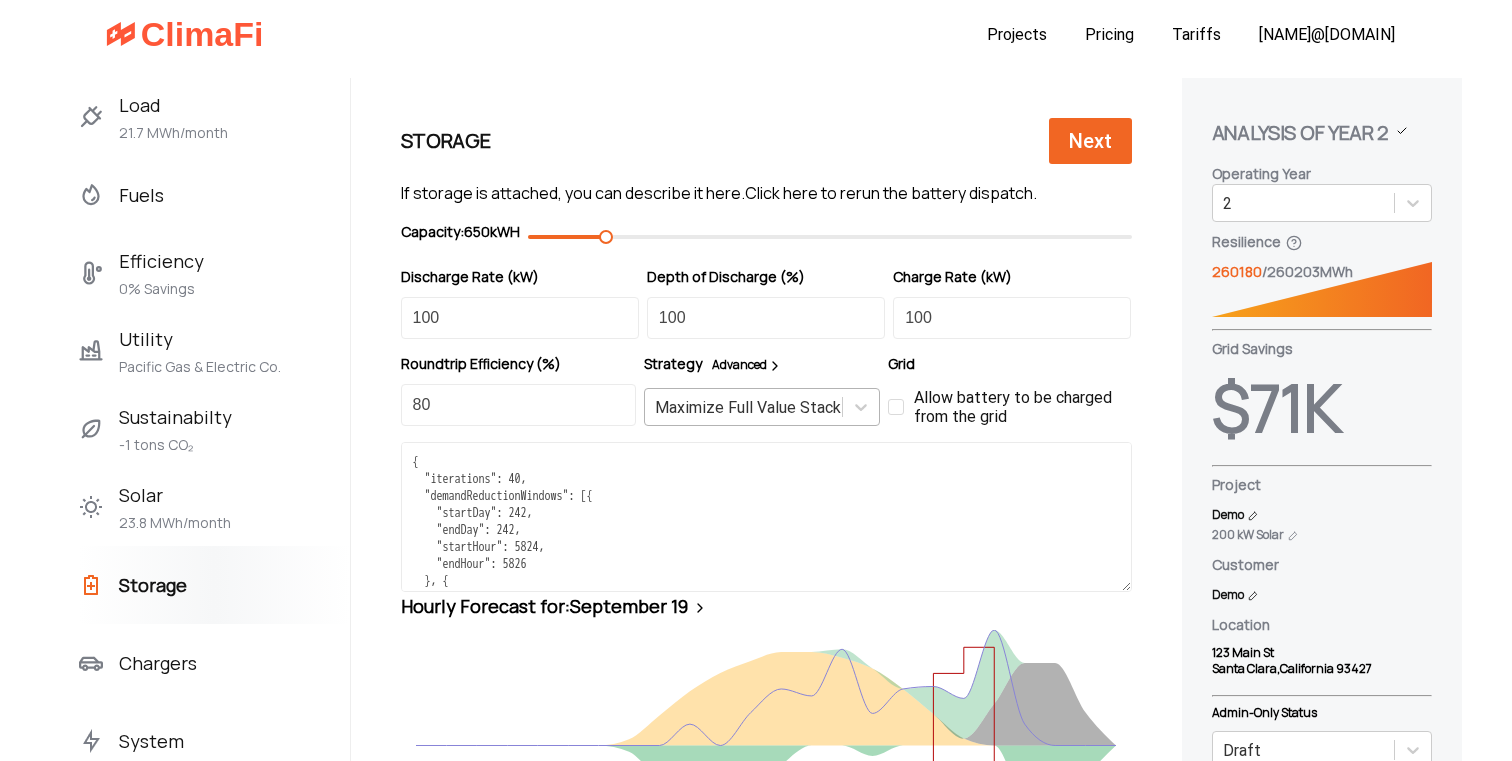 click on "Maximize Full Value Stack" at bounding box center (748, 407) 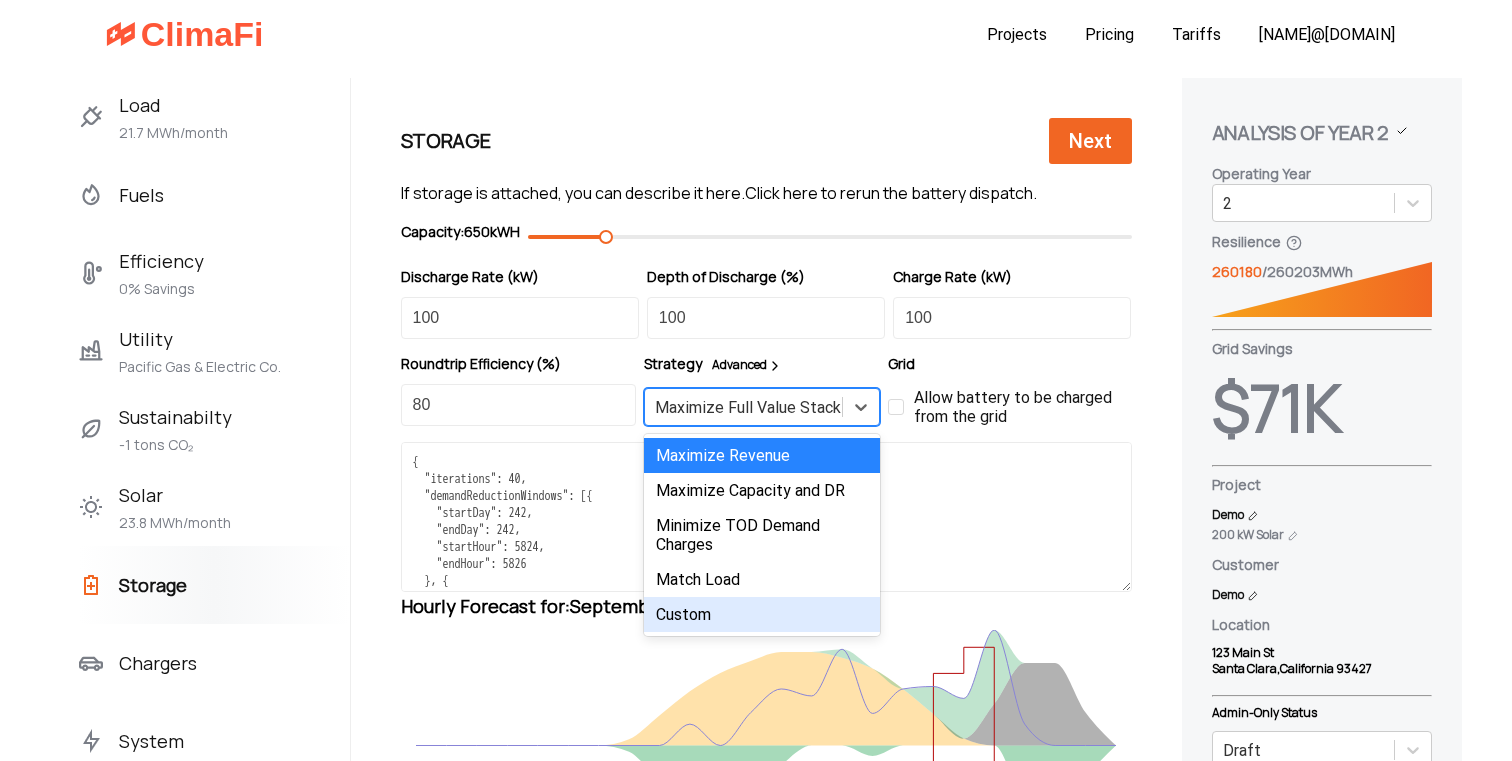 click on "Custom" at bounding box center [762, 614] 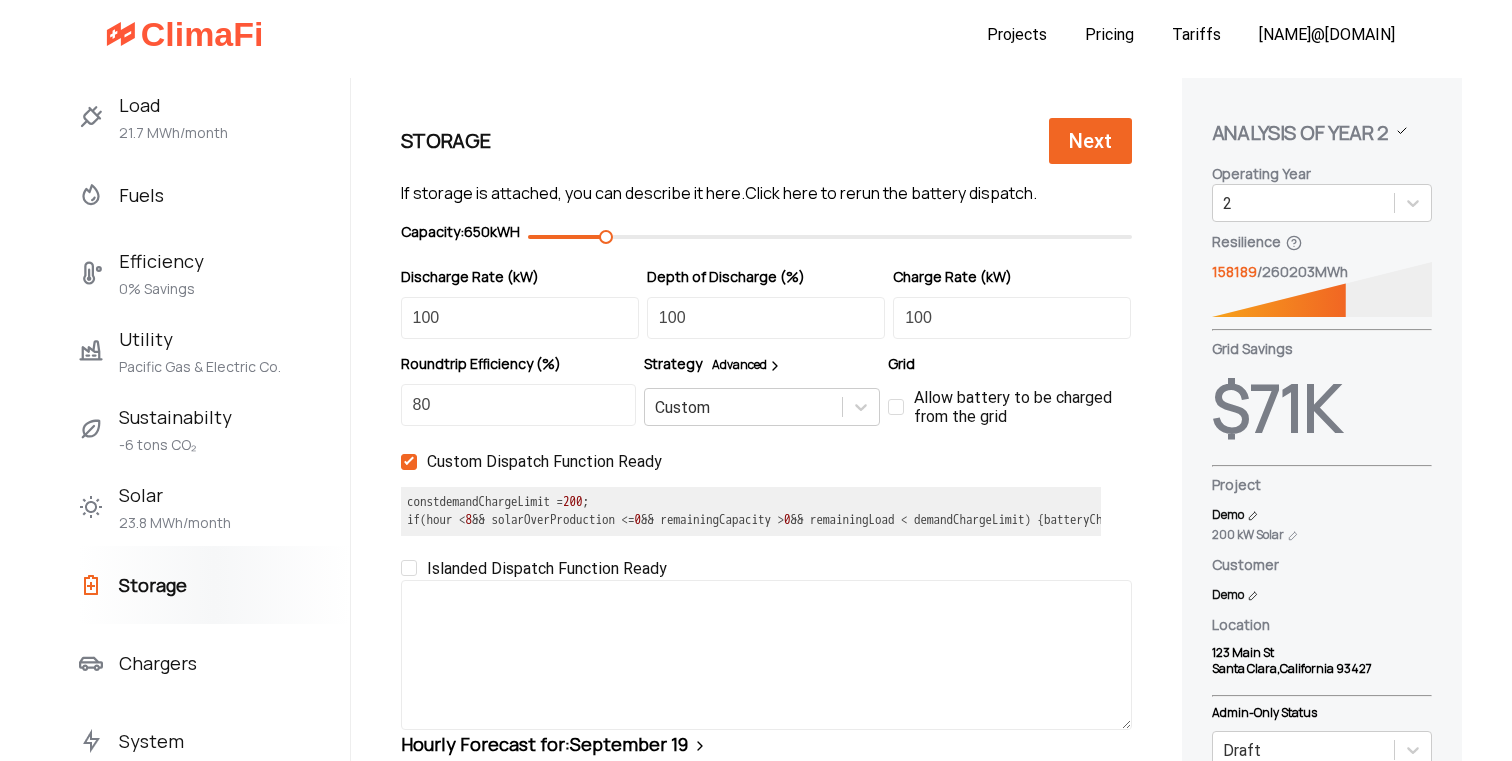 click on ".min(solarOverProduction, maxCharge);" at bounding box center [2035, 519] 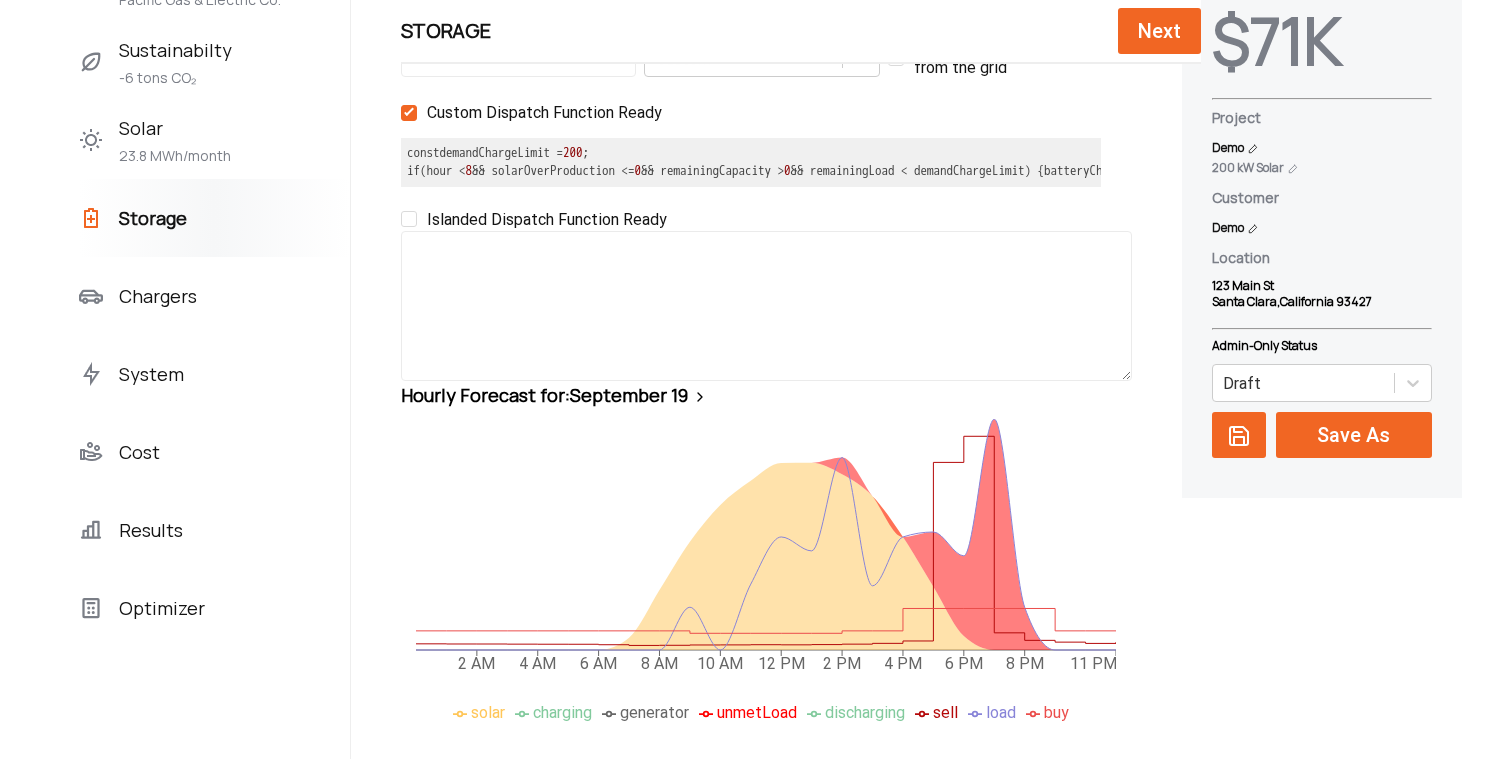 scroll, scrollTop: 379, scrollLeft: 0, axis: vertical 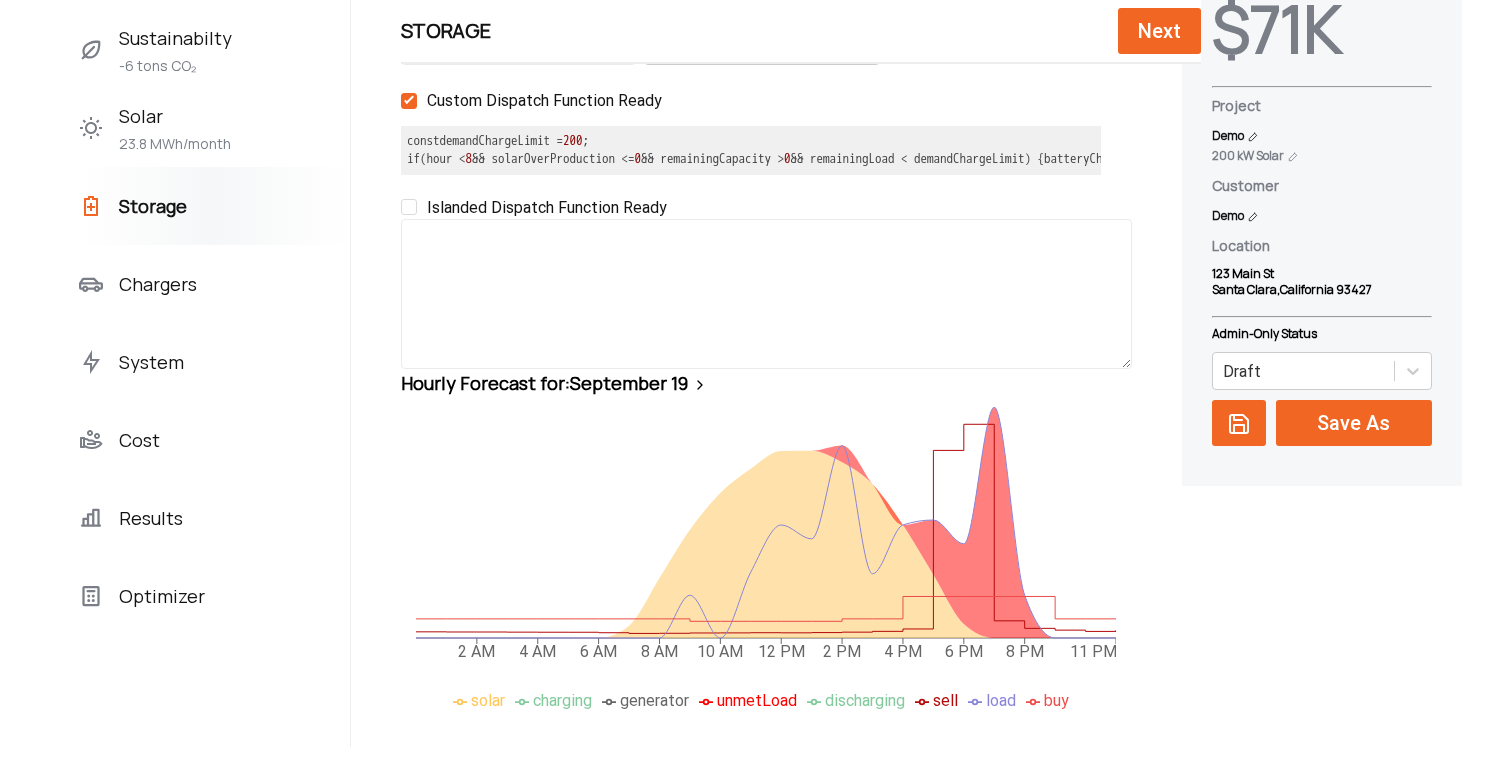 drag, startPoint x: 698, startPoint y: 291, endPoint x: 663, endPoint y: 139, distance: 155.97757 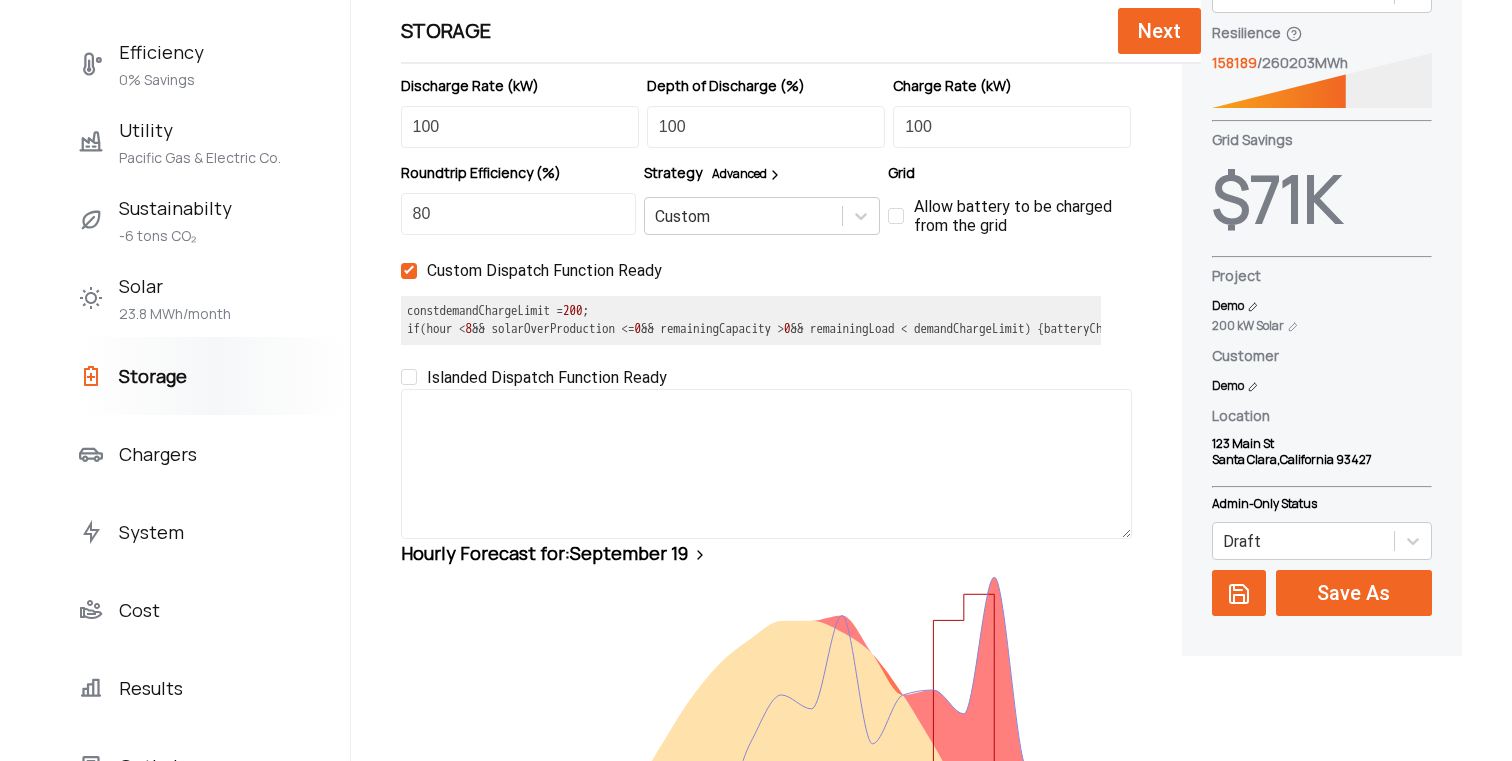 scroll, scrollTop: 76, scrollLeft: 0, axis: vertical 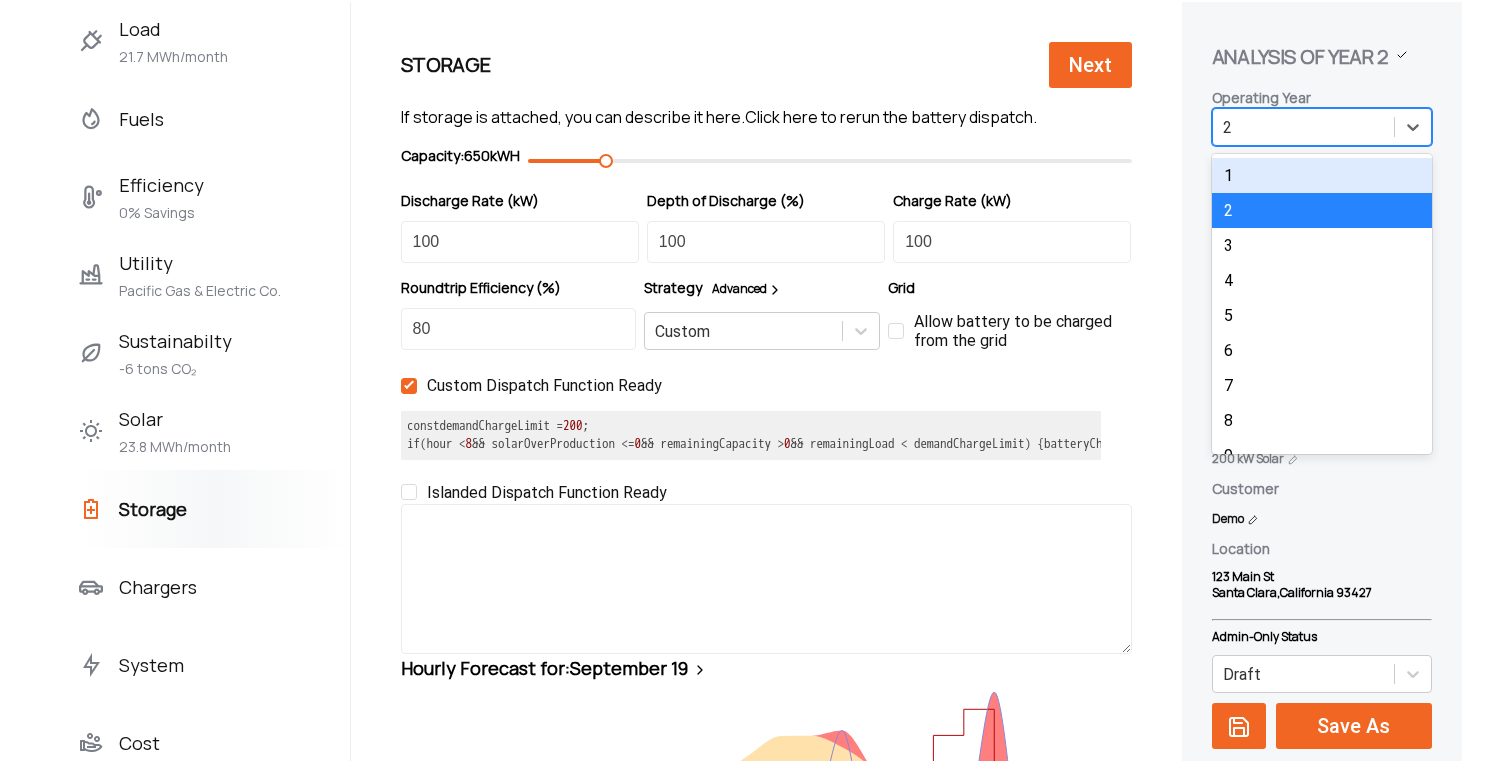 click on "2" at bounding box center [1303, 127] 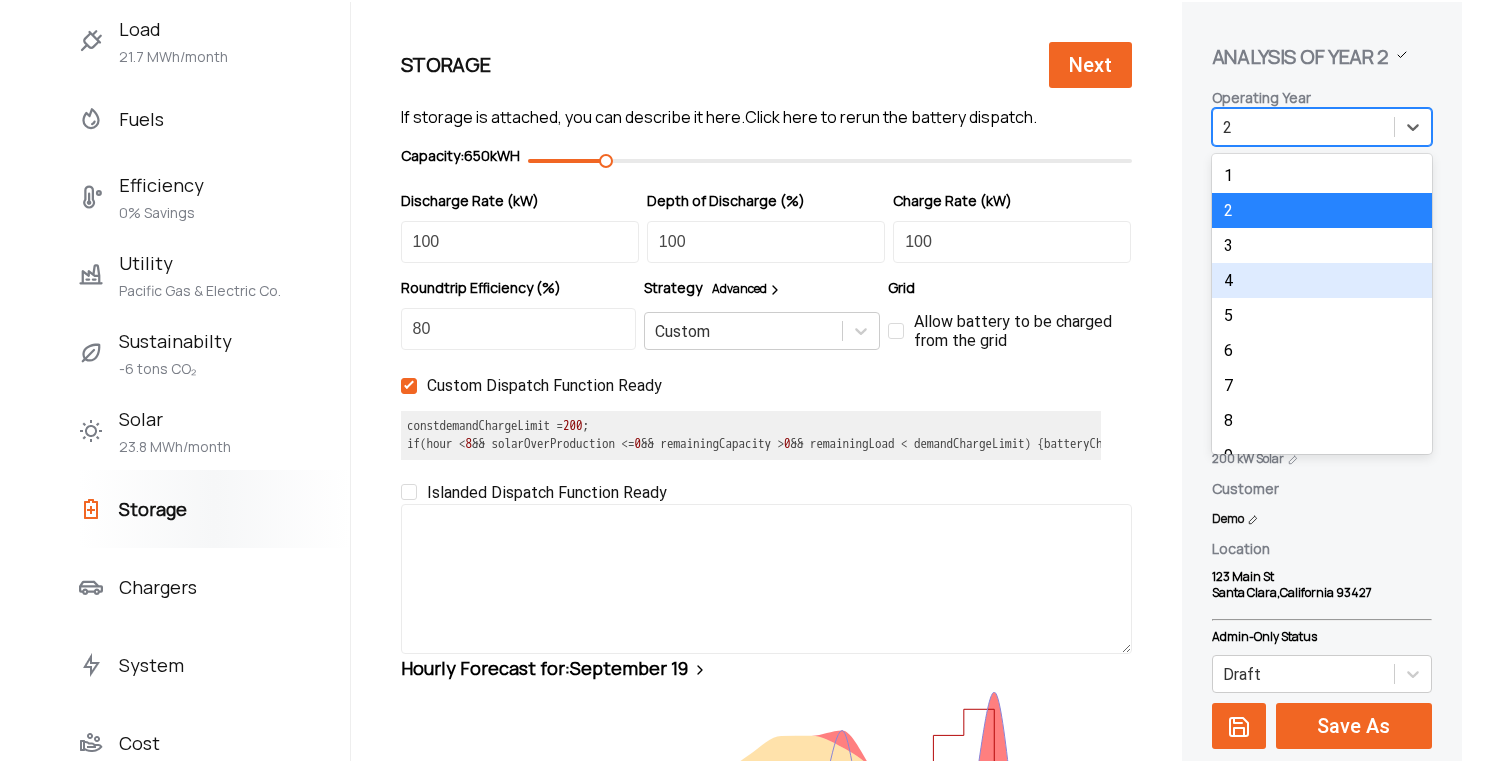 click on "4" at bounding box center [1322, 280] 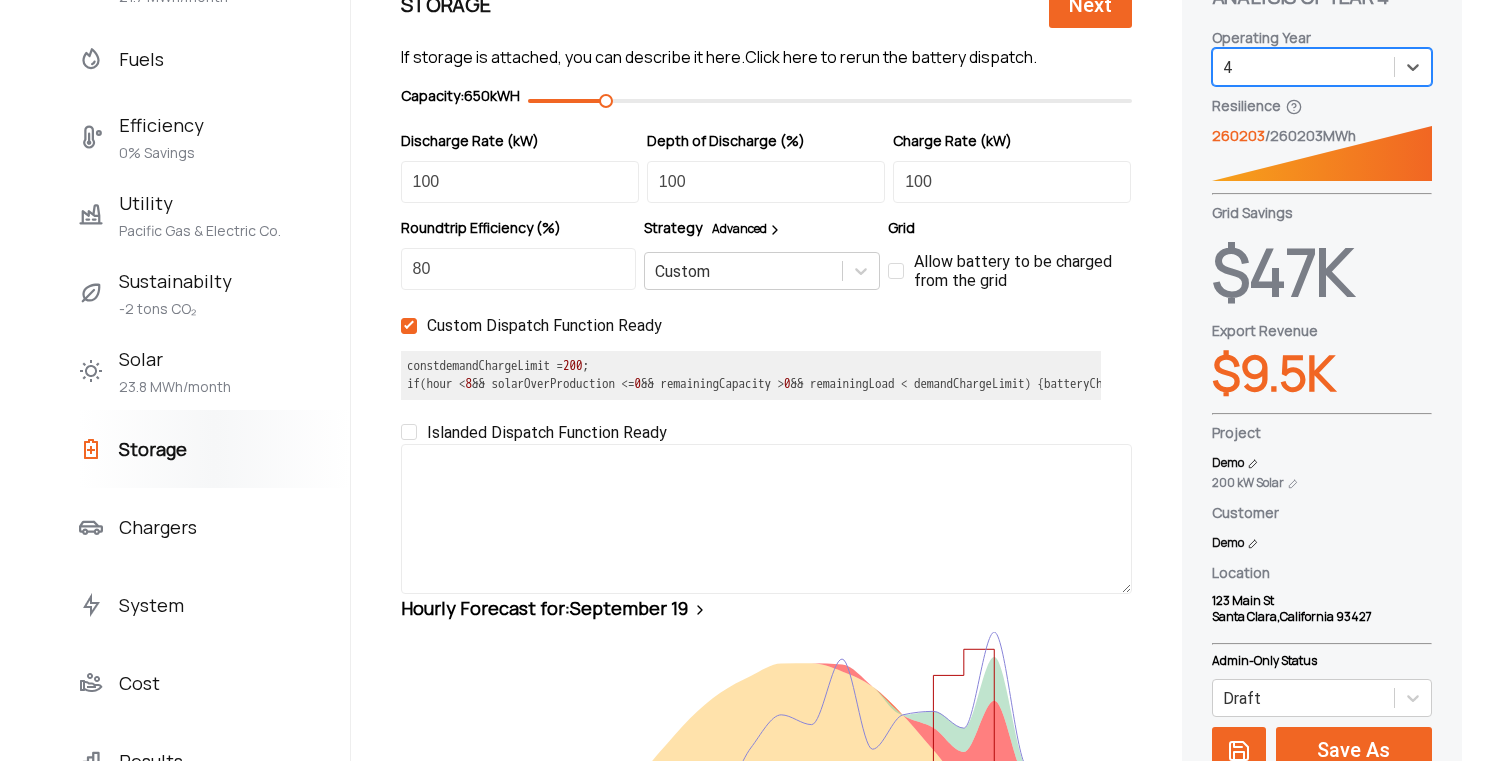 scroll, scrollTop: 172, scrollLeft: 0, axis: vertical 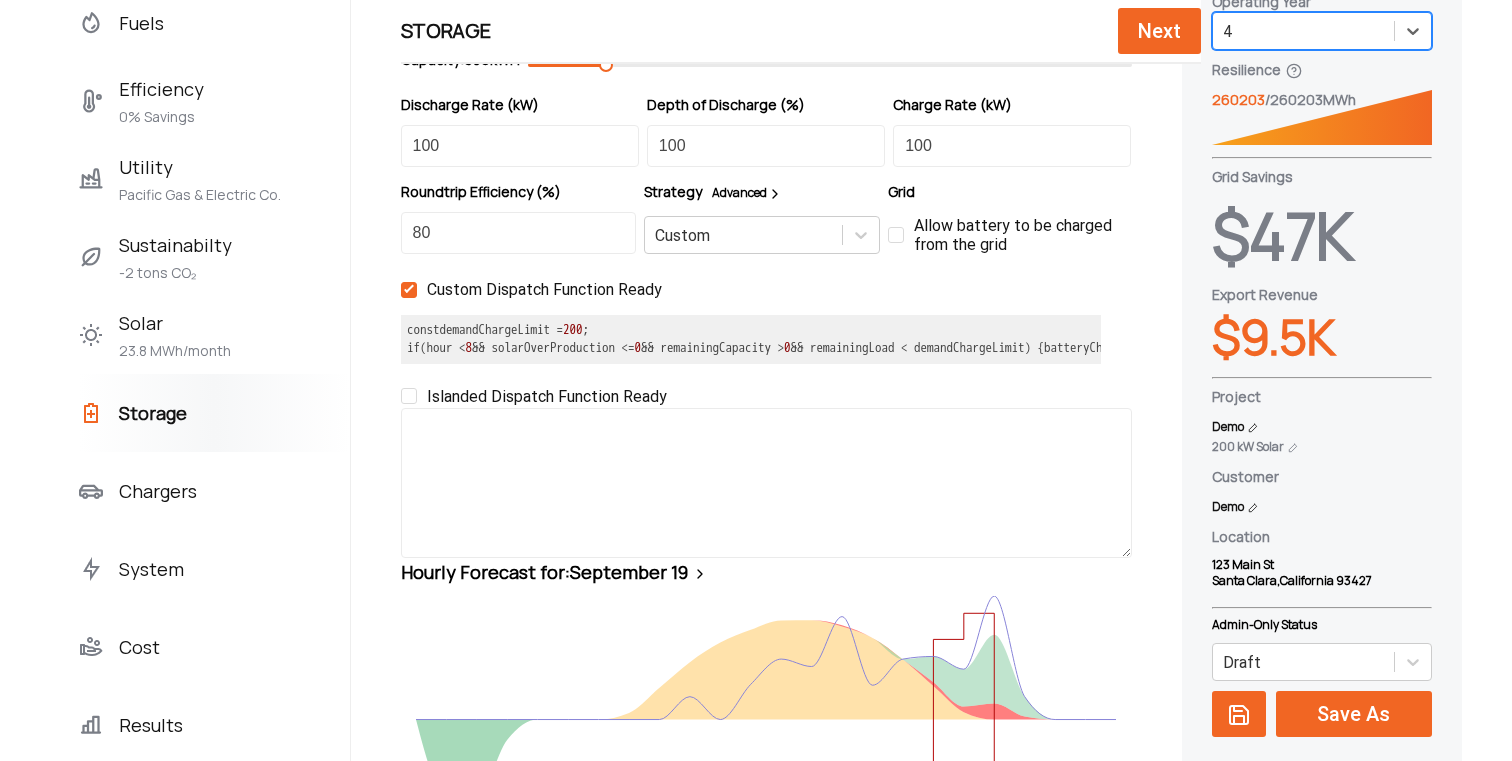 click on "Custom Dispatch Function Ready const  demandChargeLimit =  200 ;
if  (hour <  8  && solarOverProduction <=  0  && remainingCapacity >  0  && remainingLoad < demandChargeLimit) {
batteryCharge[hour] =  Math .min(maxCharge, demandChargeLimit - remainingLoad)
}  else   if  (solarOverProduction >  0 ) {
batteryCharge[hour] =  Math .min(solarOverProduction, maxCharge);
}  else   if  ((hour <=  20 ) && (hour >=  15 ) && (maxDischarge >  0 )) {
batteryDischarge[hour] =  Math .min(maxDischarge, remainingLoad);
}  else   if  (remainingLoad > demandChargeLimit) {
batteryDischarge[hour] =  Math .min(maxDischarge, remainingLoad - demandChargeLimit);
}" at bounding box center (766, 317) 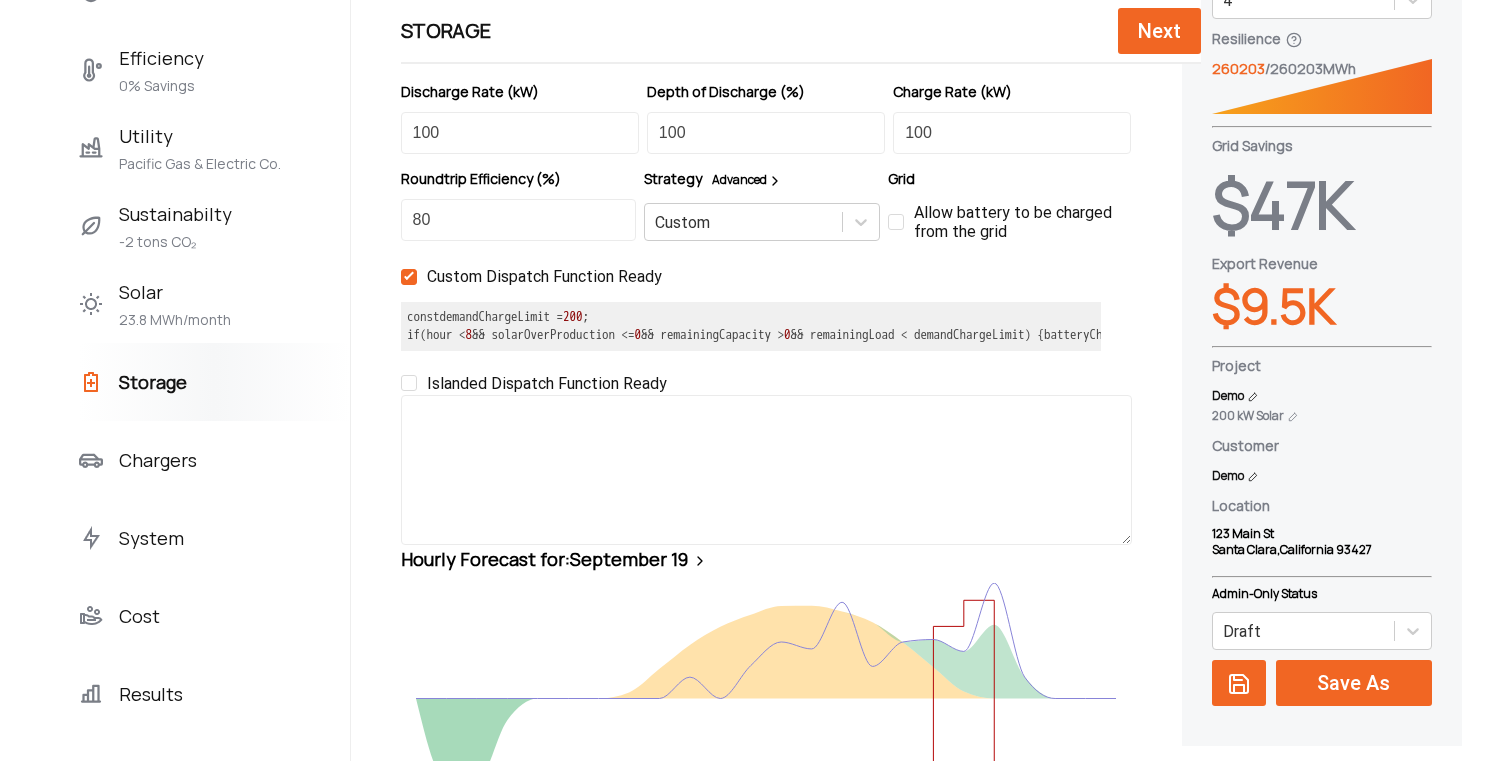 click on "Custom Dispatch Function Ready const  demandChargeLimit =  200 ;
if  (hour <  8  && solarOverProduction <=  0  && remainingCapacity >  0  && remainingLoad < demandChargeLimit) {
batteryCharge[hour] =  Math .min(maxCharge, demandChargeLimit - remainingLoad)
}  else   if  (solarOverProduction >  0 ) {
batteryCharge[hour] =  Math .min(solarOverProduction, maxCharge);
}  else   if  ((hour <=  20 ) && (hour >=  15 ) && (maxDischarge >  0 )) {
batteryDischarge[hour] =  Math .min(maxDischarge, remainingLoad);
}  else   if  (remainingLoad > demandChargeLimit) {
batteryDischarge[hour] =  Math .min(maxDischarge, remainingLoad - demandChargeLimit);
}" at bounding box center (766, 304) 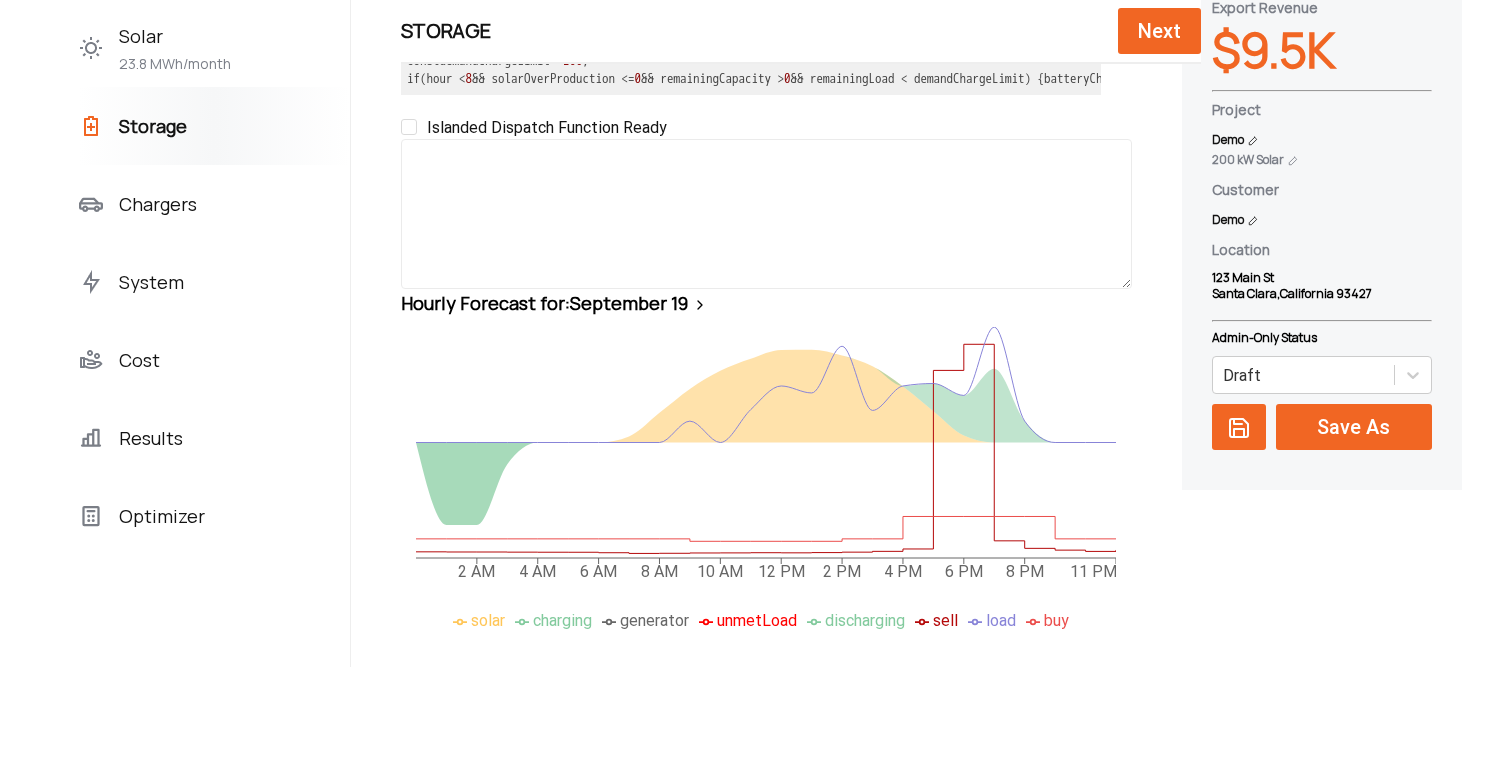 scroll, scrollTop: 412, scrollLeft: 0, axis: vertical 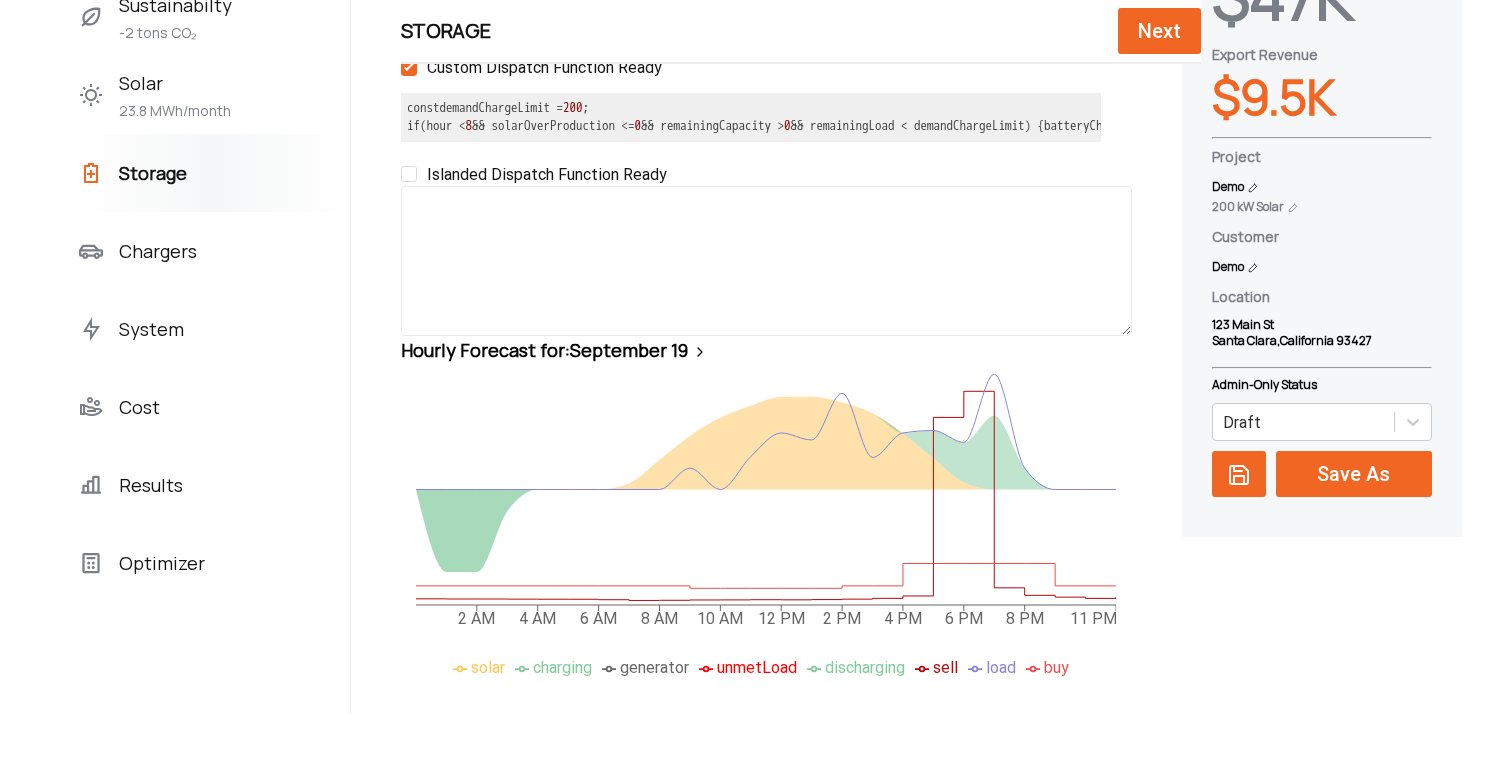 click on "200" at bounding box center [573, 107] 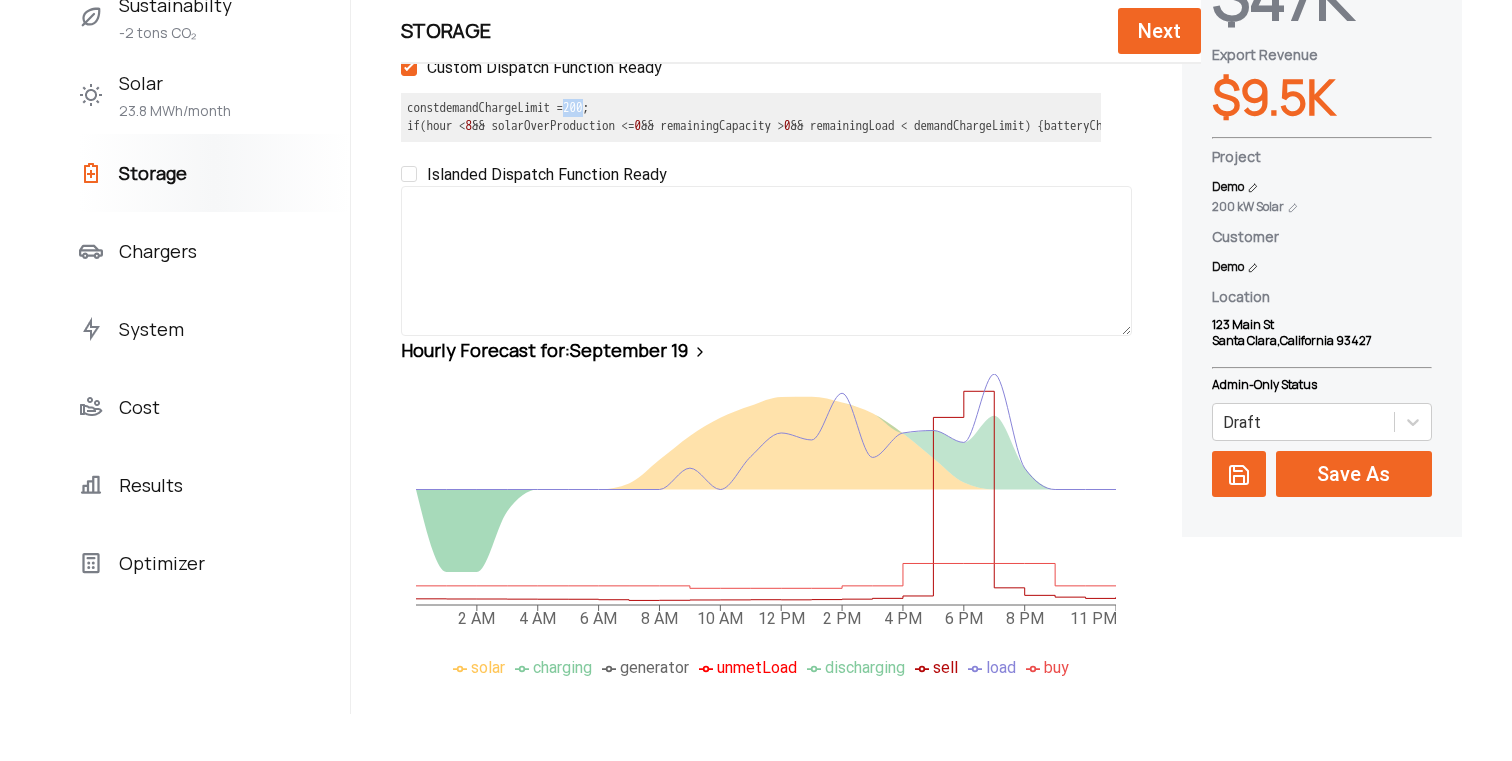 click on "200" at bounding box center [573, 107] 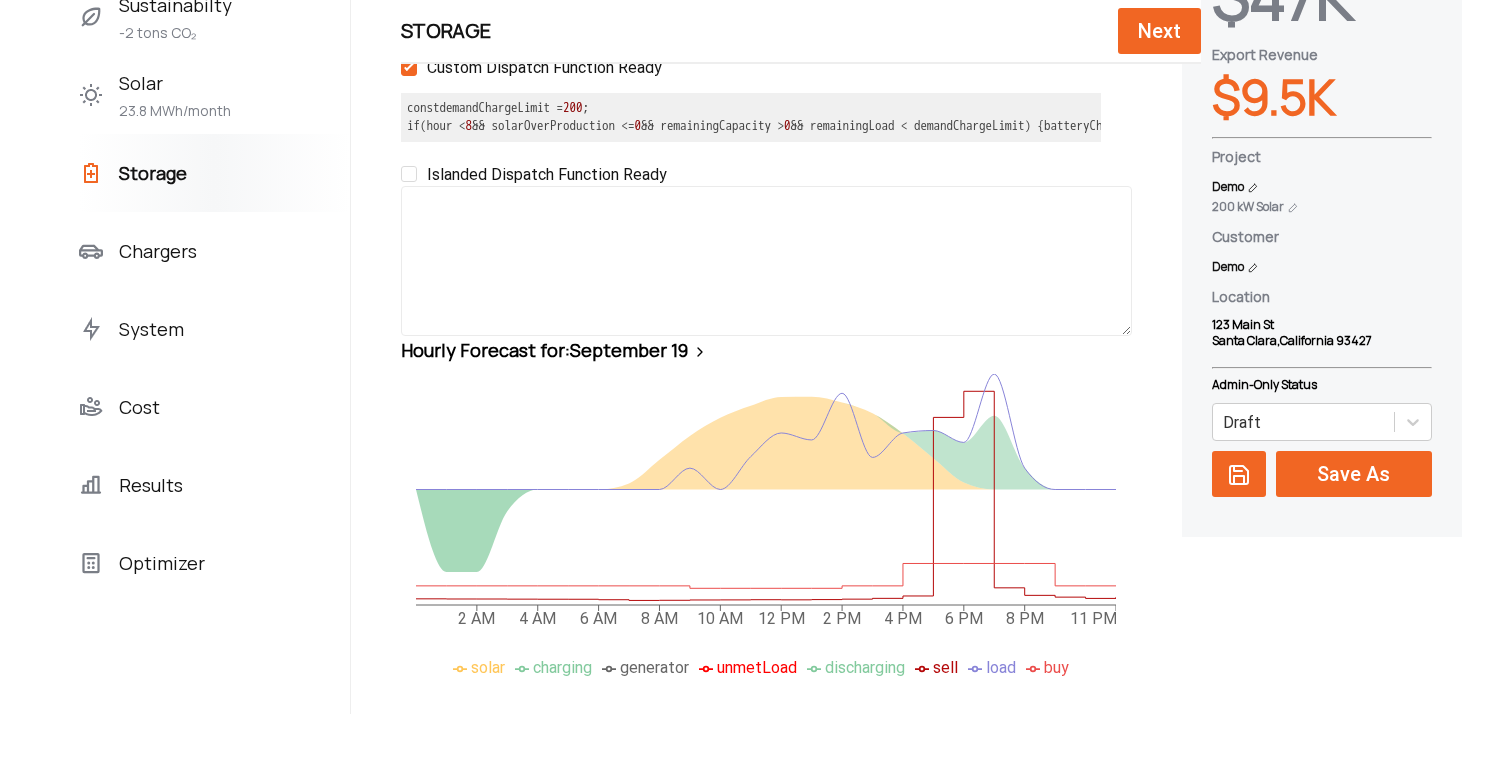click on "const  demandChargeLimit =  200 ;
if  (hour <  8  && solarOverProduction <=  0  && remainingCapacity >  0  && remainingLoad < demandChargeLimit) {
batteryCharge[hour] =  Math .min(maxCharge, demandChargeLimit - remainingLoad)
}  else   if  (solarOverProduction >  0 ) {
batteryCharge[hour] =  Math .min(solarOverProduction, maxCharge);
}  else   if  ((hour <=  20 ) && (hour >=  15 ) && (maxDischarge >  0 )) {
batteryDischarge[hour] =  Math .min(maxDischarge, remainingLoad);
}  else   if  (remainingLoad > demandChargeLimit) {
batteryDischarge[hour] =  Math .min(maxDischarge, remainingLoad - demandChargeLimit);
}" at bounding box center [751, 117] 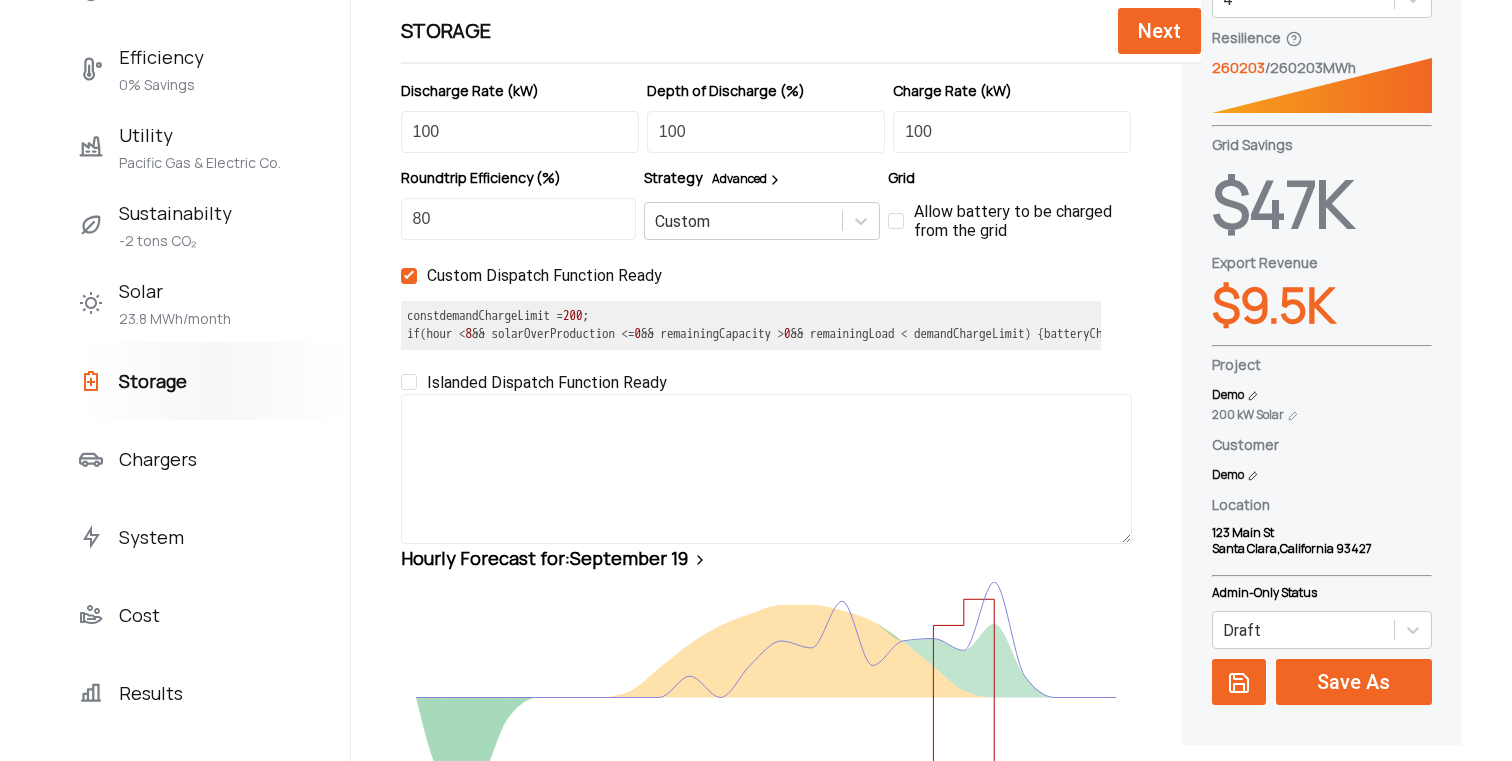 scroll, scrollTop: 185, scrollLeft: 0, axis: vertical 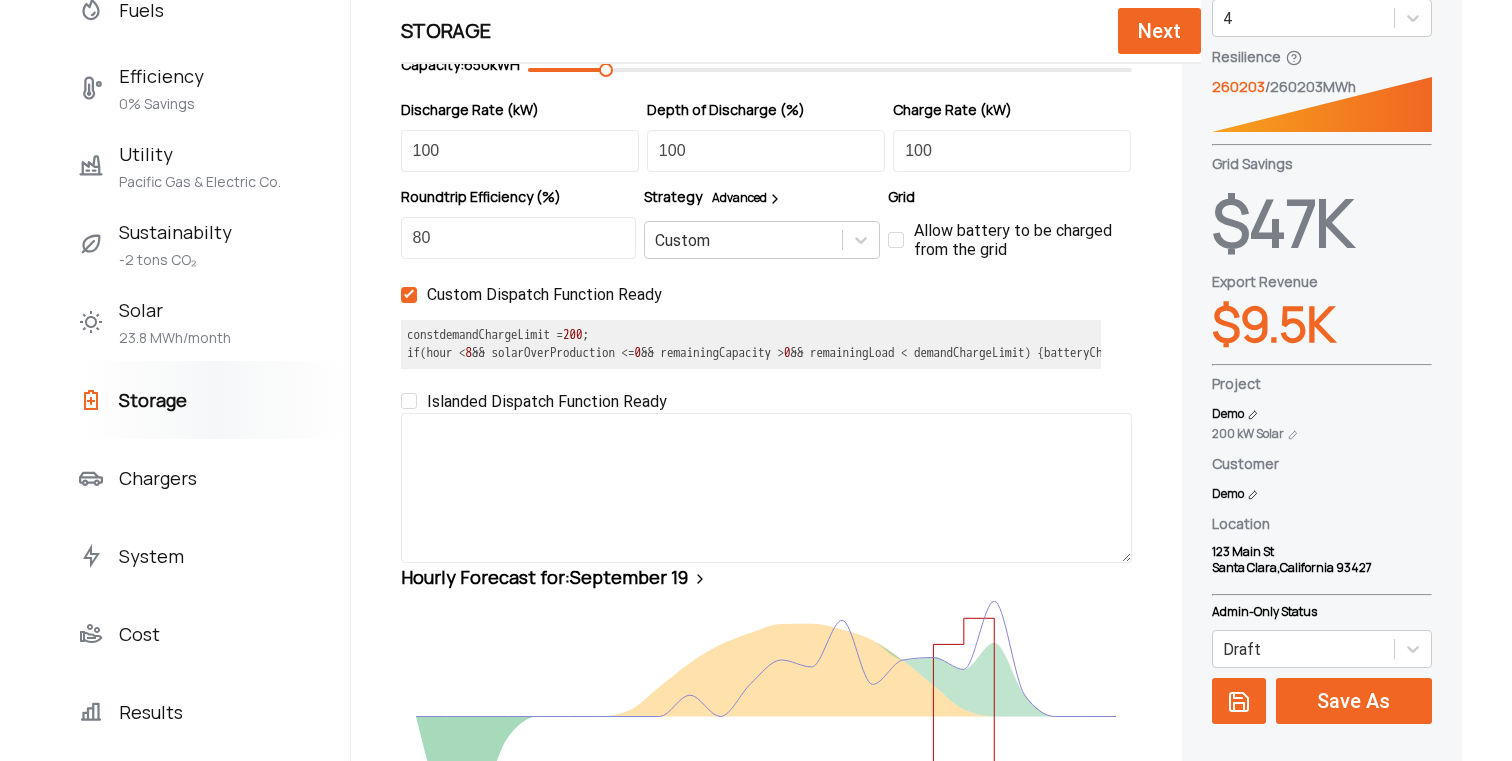 click on "Chargers" at bounding box center [158, 478] 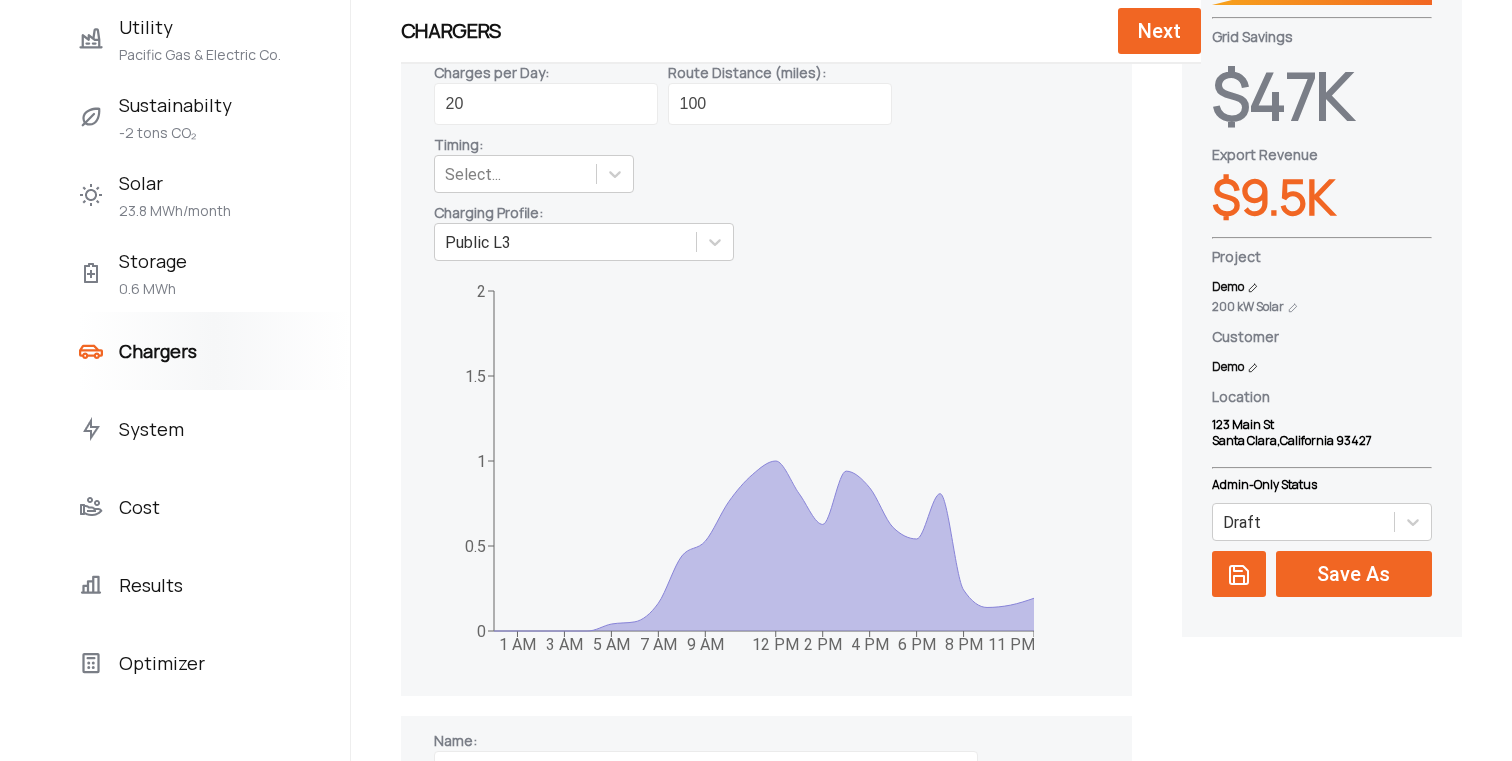 scroll, scrollTop: 378, scrollLeft: 0, axis: vertical 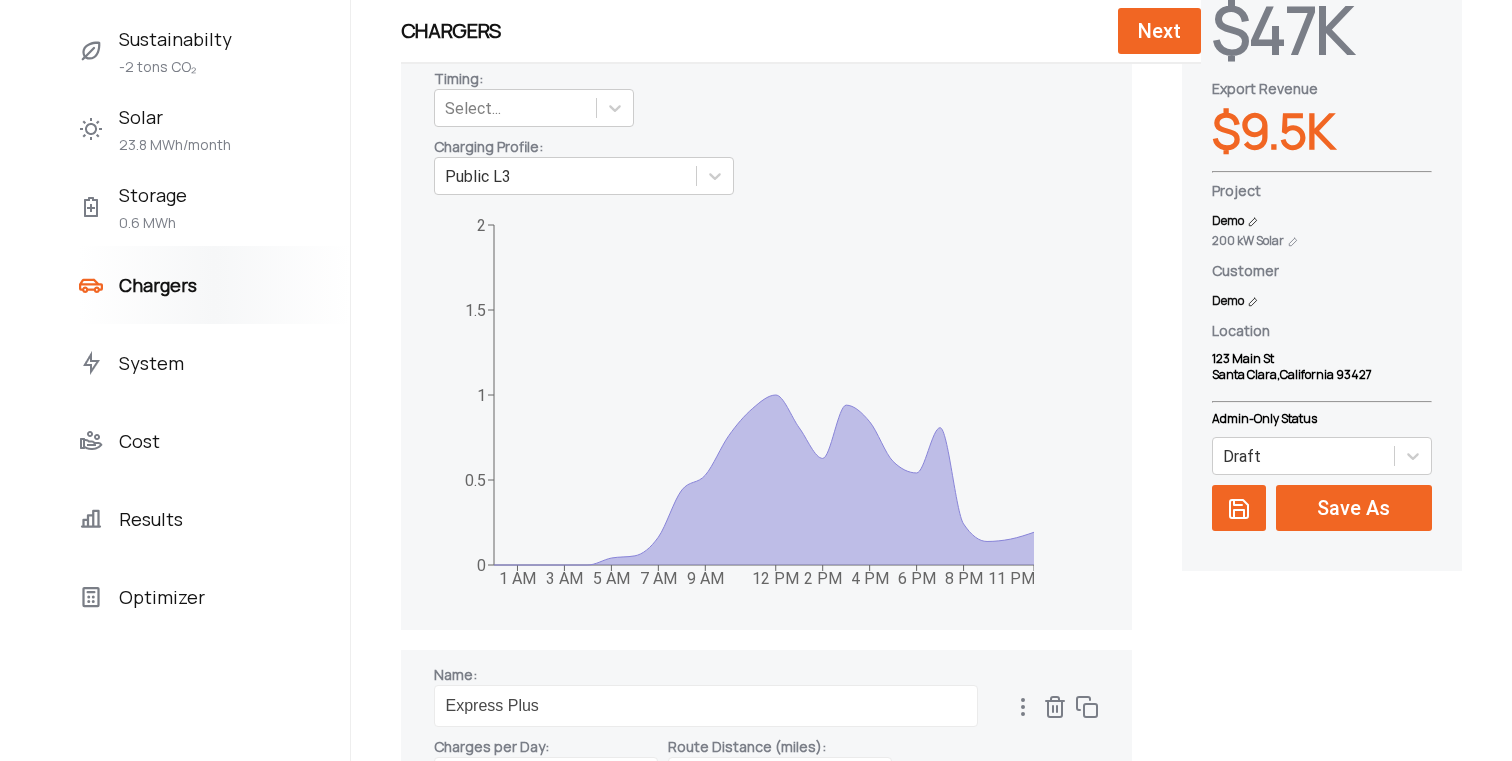 click on "System" at bounding box center [214, 363] 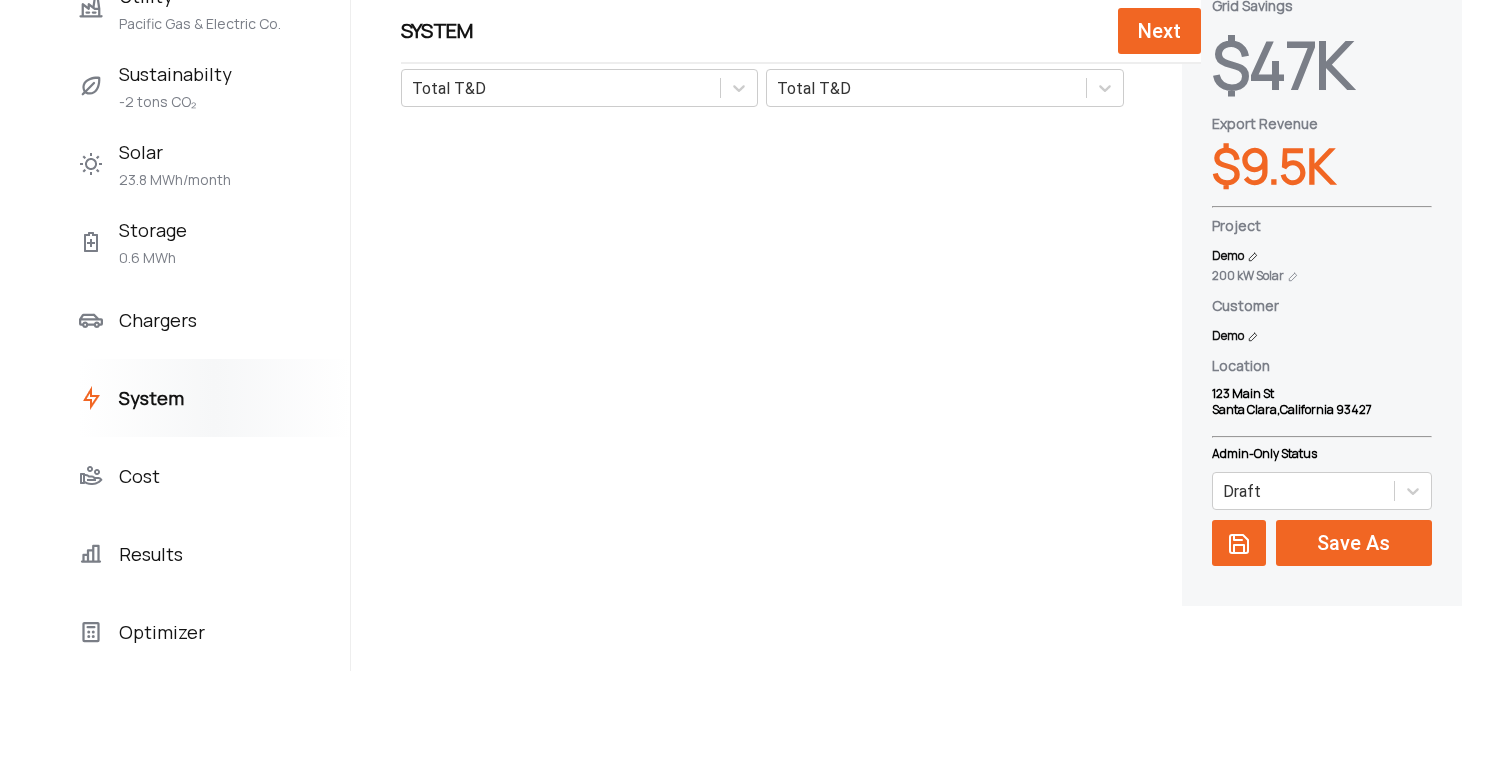 scroll, scrollTop: 349, scrollLeft: 0, axis: vertical 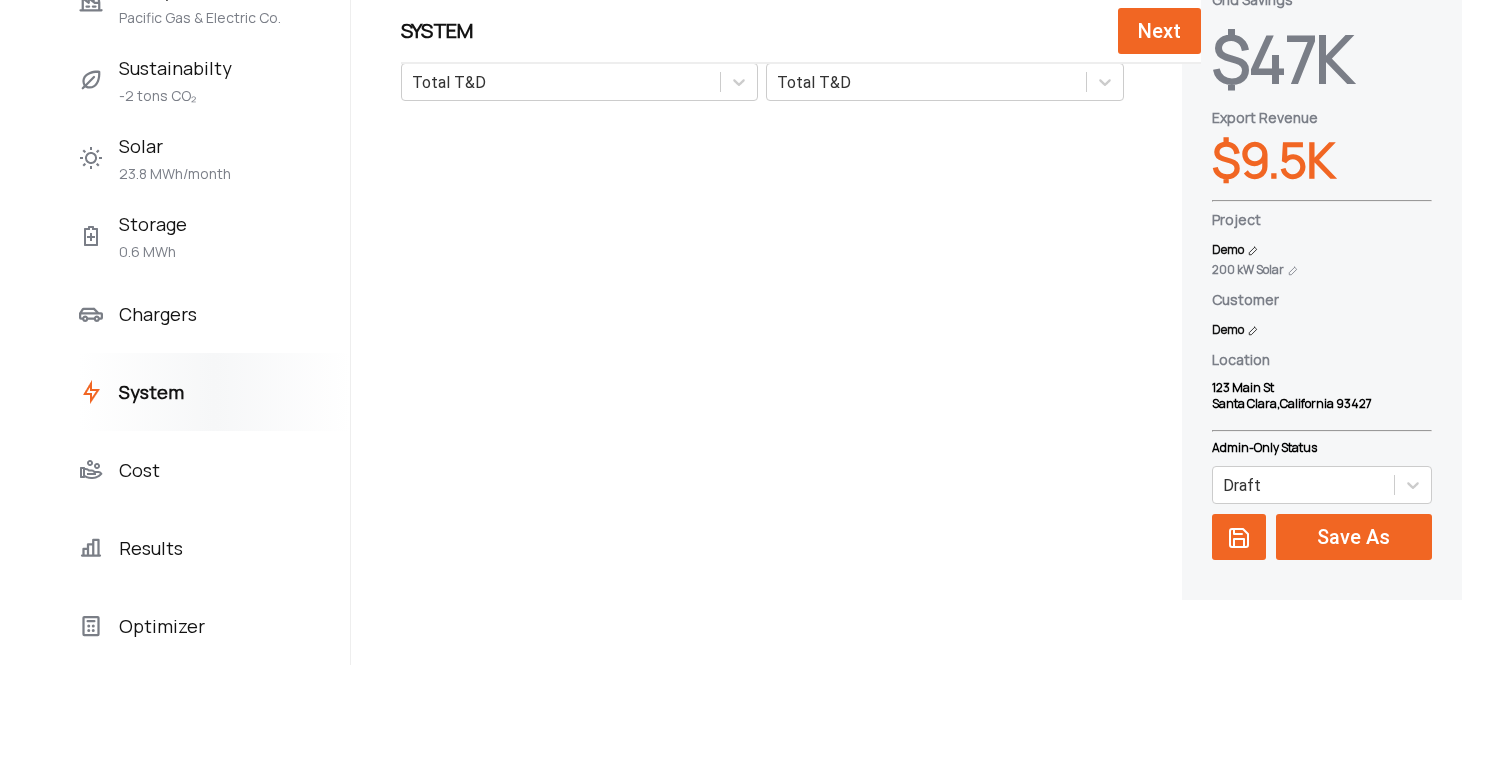 click on "Cost" at bounding box center (214, 470) 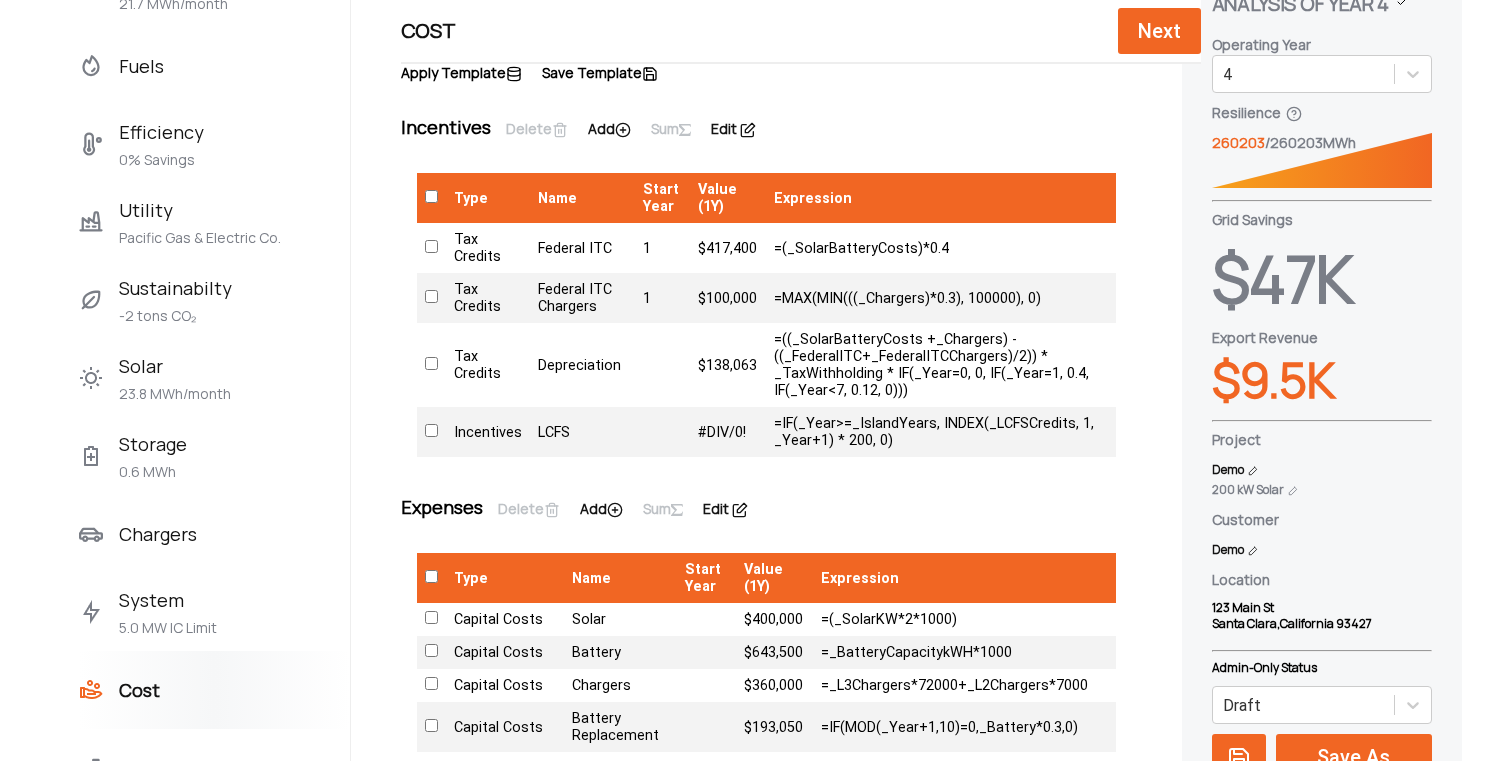 scroll, scrollTop: 121, scrollLeft: 0, axis: vertical 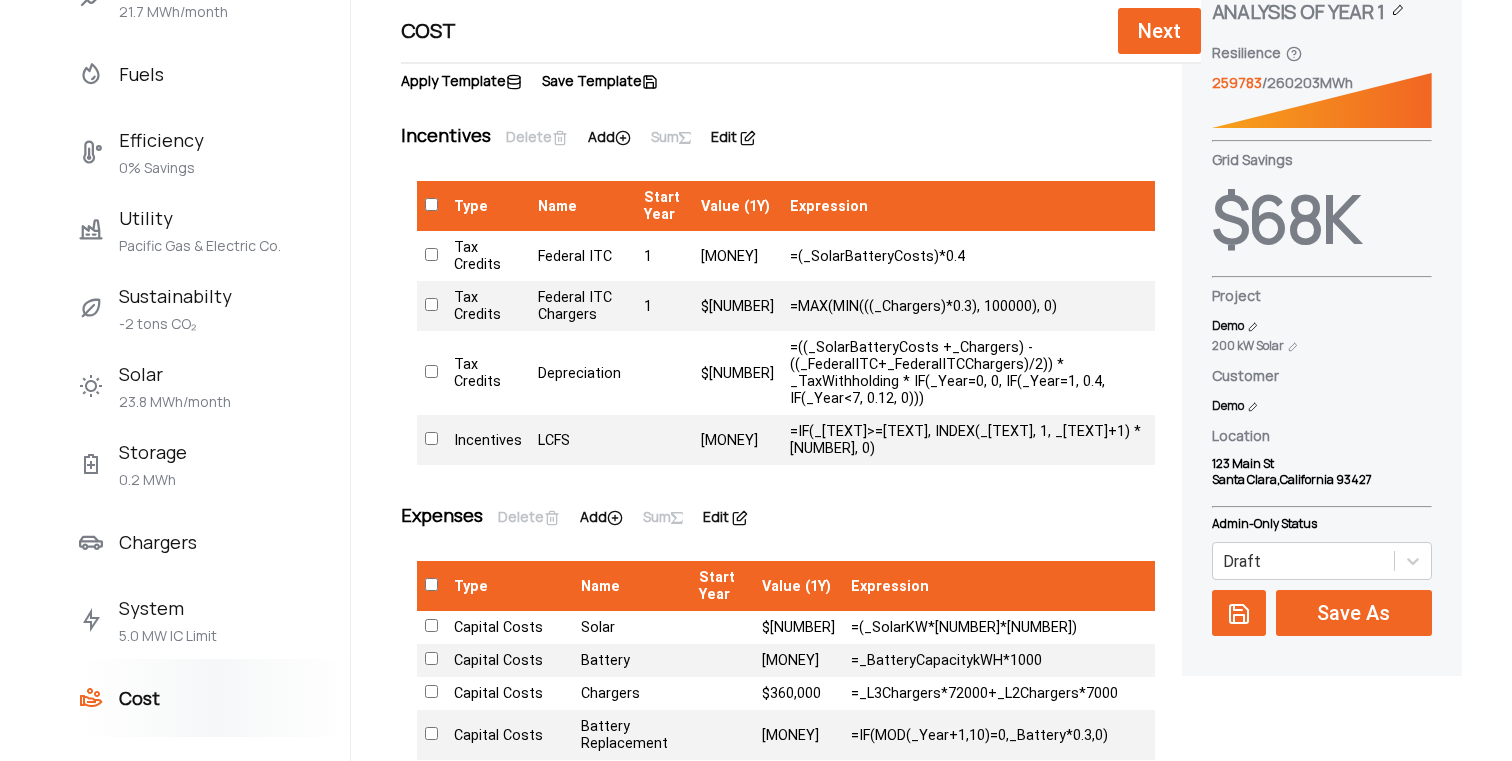 click on "=MAX(MIN(((_Chargers)*0.3), 100000), 0)" at bounding box center [968, 306] 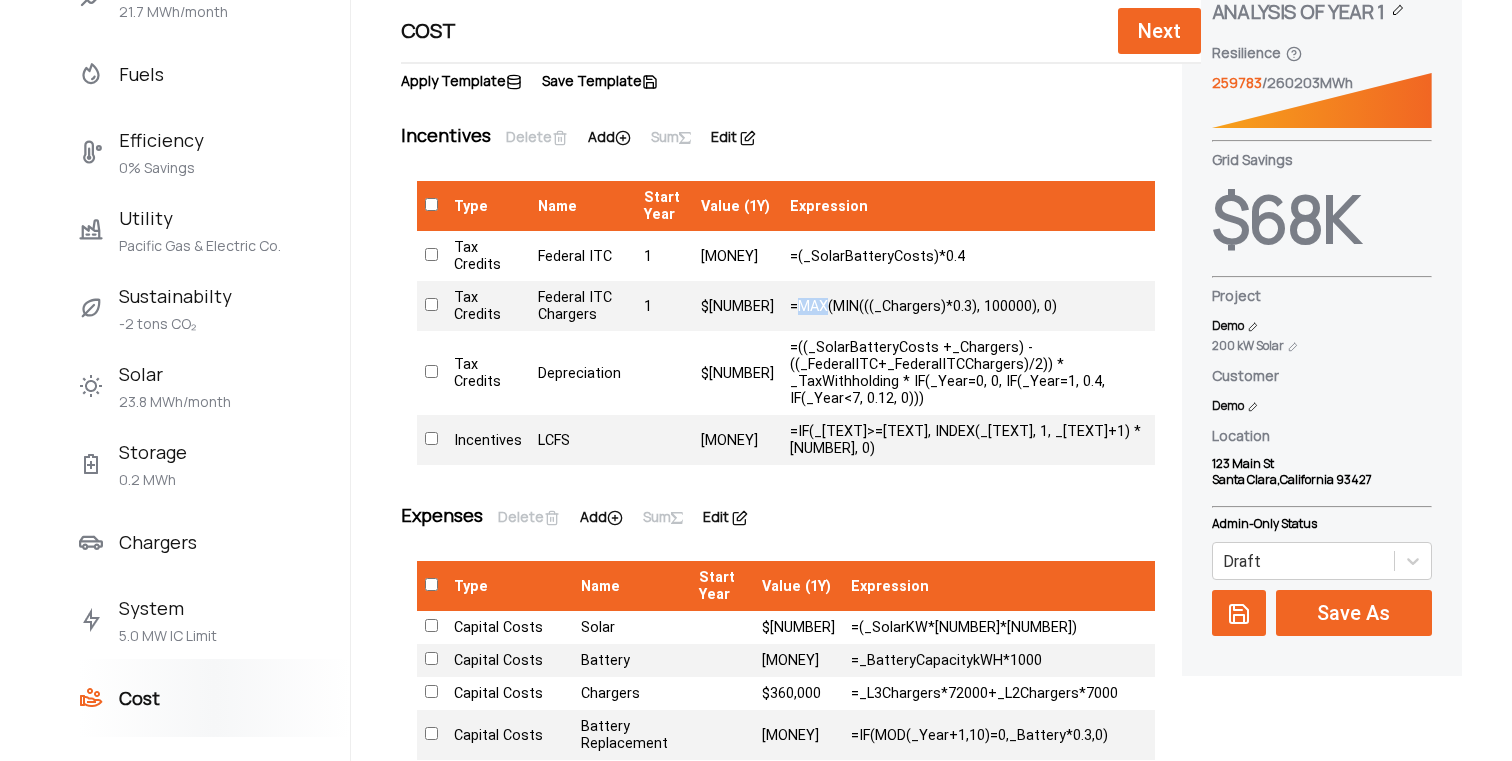 click on "=MAX(MIN(((_Chargers)*0.3), 100000), 0)" at bounding box center (968, 306) 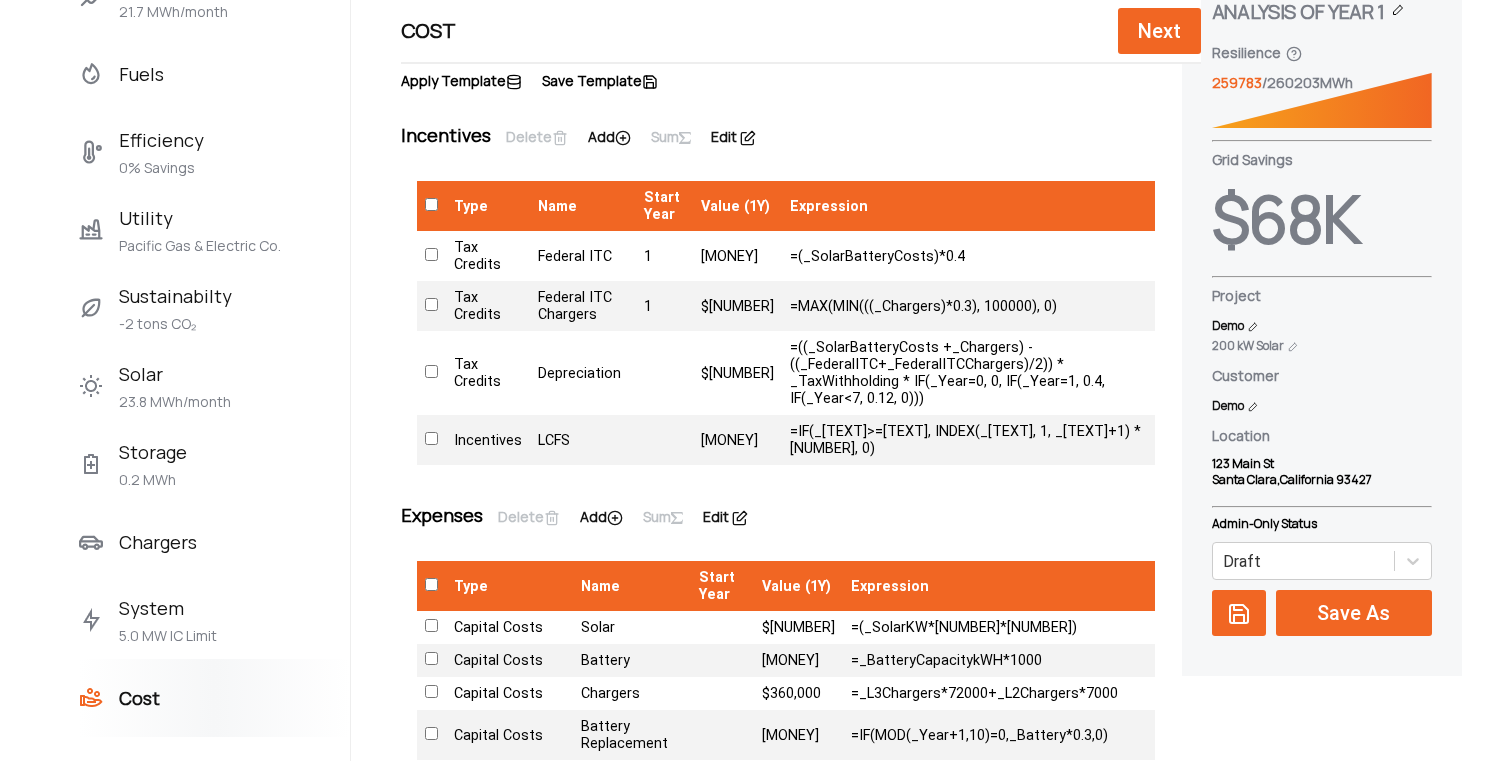 click on "=MAX(MIN(((_Chargers)*0.3), 100000), 0)" at bounding box center [968, 306] 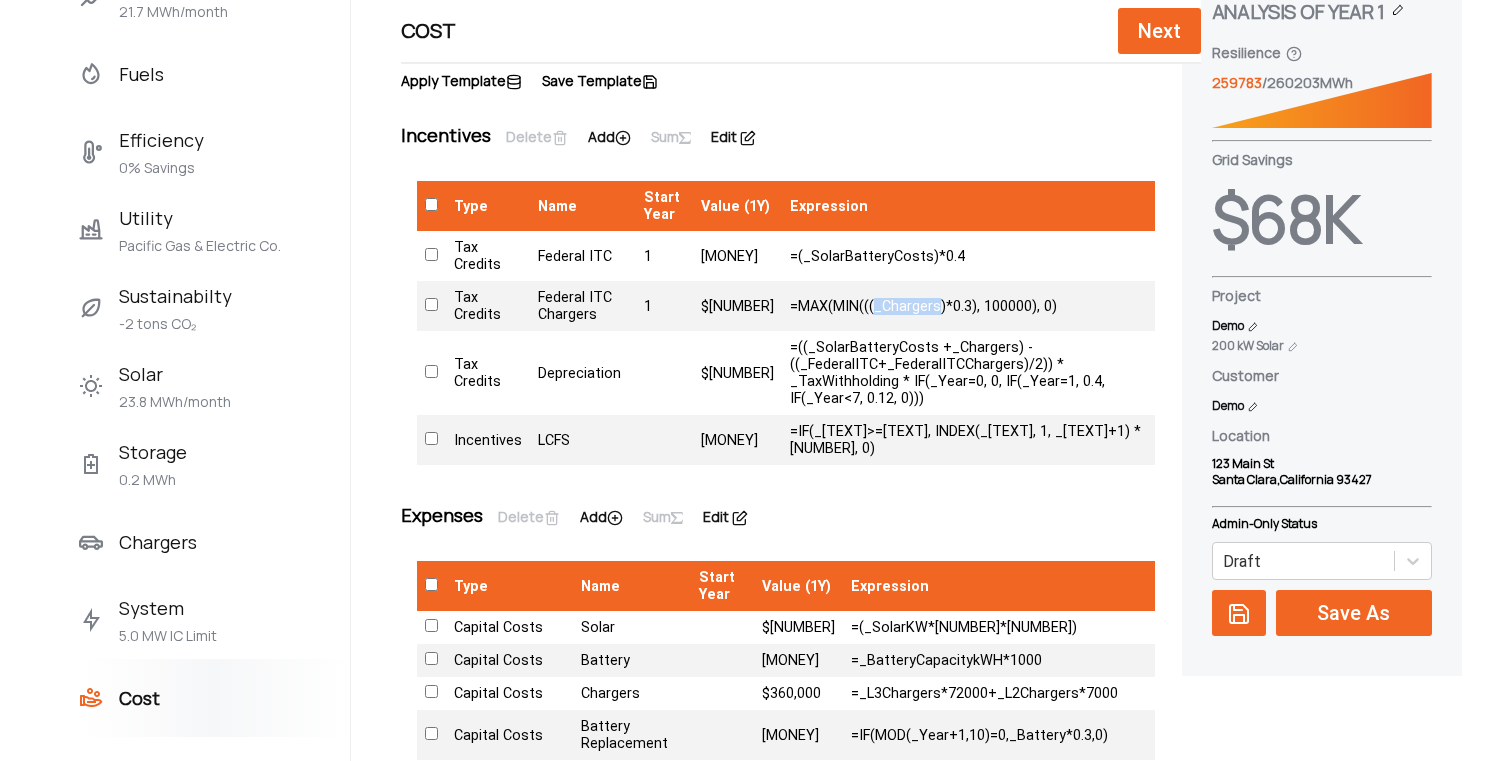 click on "=MAX(MIN(((_Chargers)*0.3), 100000), 0)" at bounding box center [968, 306] 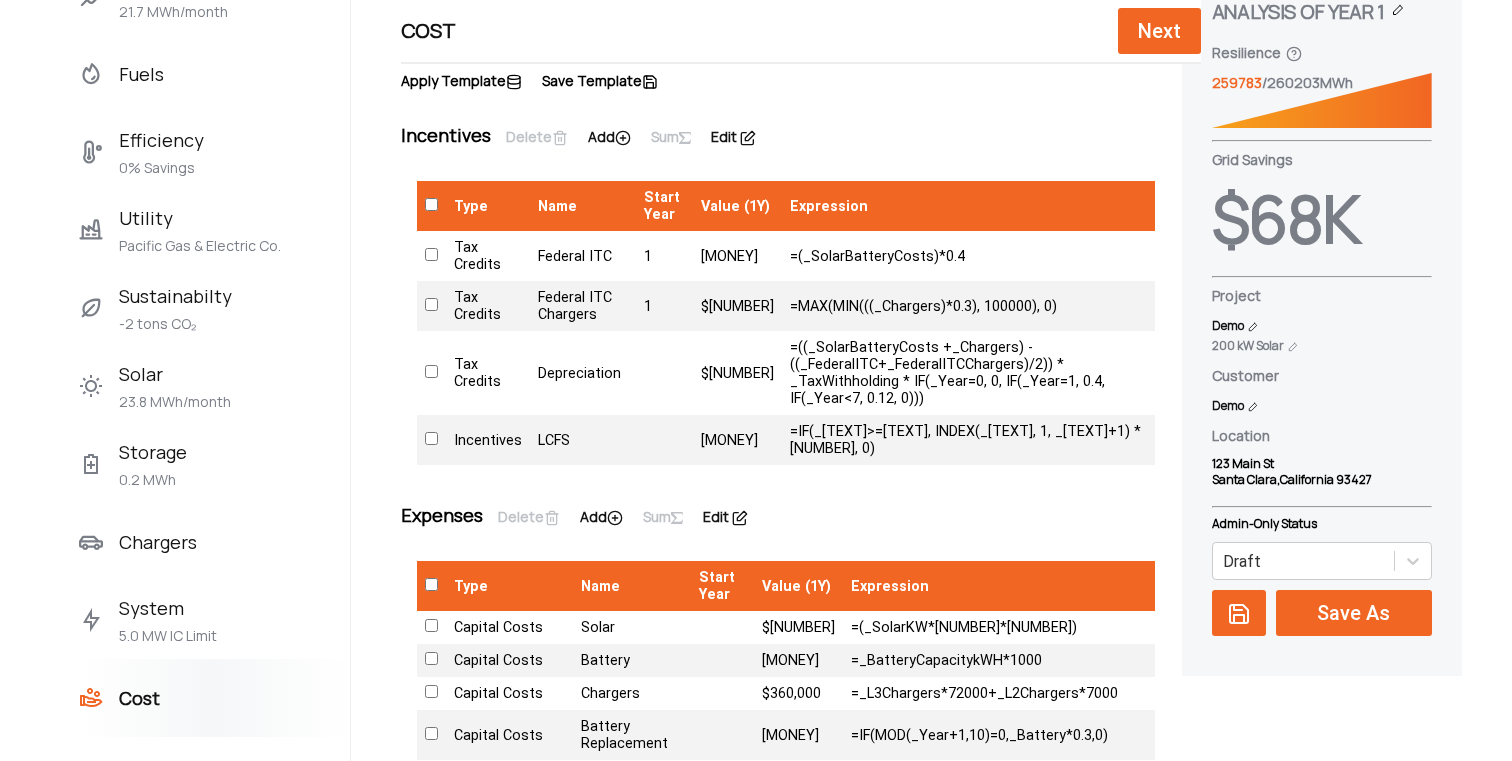 click on "=MAX(MIN(((_Chargers)*0.3), 100000), 0)" at bounding box center (968, 306) 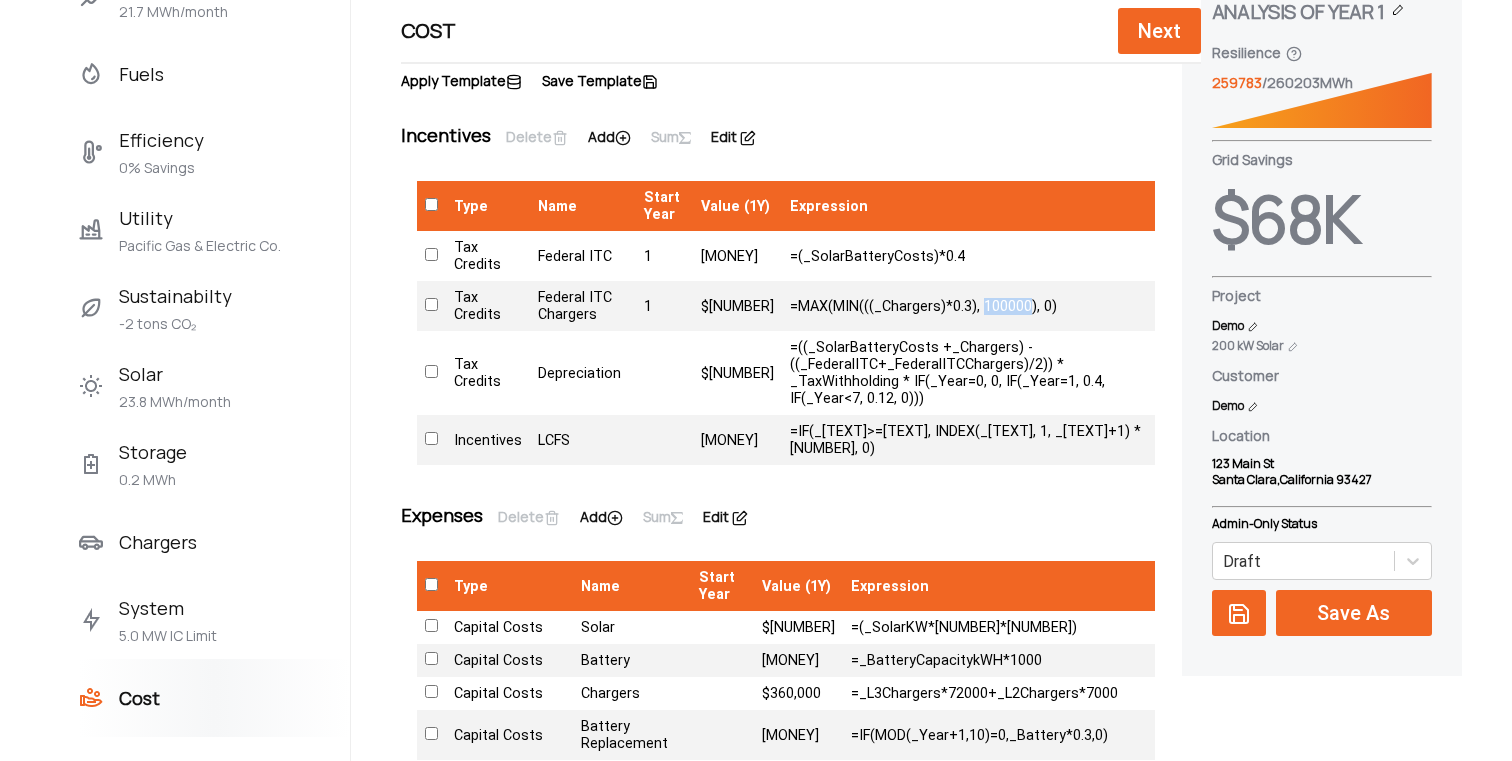 click on "=MAX(MIN(((_Chargers)*0.3), 100000), 0)" at bounding box center [968, 306] 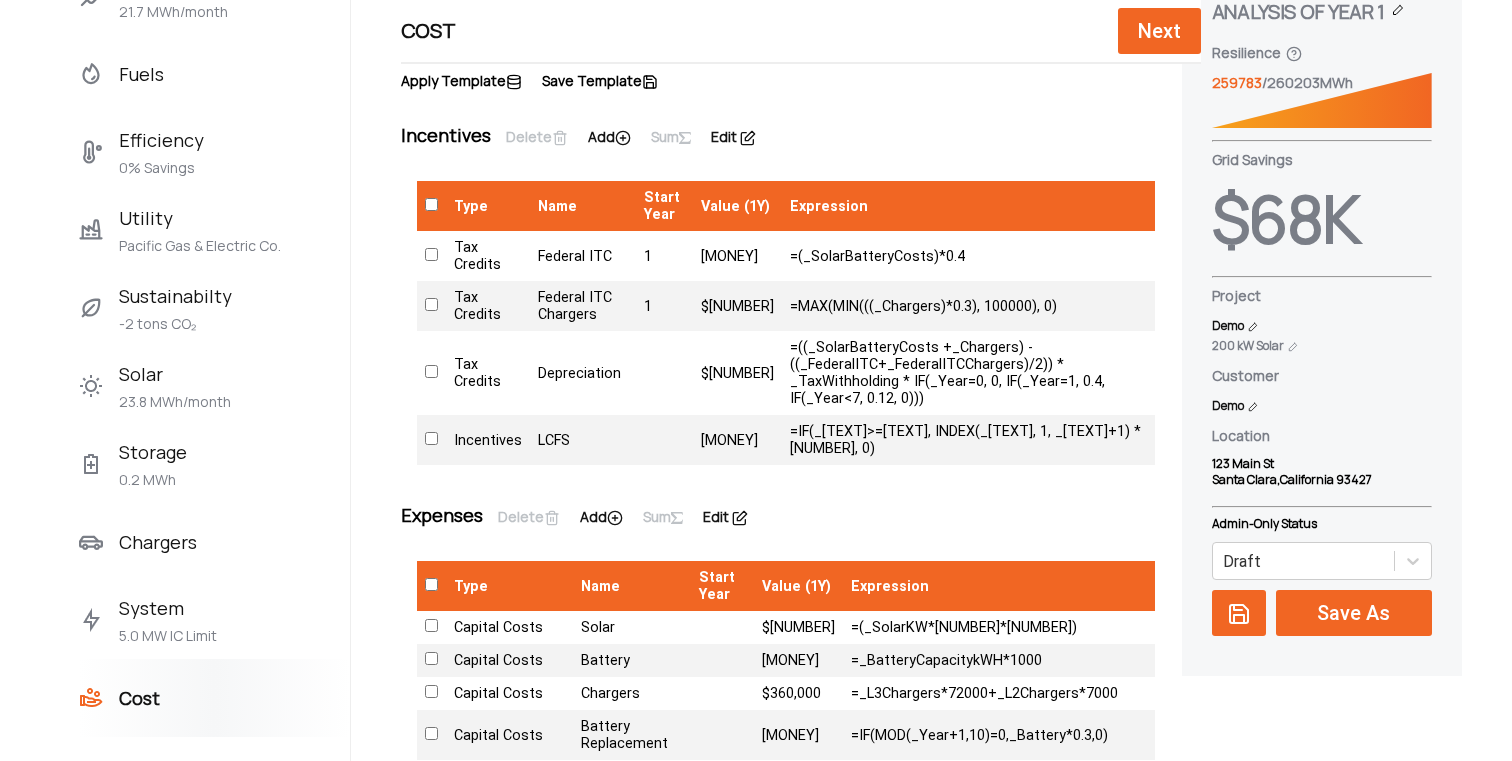 click on "=(_SolarBatteryCosts)*0.4" at bounding box center [968, 256] 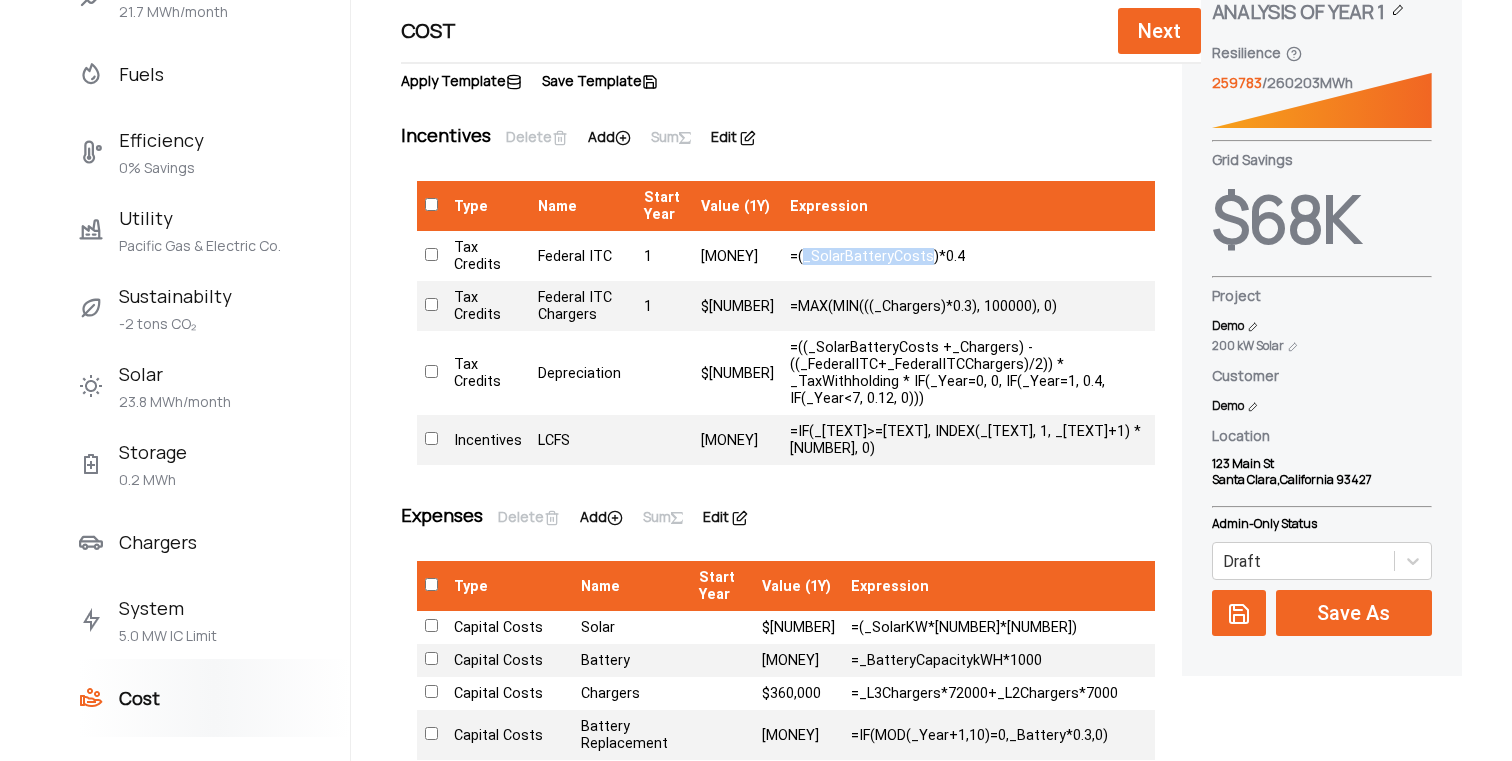 click on "=(_SolarBatteryCosts)*0.4" at bounding box center (968, 256) 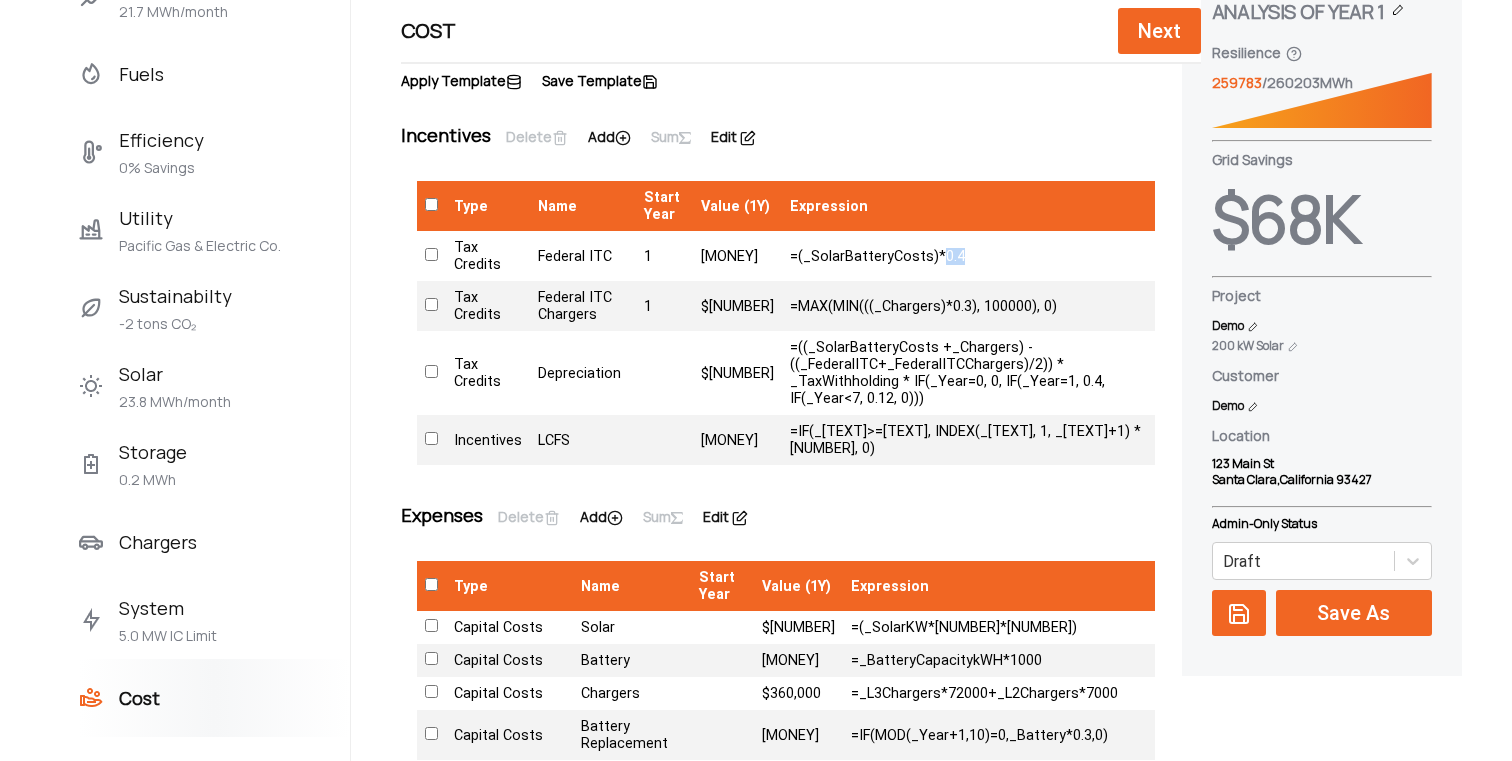 drag, startPoint x: 921, startPoint y: 256, endPoint x: 883, endPoint y: 255, distance: 38.013157 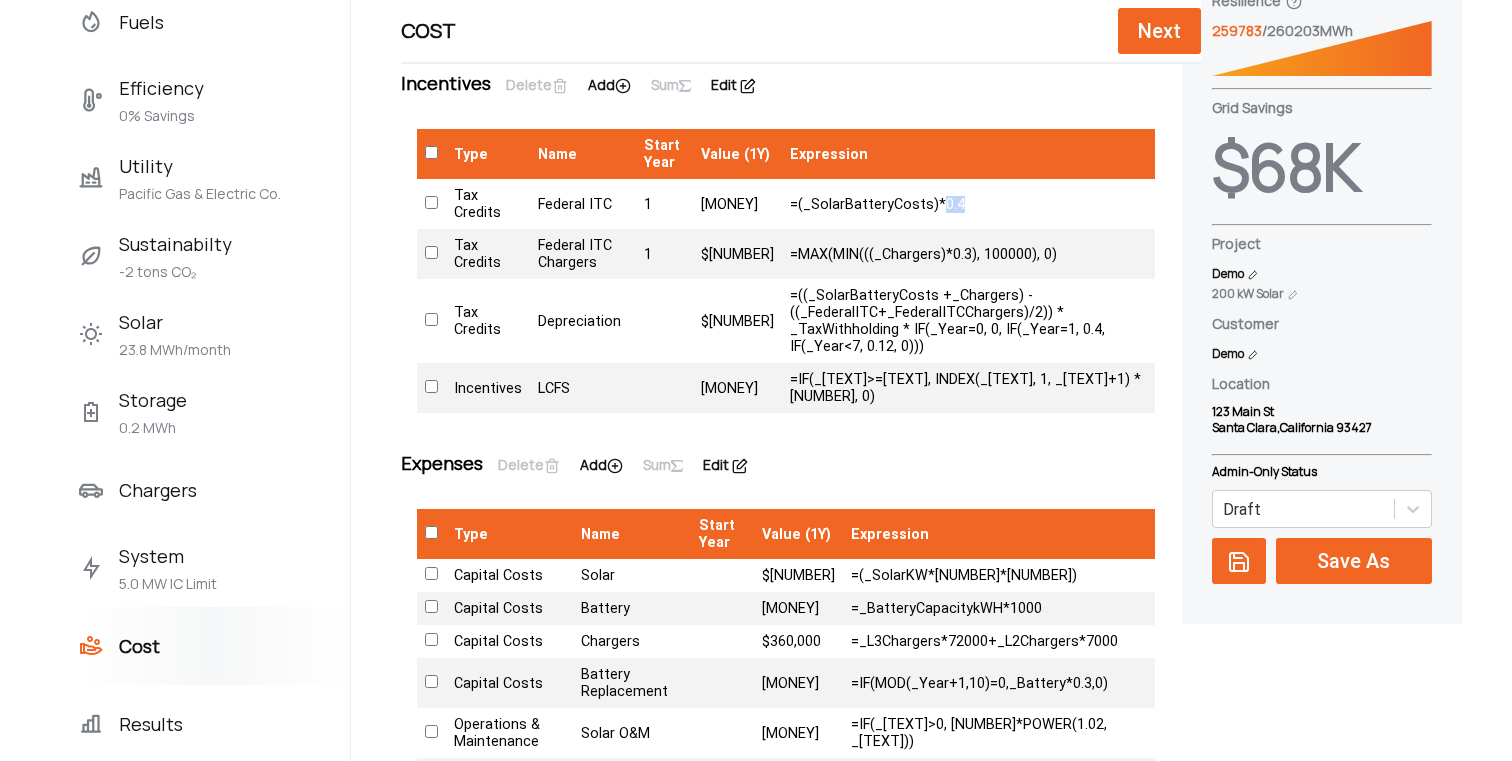 scroll, scrollTop: 191, scrollLeft: 0, axis: vertical 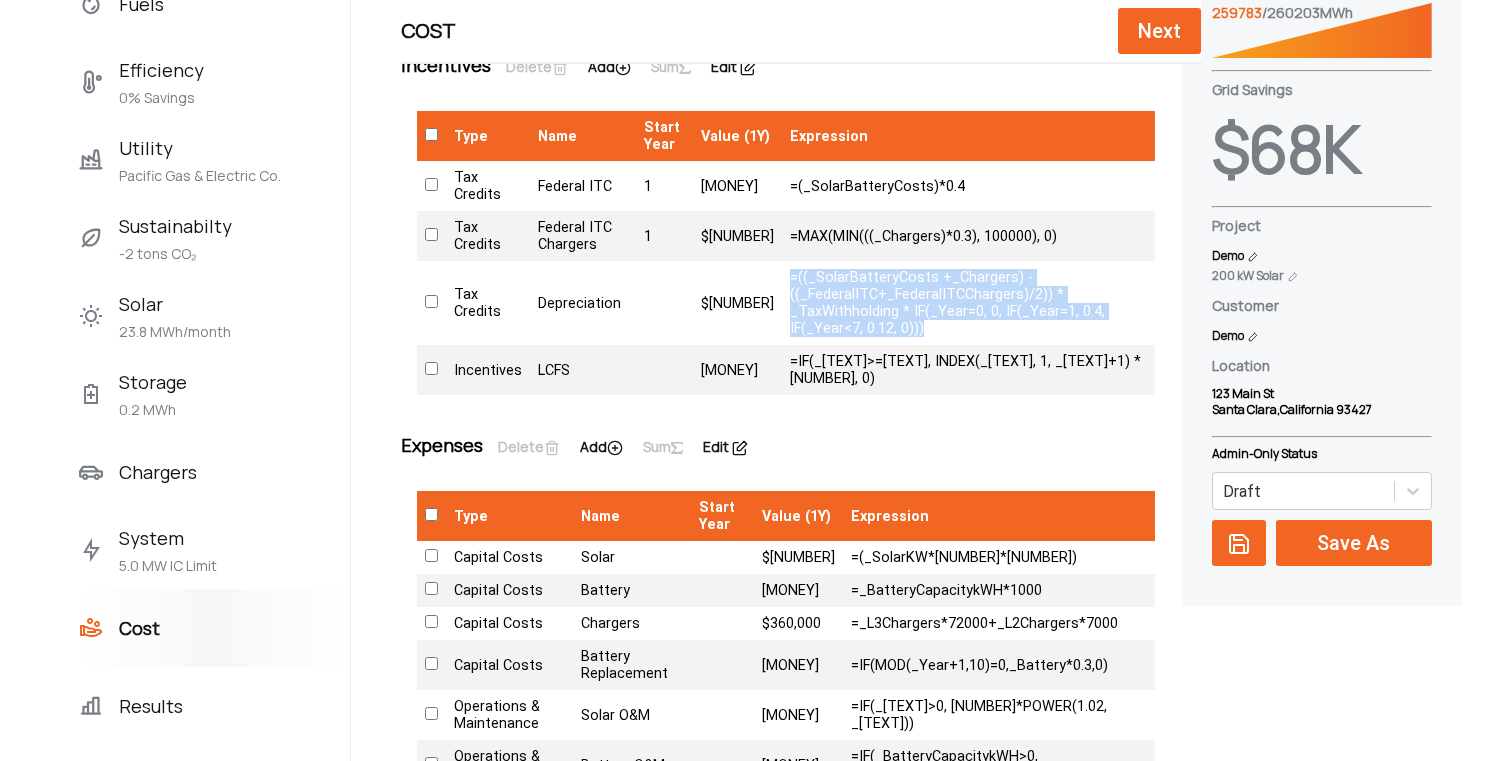 drag, startPoint x: 735, startPoint y: 276, endPoint x: 983, endPoint y: 323, distance: 252.41434 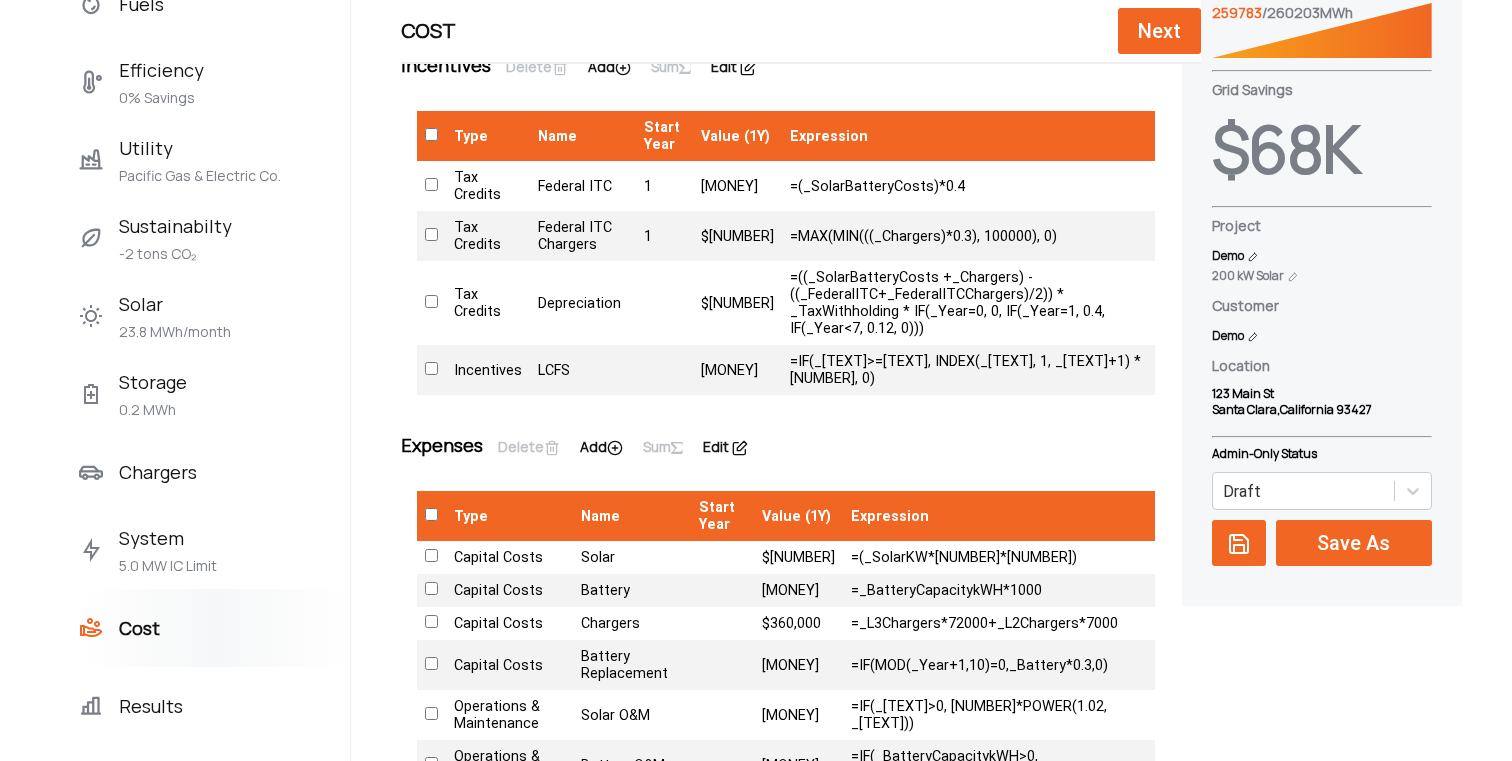 click on "=((_SolarBatteryCosts +_Chargers) - ((_FederalITC+_FederalITCChargers)/2)) * _TaxWithholding * IF(_Year=0, 0, IF(_Year=1, 0.4, IF(_Year<7, 0.12, 0)))" at bounding box center (968, 303) 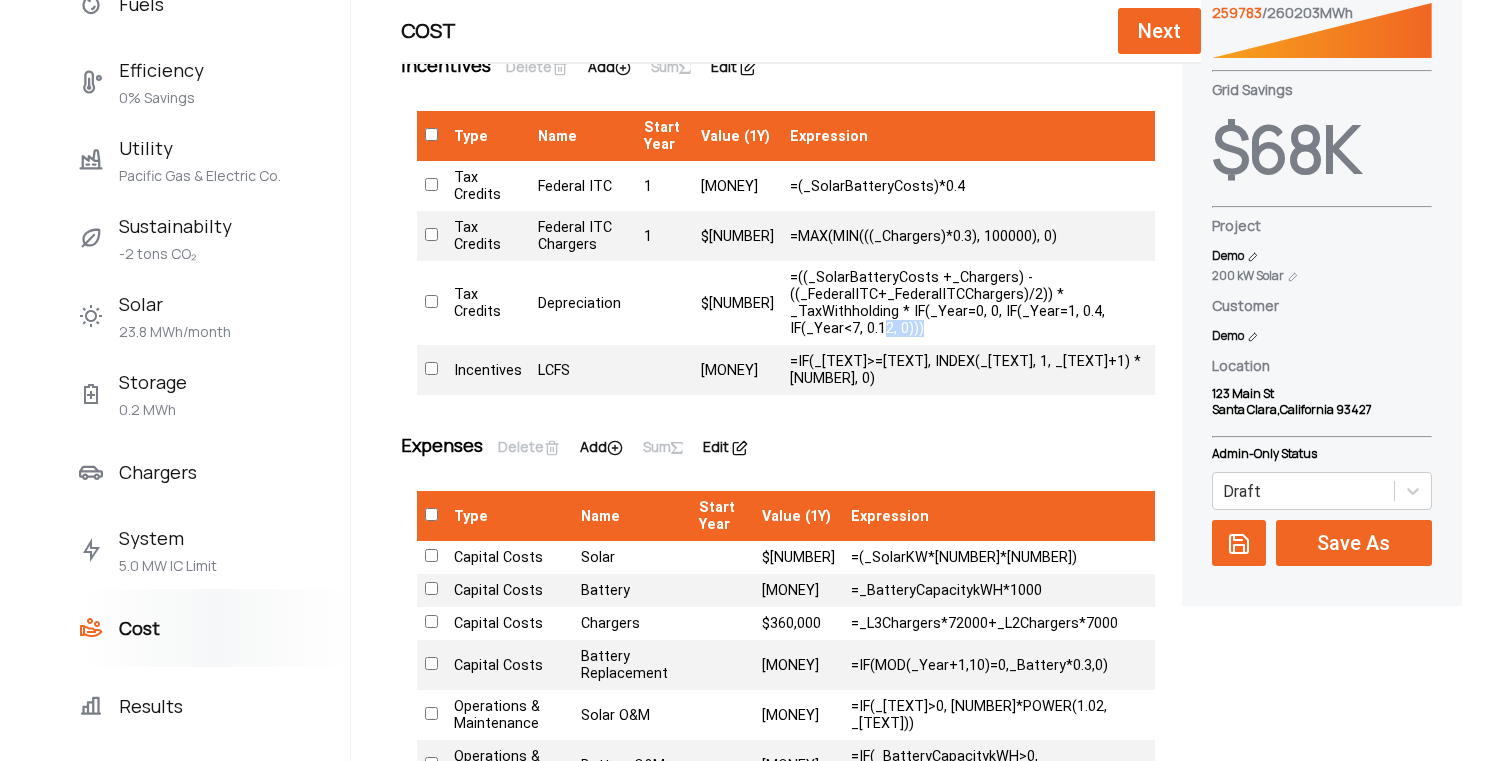 drag, startPoint x: 1079, startPoint y: 319, endPoint x: 1027, endPoint y: 313, distance: 52.34501 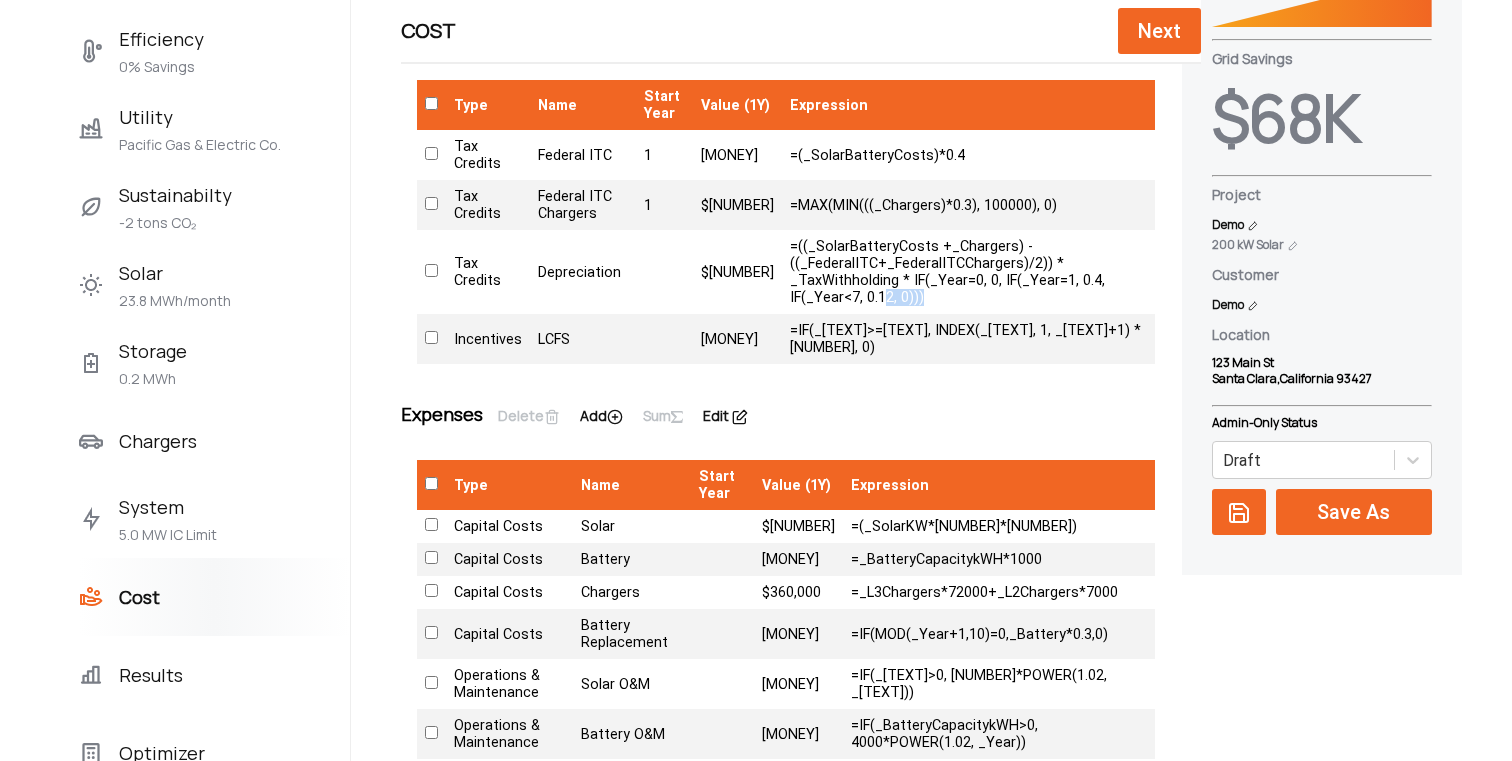 scroll, scrollTop: 228, scrollLeft: 0, axis: vertical 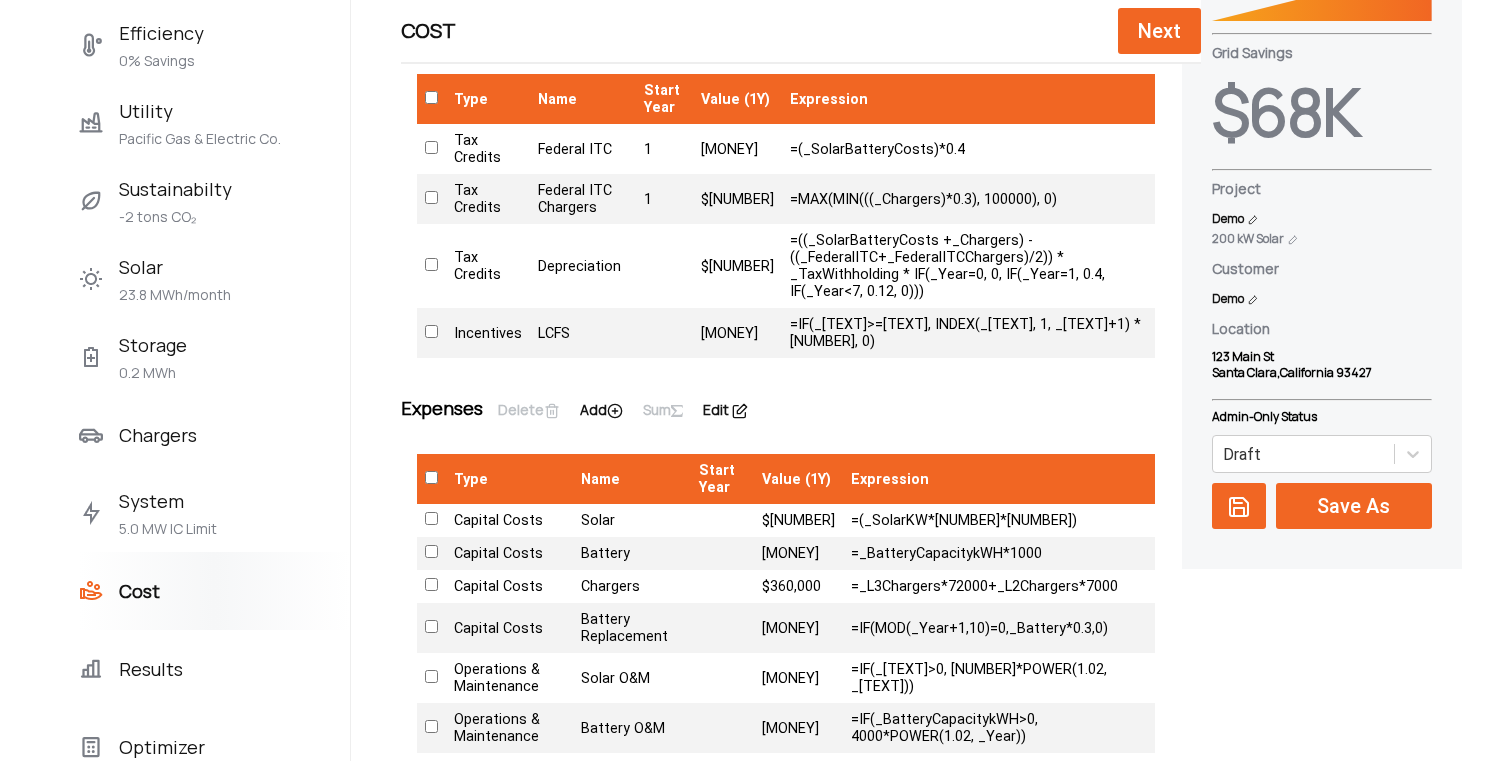 click on "=IF(_Year>=_IslandYears, INDEX(_LCFSCredits, 1, _Year+1) * 200, 0)" at bounding box center [968, 333] 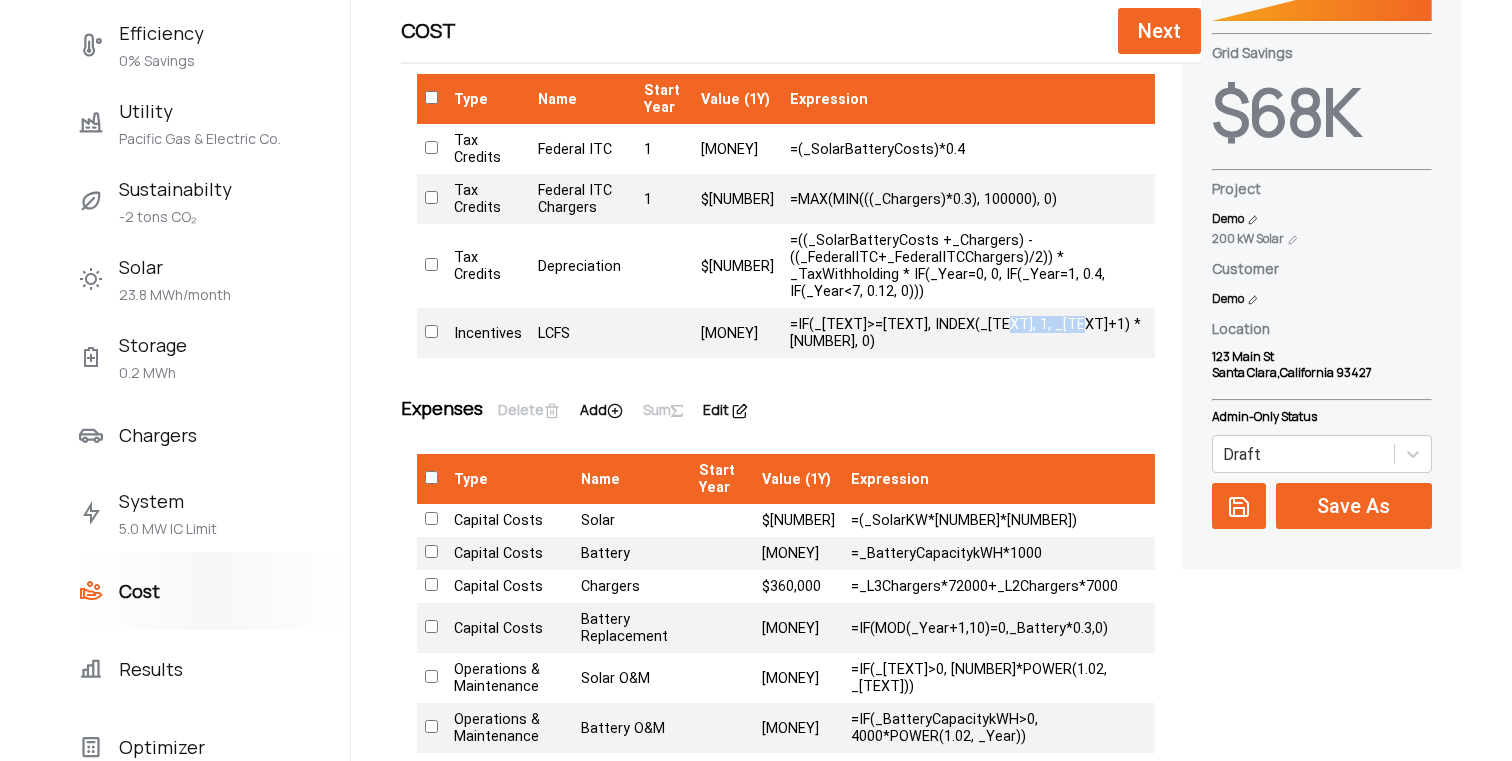 click on "=IF(_Year>=_IslandYears, INDEX(_LCFSCredits, 1, _Year+1) * 200, 0)" at bounding box center (968, 333) 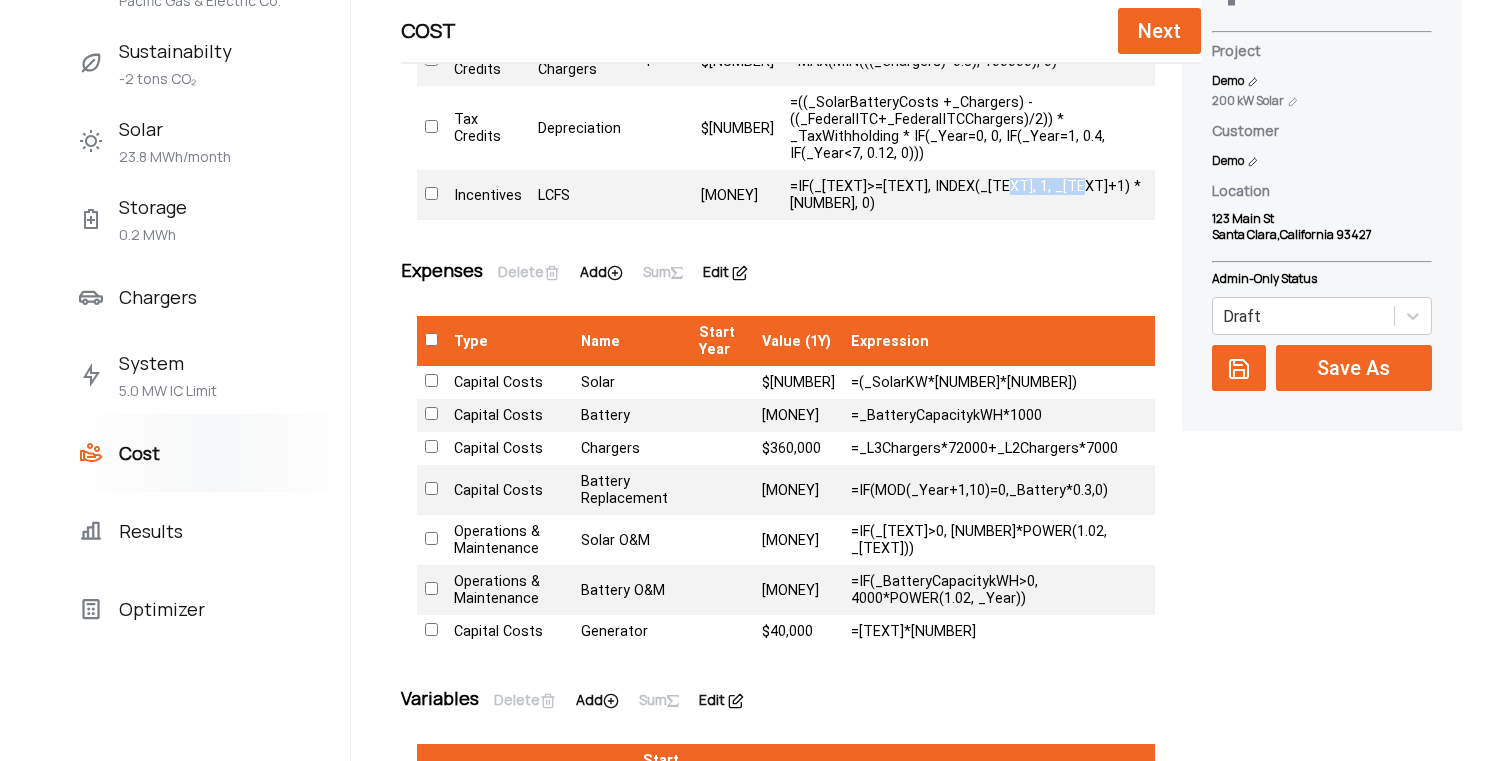 scroll, scrollTop: 414, scrollLeft: 0, axis: vertical 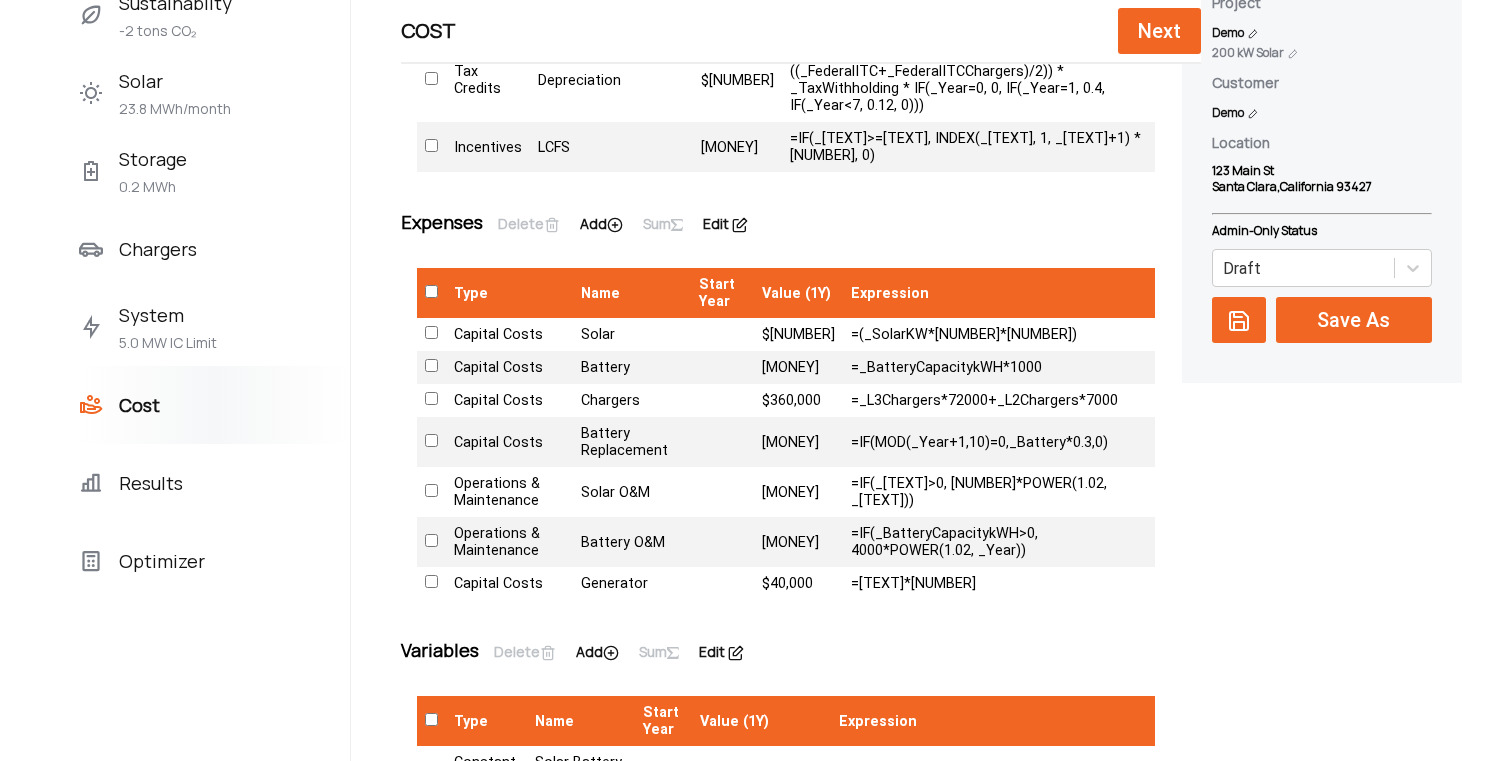click on "=(_SolarKW*2*1000)" at bounding box center [999, 334] 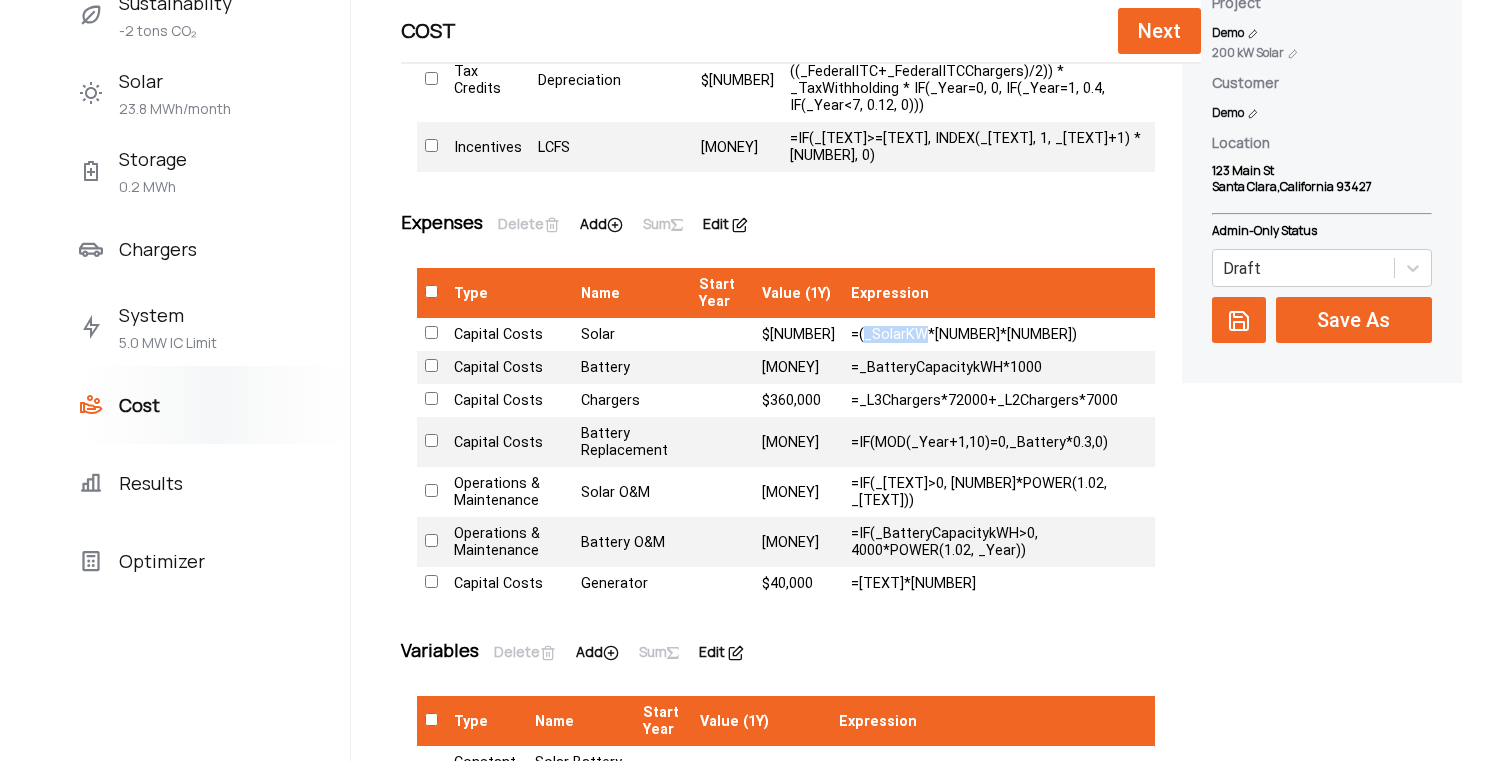 click on "=(_SolarKW*2*1000)" at bounding box center [999, 334] 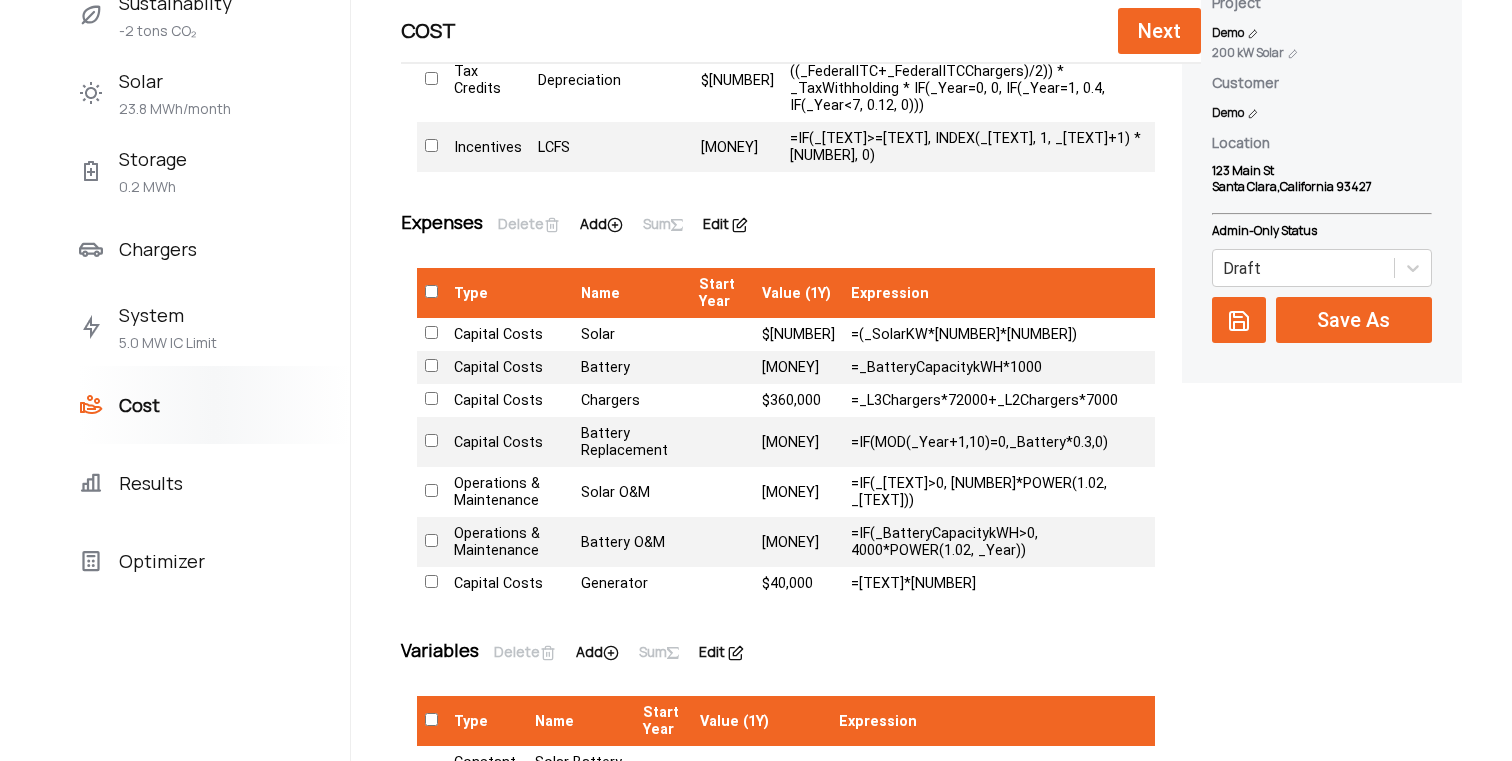 click on "=_BatteryCapacitykWH*1000" at bounding box center (999, 367) 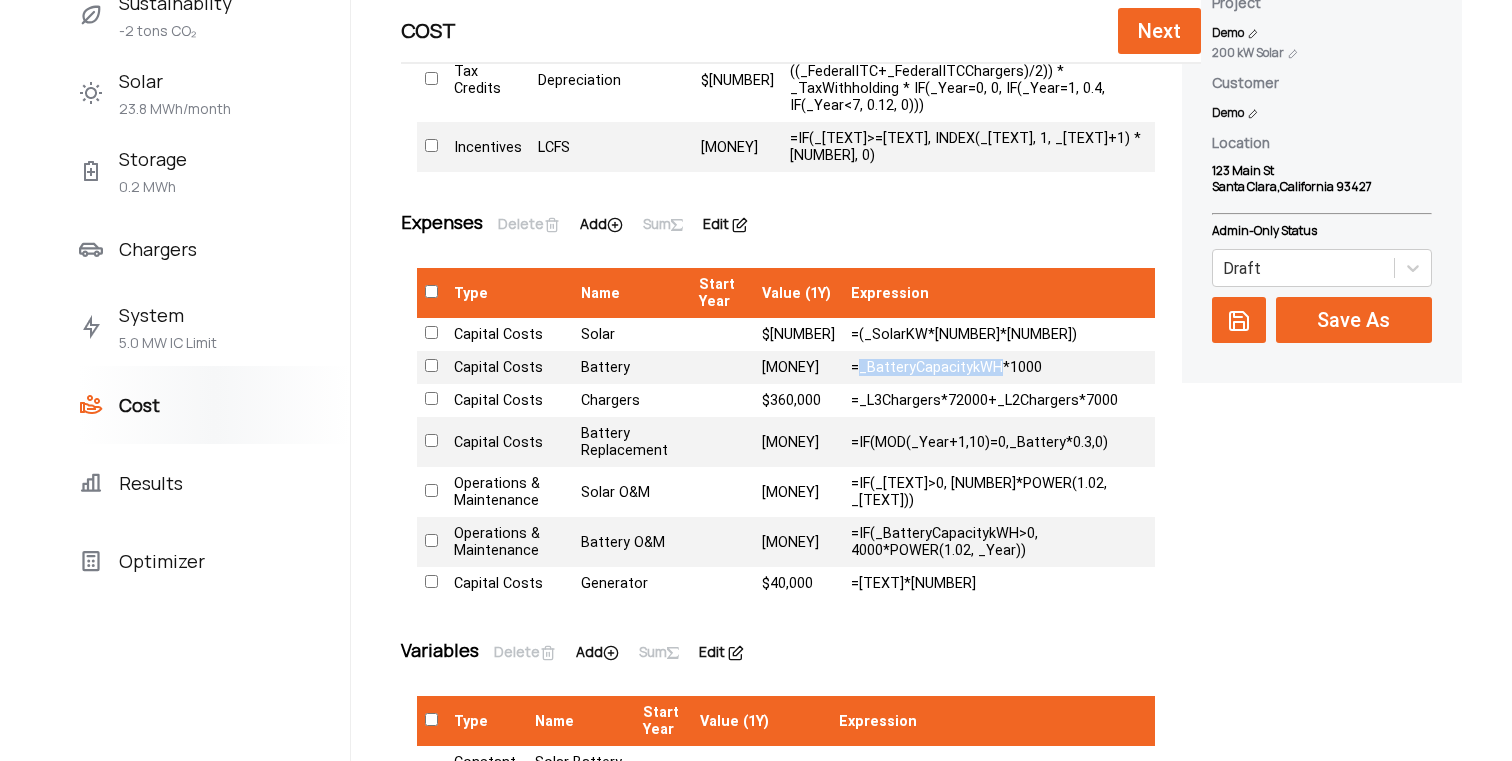 click on "=_BatteryCapacitykWH*1000" at bounding box center (999, 367) 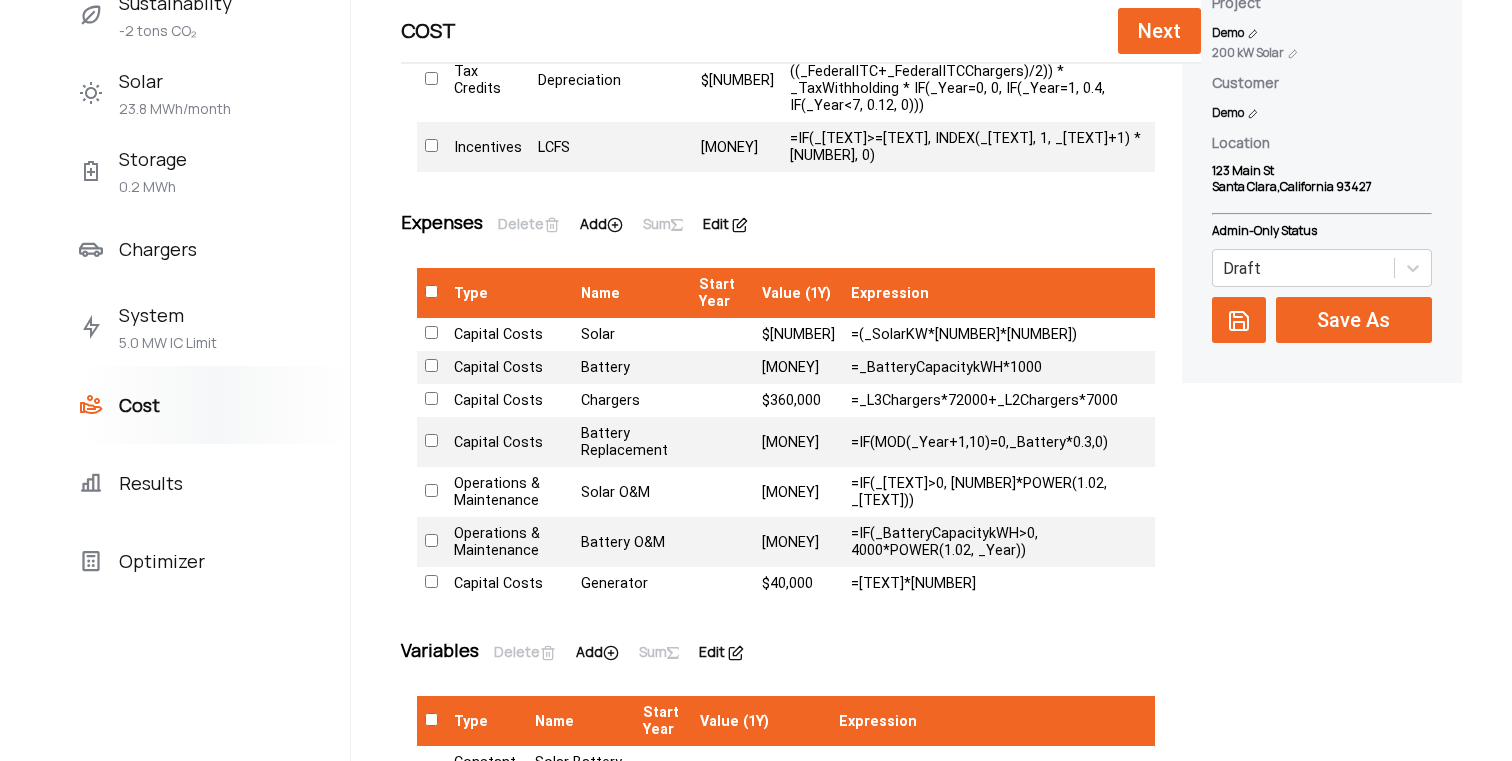 click on "=_BatteryCapacitykWH*1000" at bounding box center (999, 367) 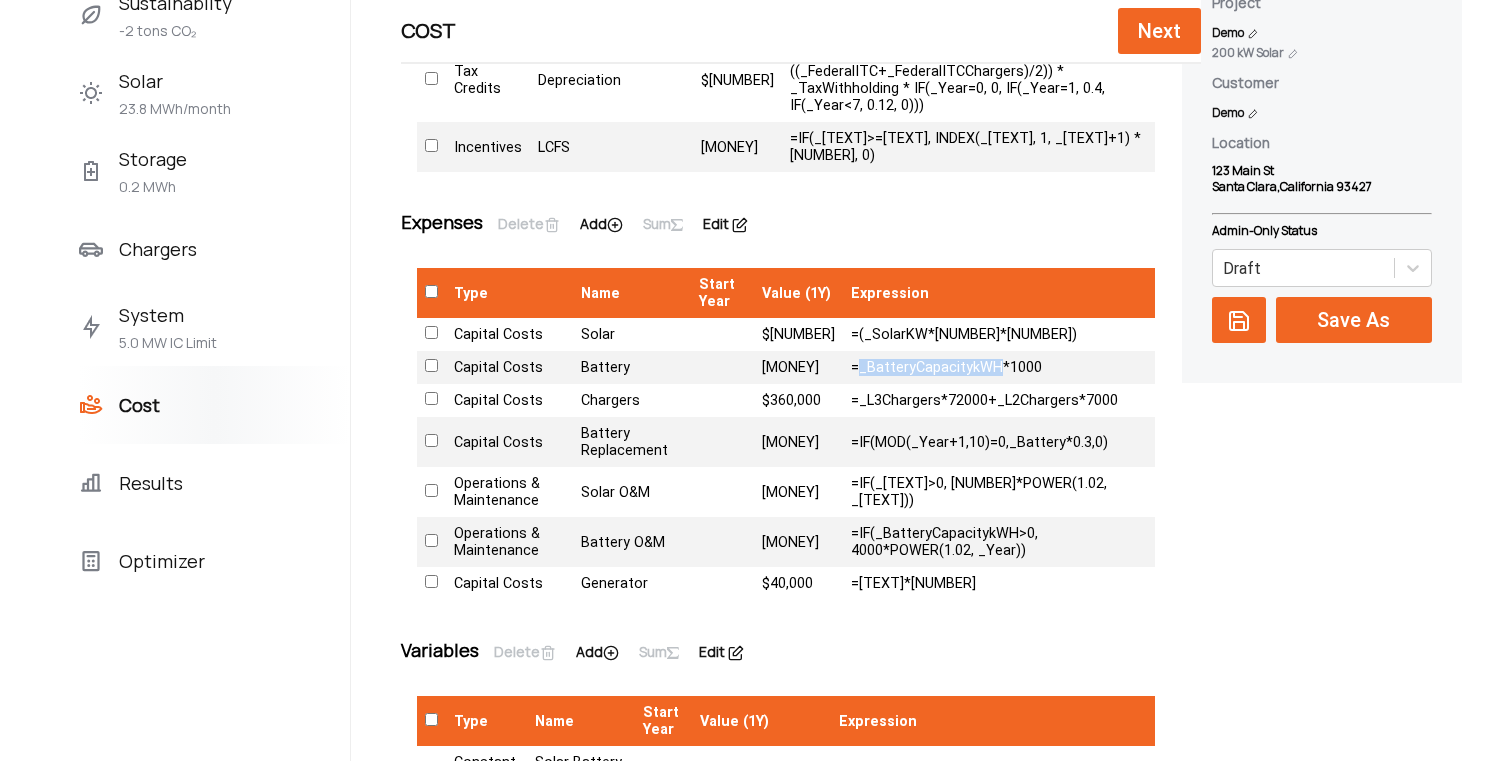 click on "=_BatteryCapacitykWH*1000" at bounding box center [999, 367] 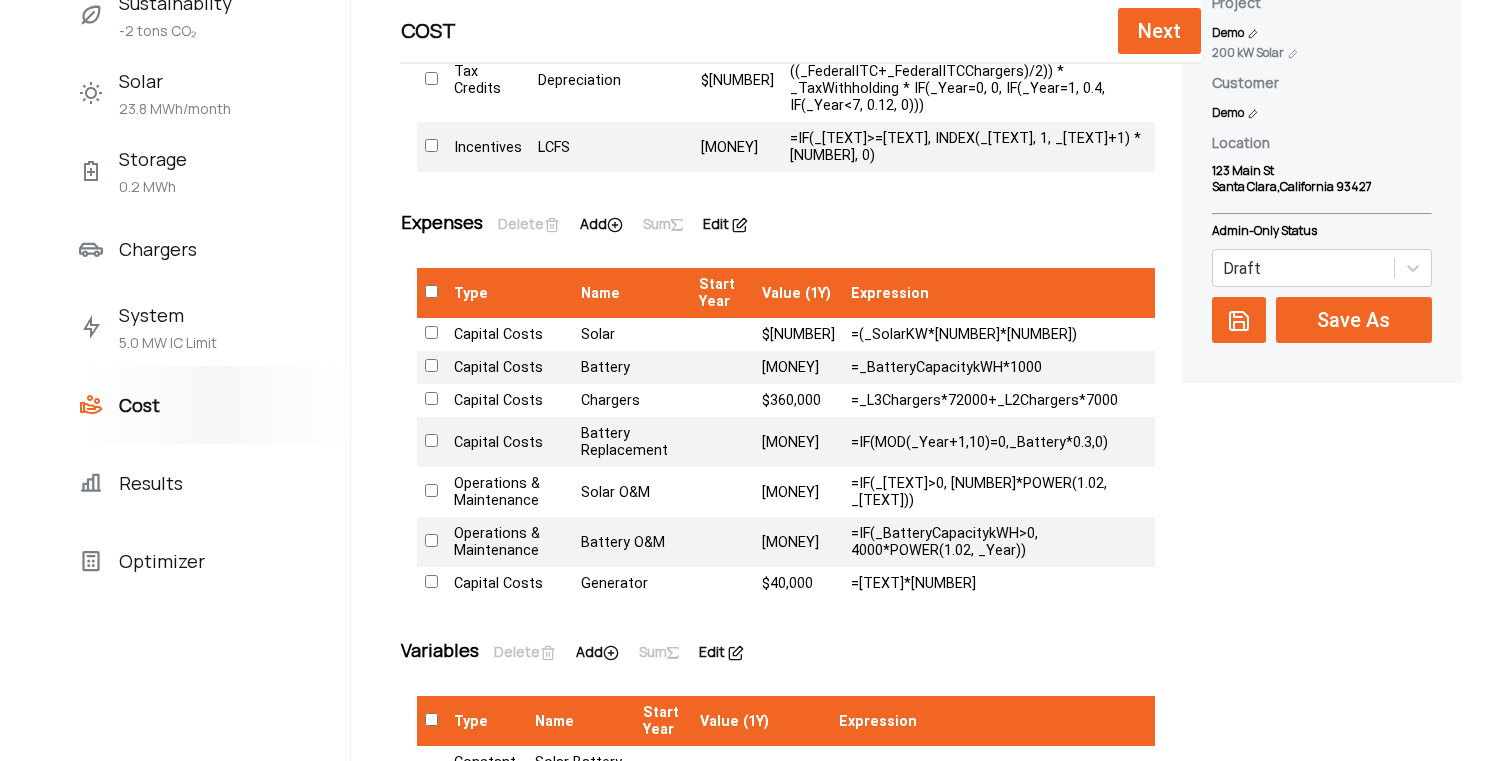 click on "=(_SolarKW*2*1000)" at bounding box center [999, 334] 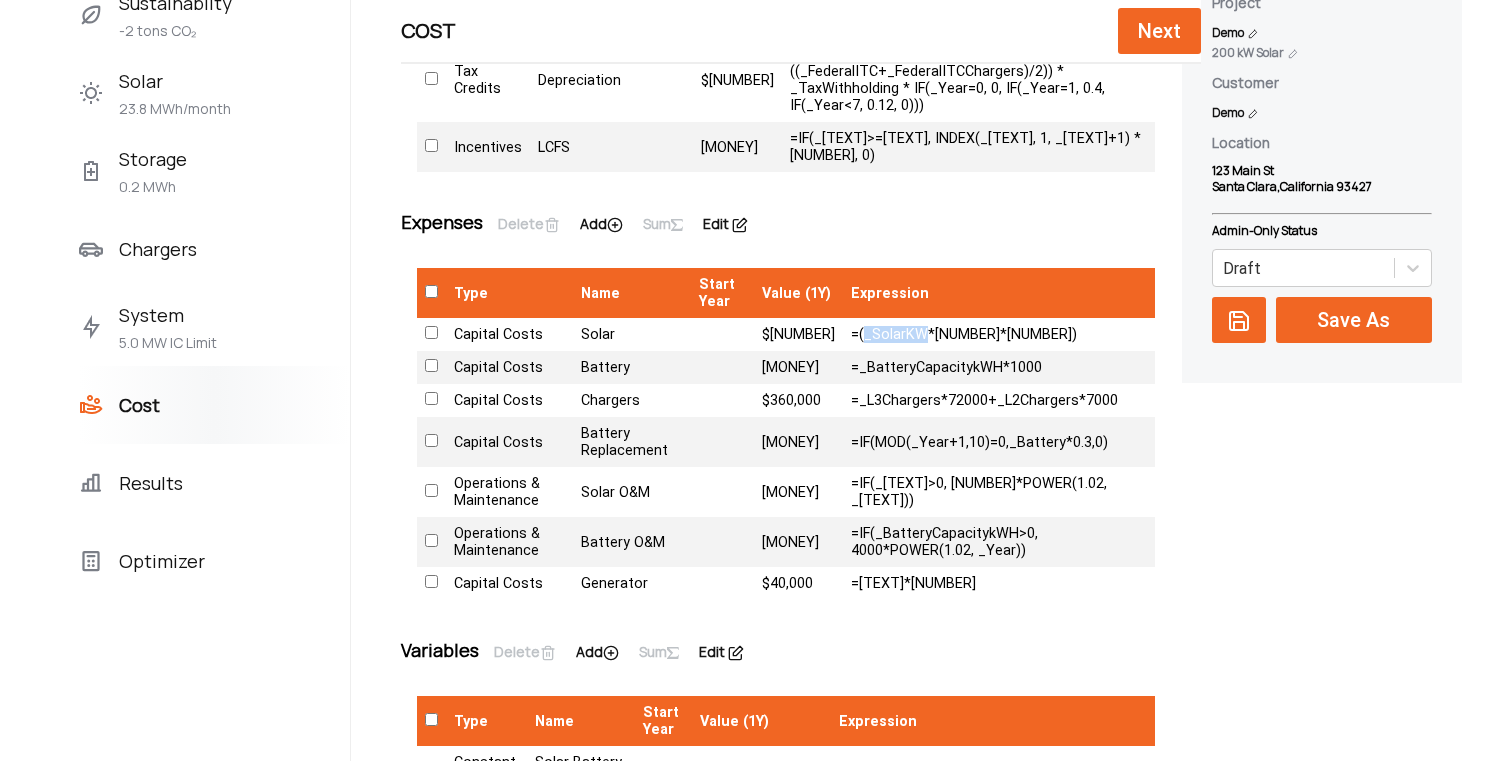 click on "=(_SolarKW*2*1000)" at bounding box center (999, 334) 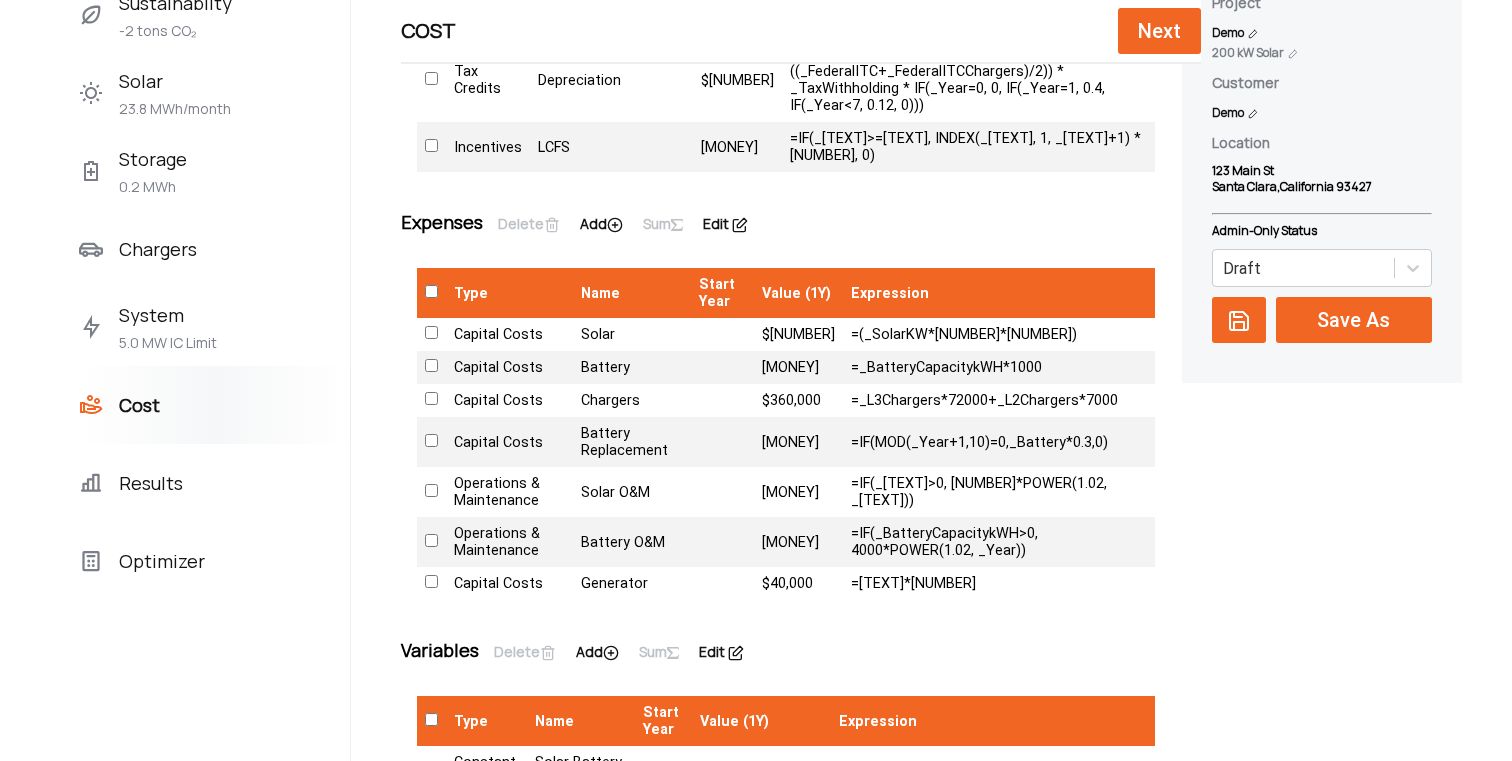 click on "Solar" at bounding box center [175, 81] 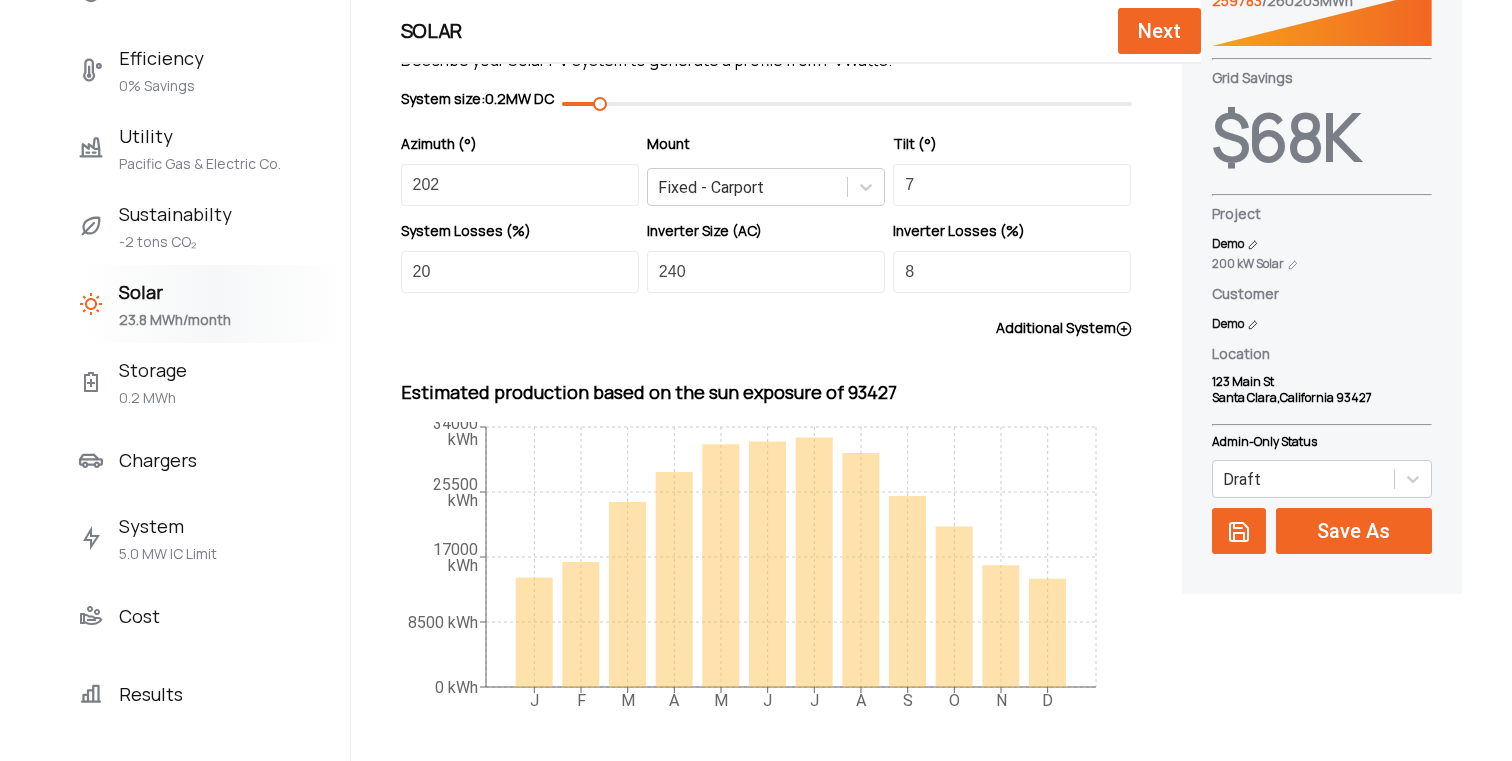 scroll, scrollTop: 210, scrollLeft: 0, axis: vertical 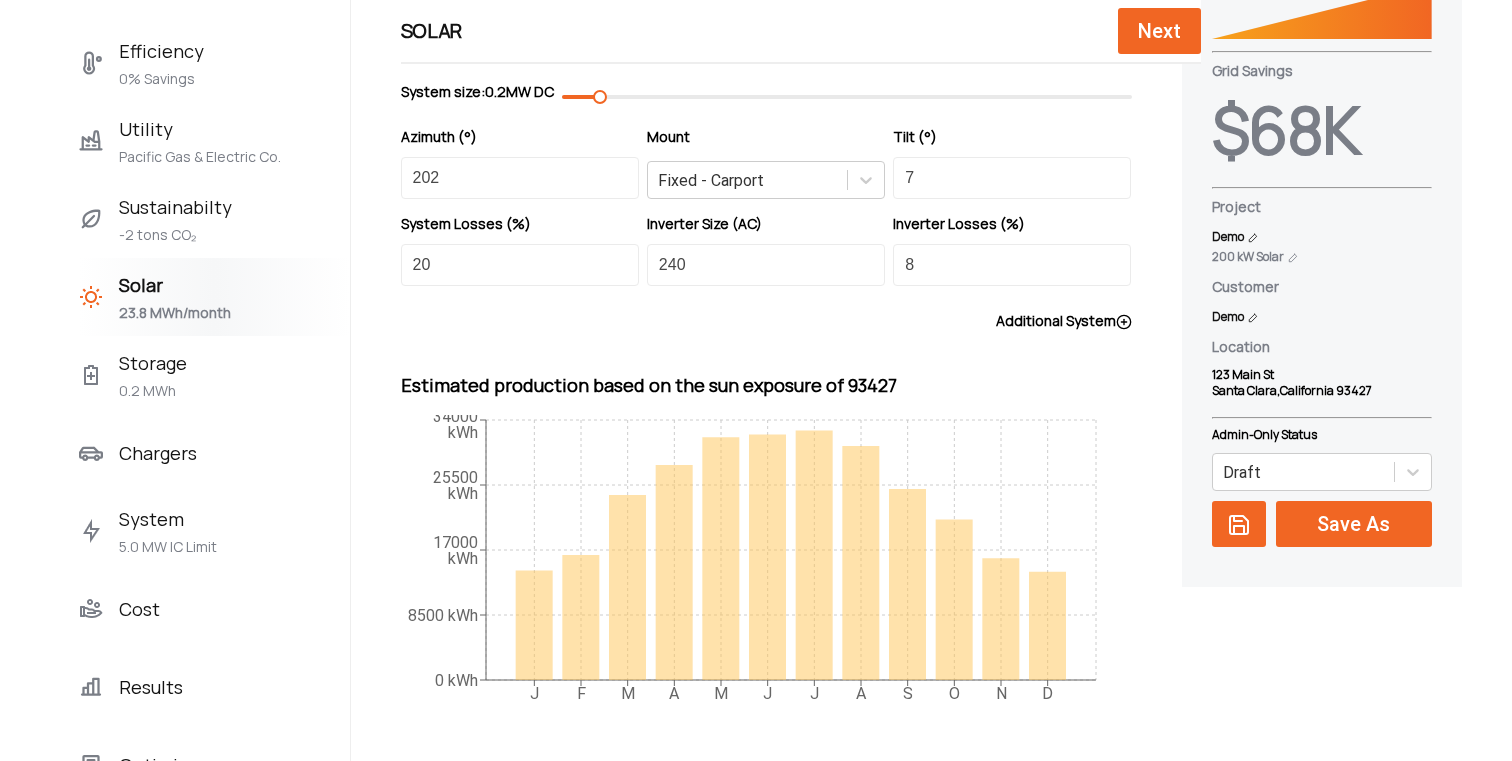 click on "System 5.0 MW IC Limit" at bounding box center (214, 531) 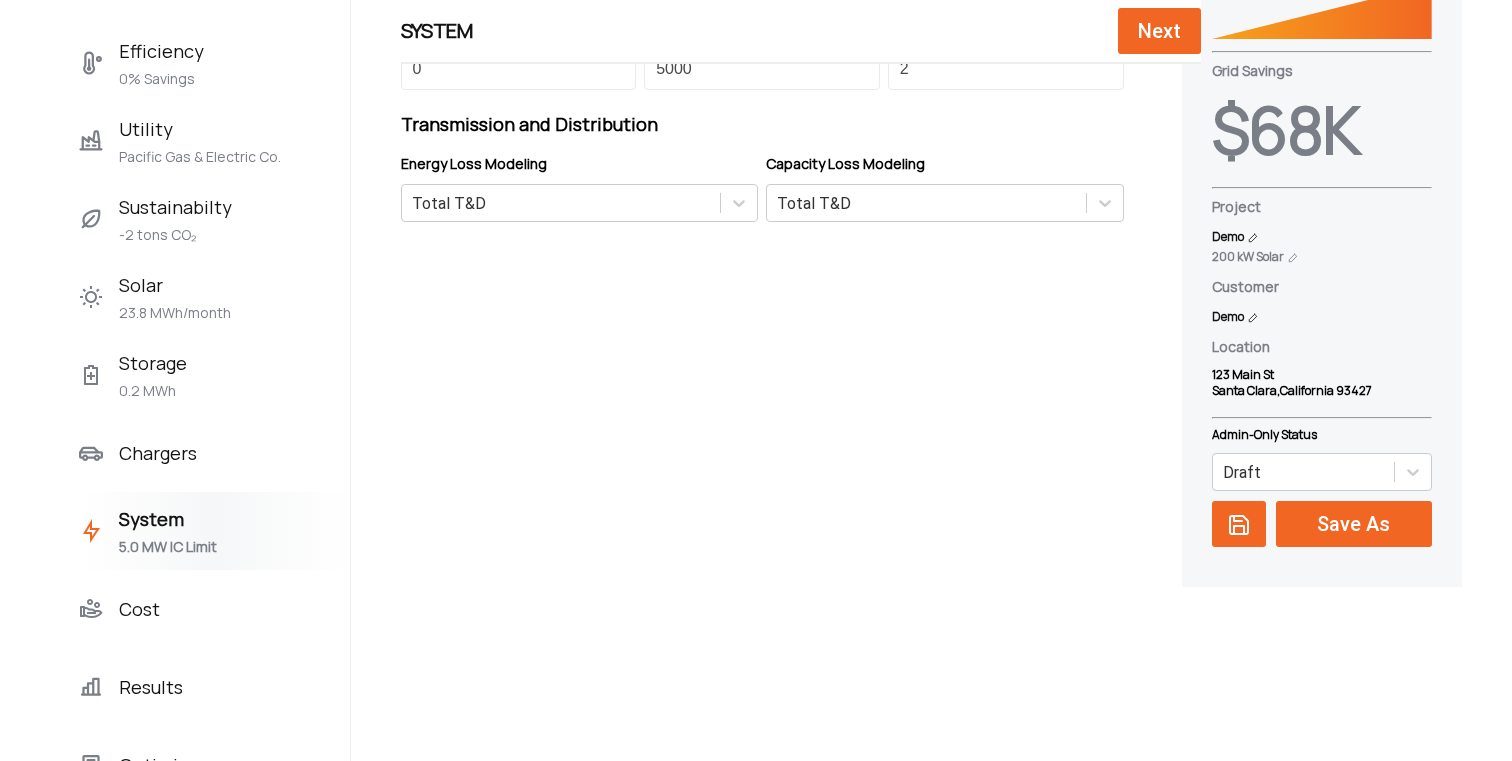 click on "Cost" at bounding box center (214, 609) 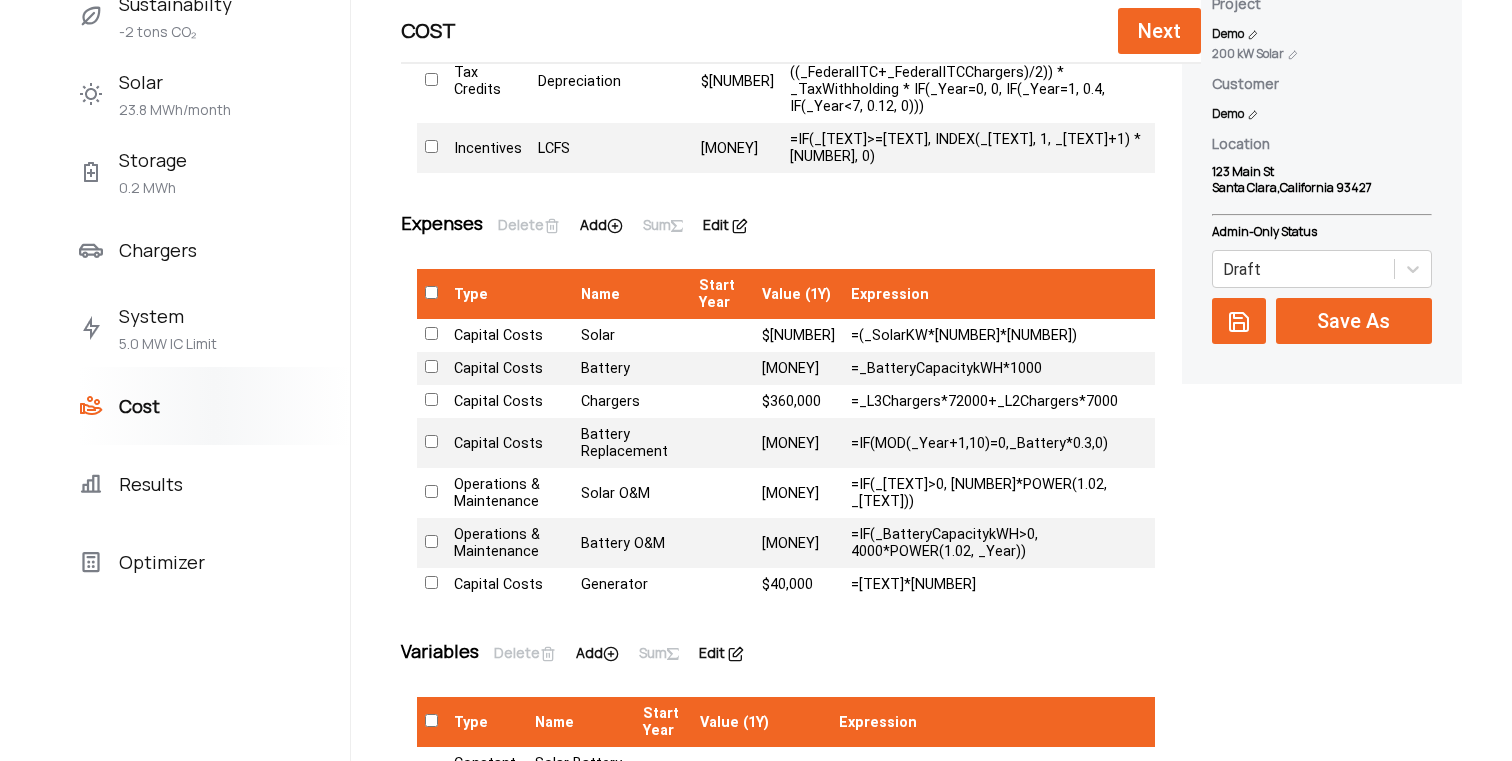 scroll, scrollTop: 414, scrollLeft: 0, axis: vertical 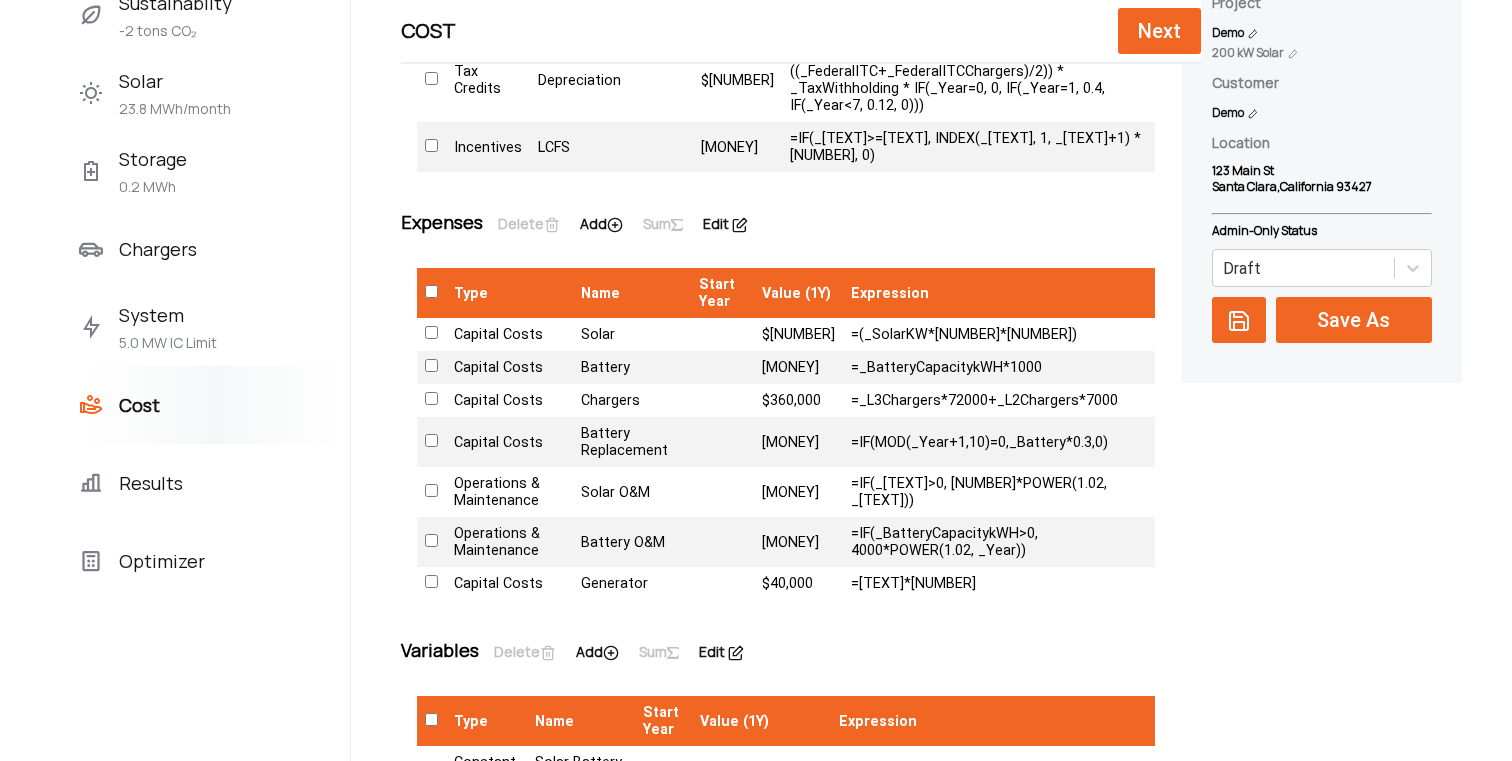 click on "Results" at bounding box center (214, 483) 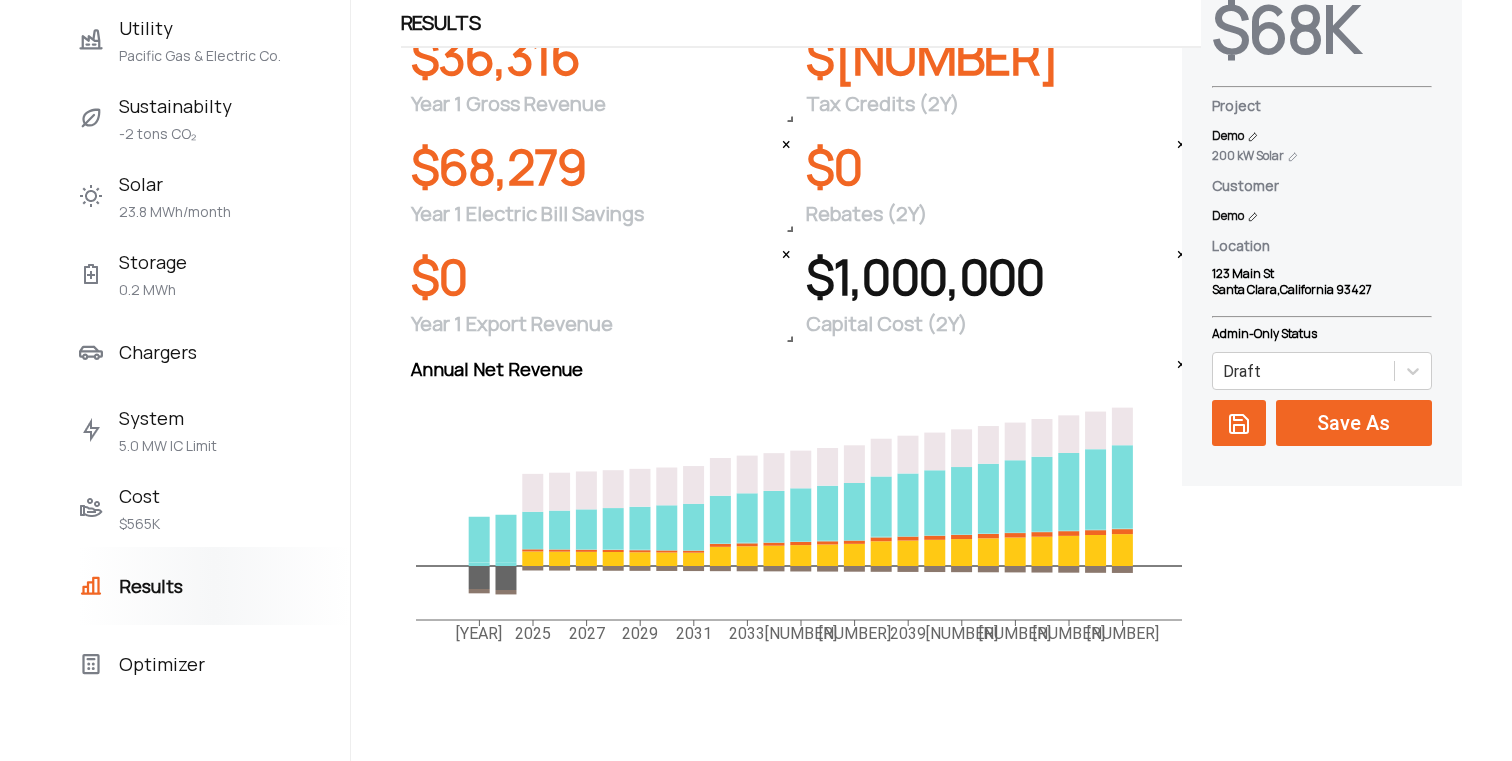 scroll, scrollTop: 343, scrollLeft: 0, axis: vertical 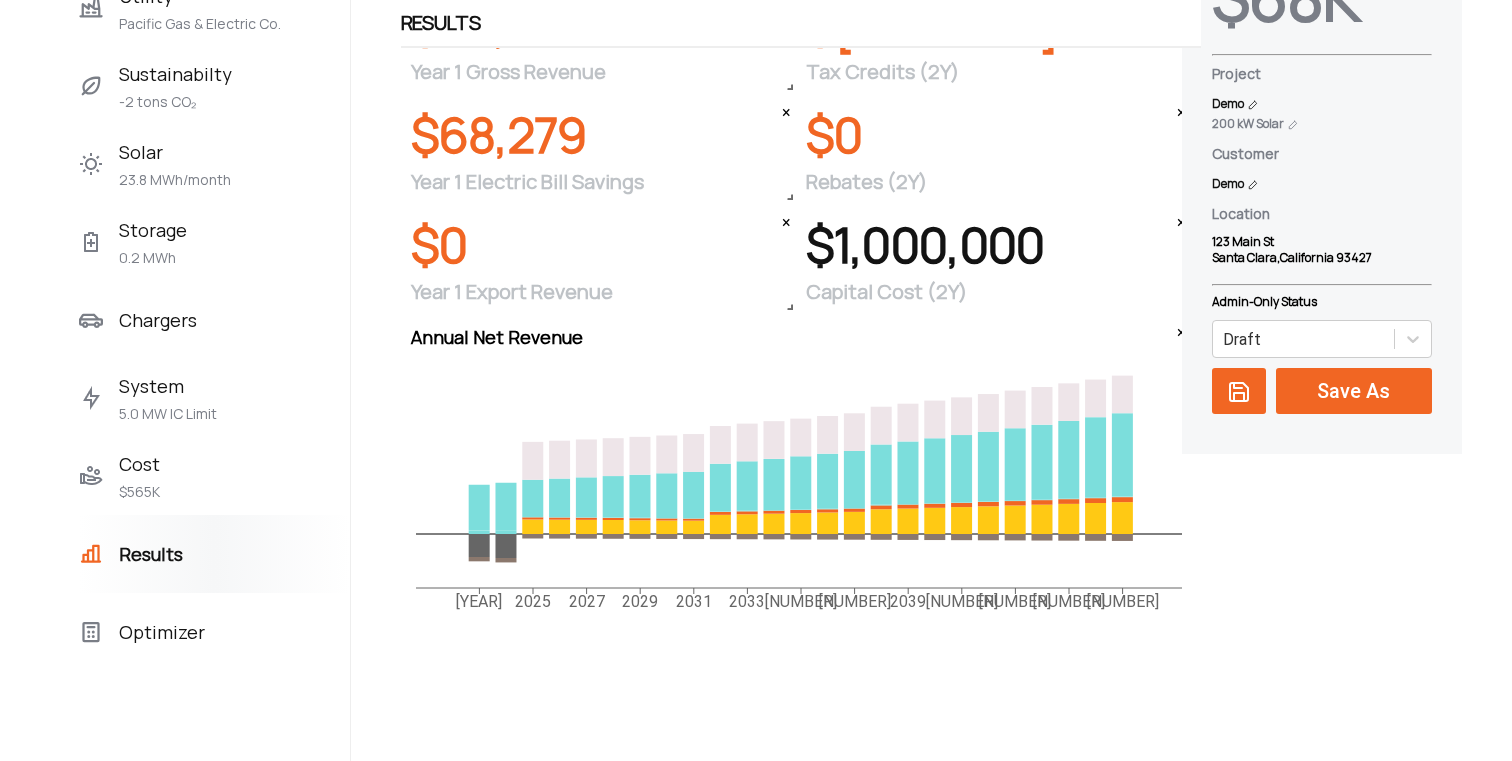 click on "Optimizer" at bounding box center (162, 632) 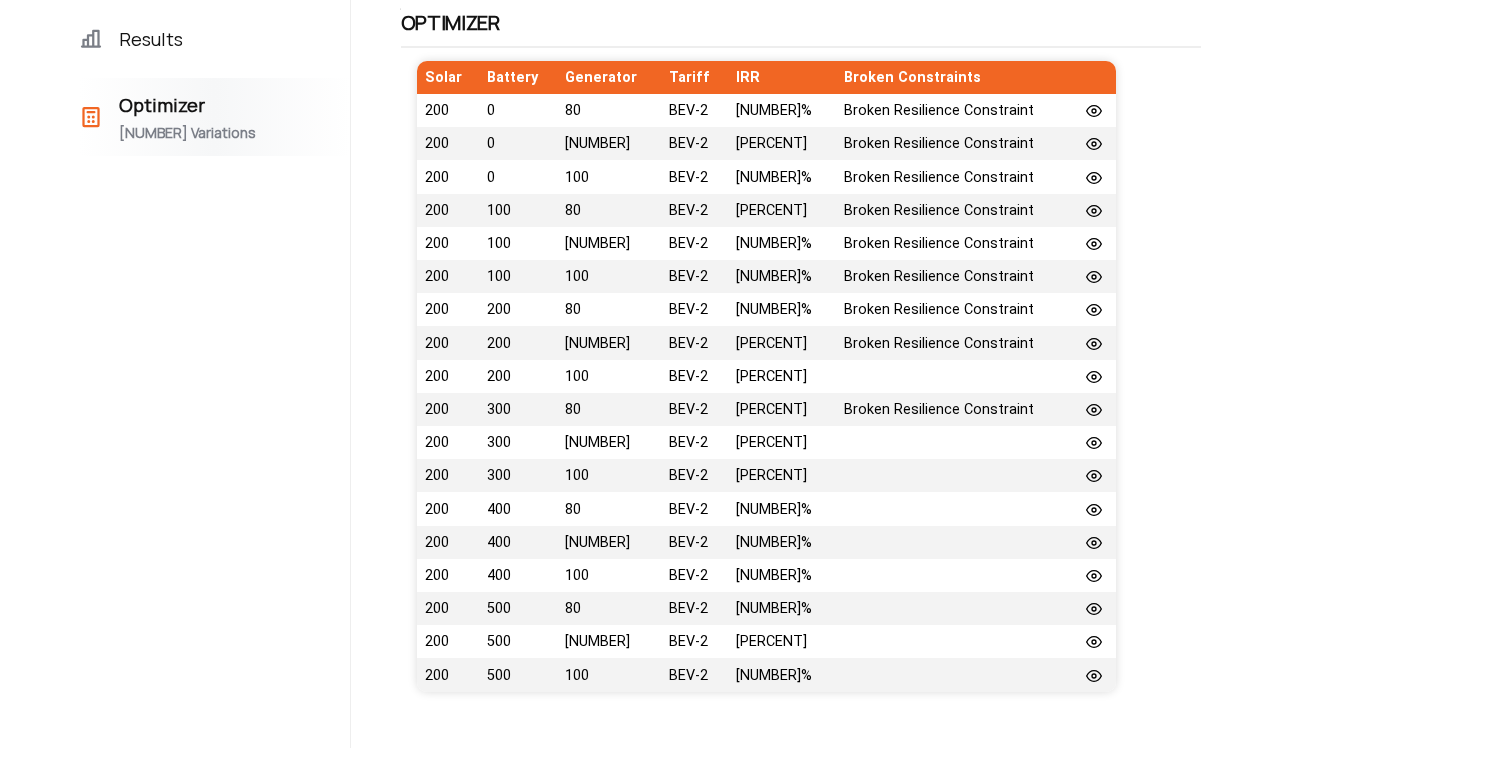 scroll, scrollTop: 849, scrollLeft: 0, axis: vertical 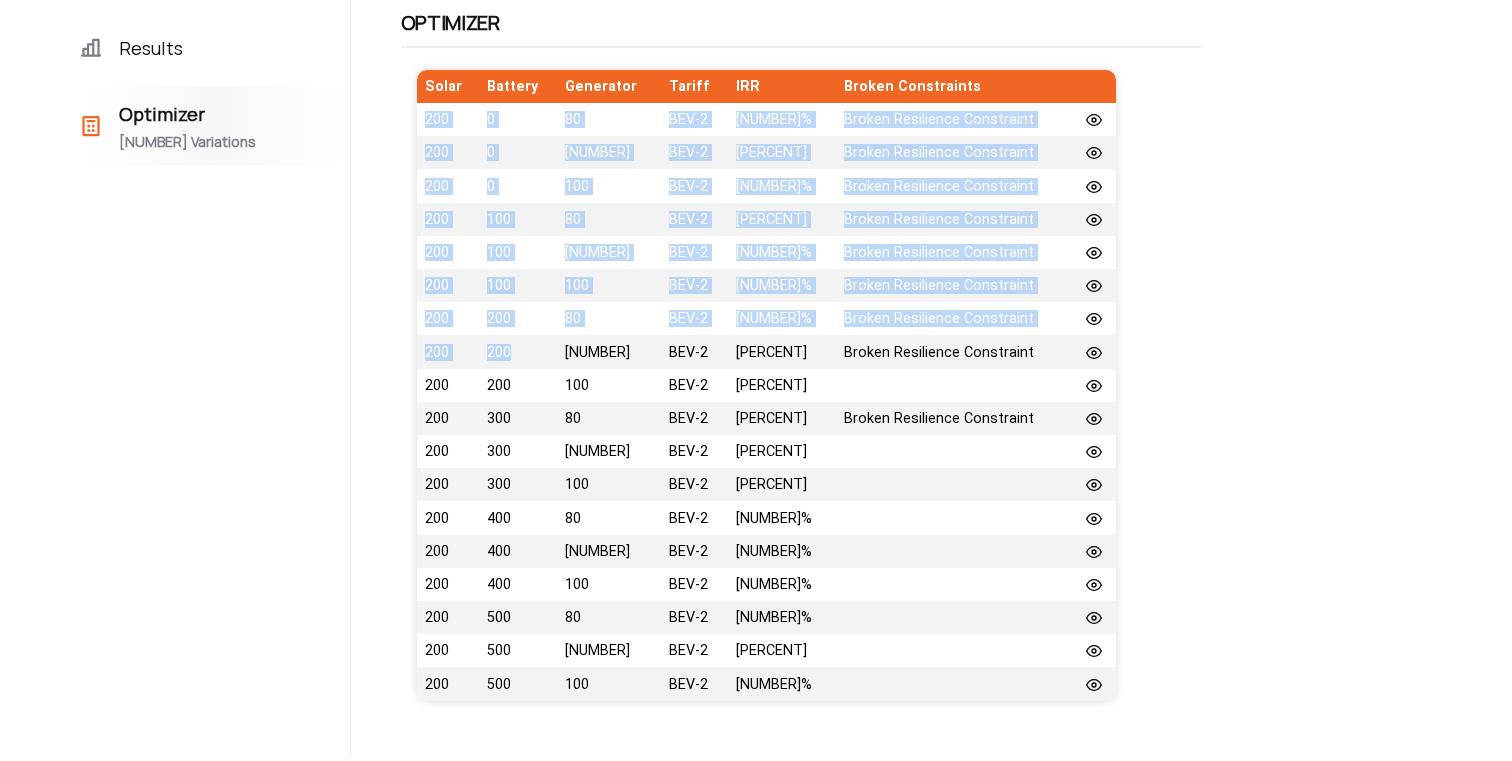 drag, startPoint x: 389, startPoint y: 116, endPoint x: 533, endPoint y: 366, distance: 288.5065 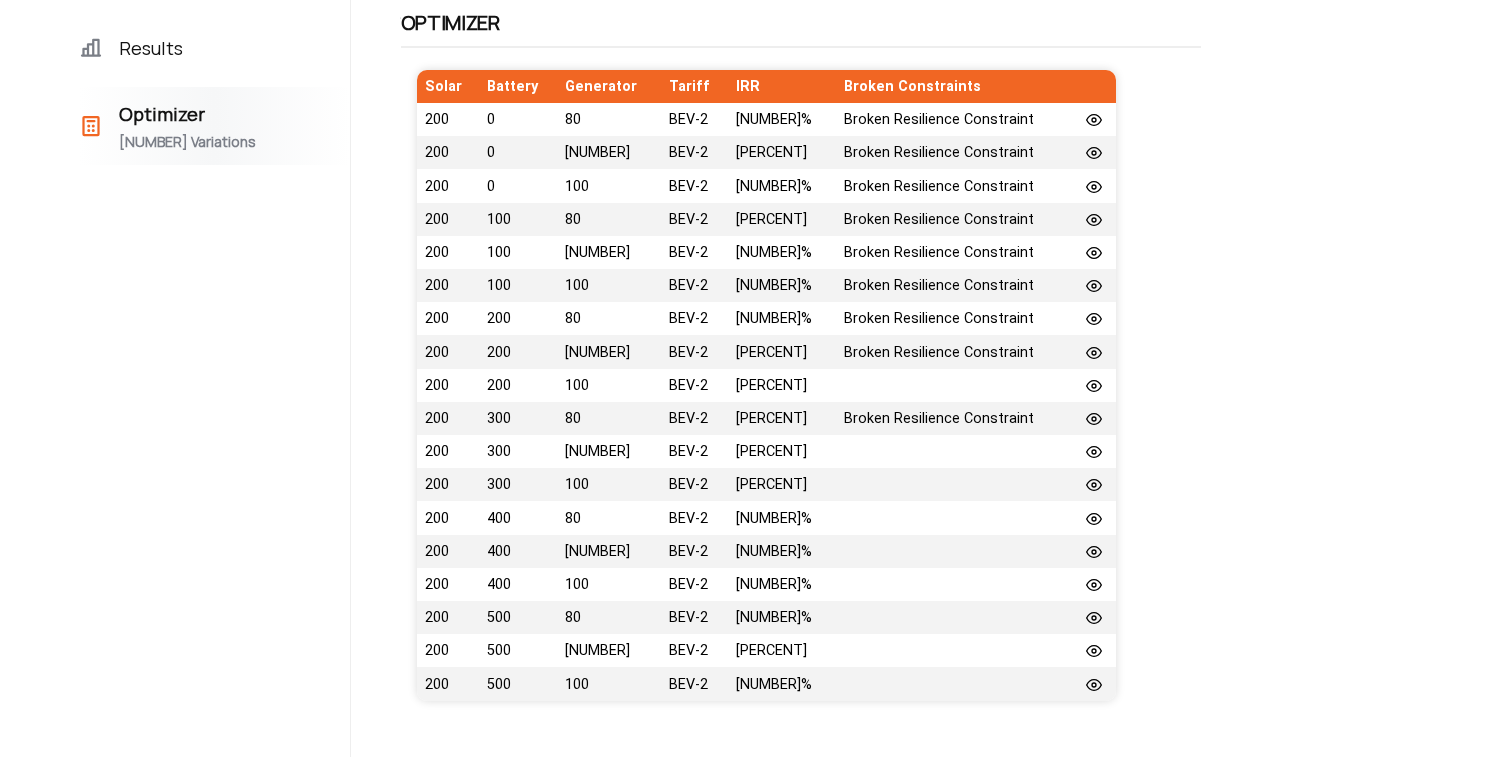 click on "200" at bounding box center [448, 351] 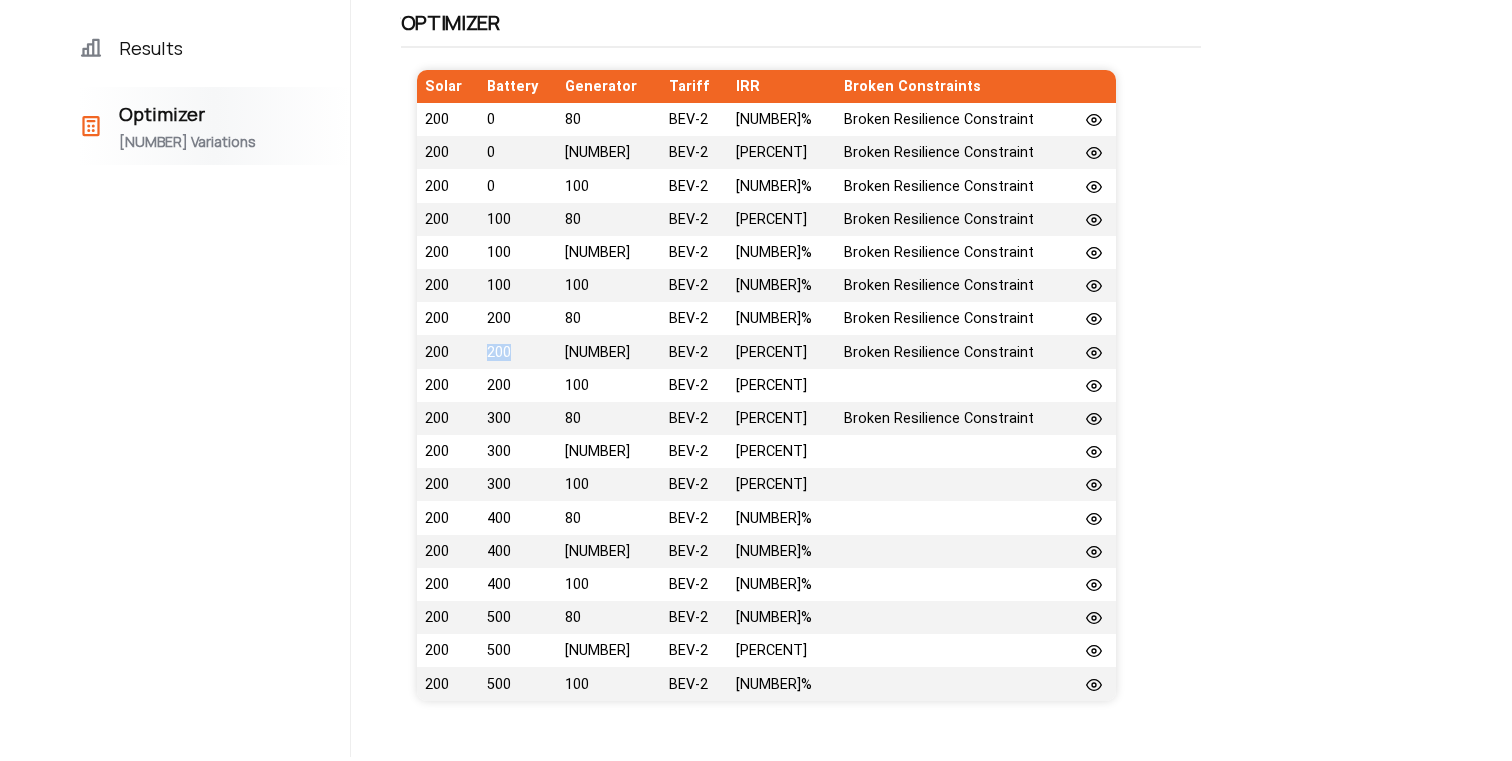 click on "200" at bounding box center (518, 351) 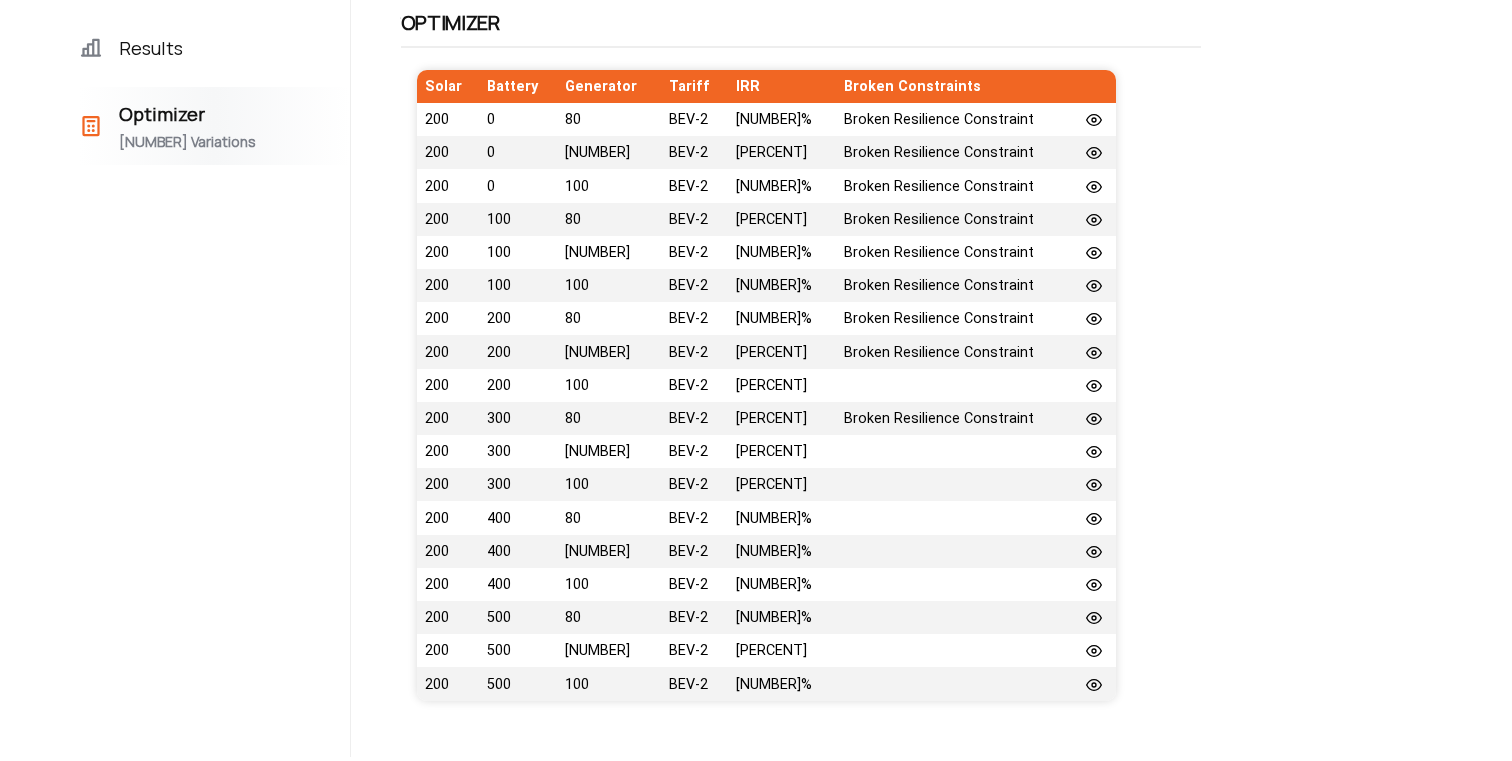click on "100" at bounding box center (608, 385) 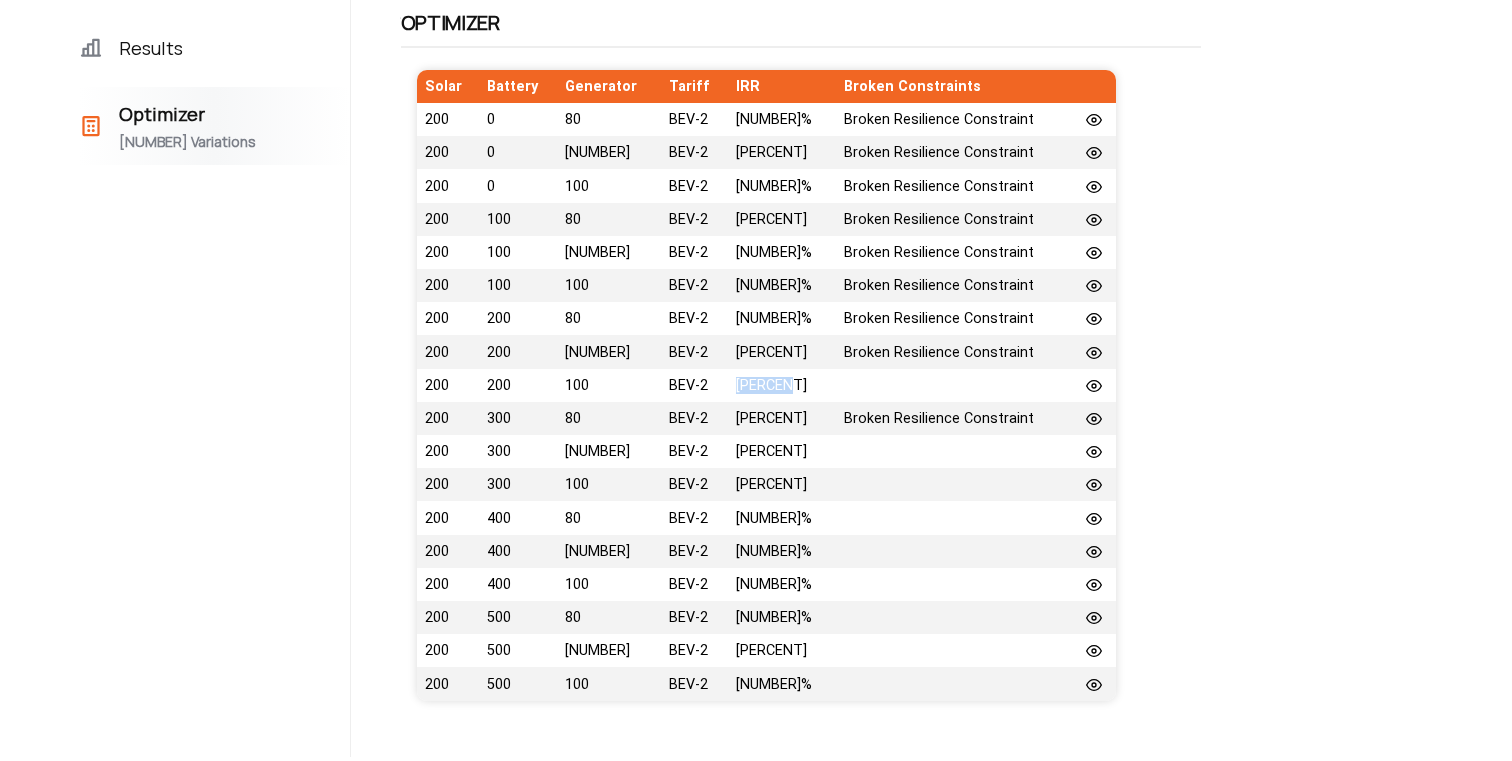 click on "15.1536%" at bounding box center (782, 385) 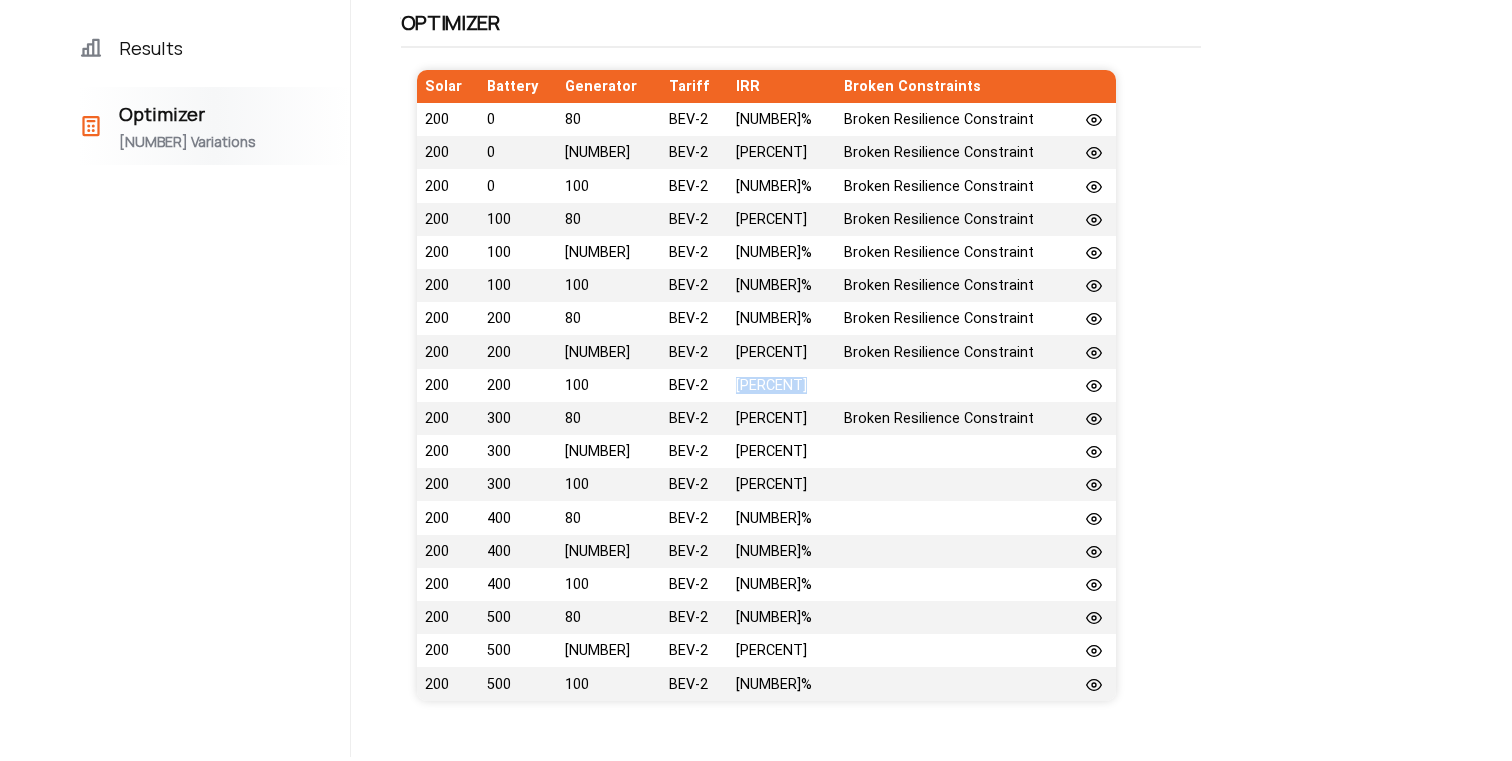 click on "15.1536%" at bounding box center [782, 385] 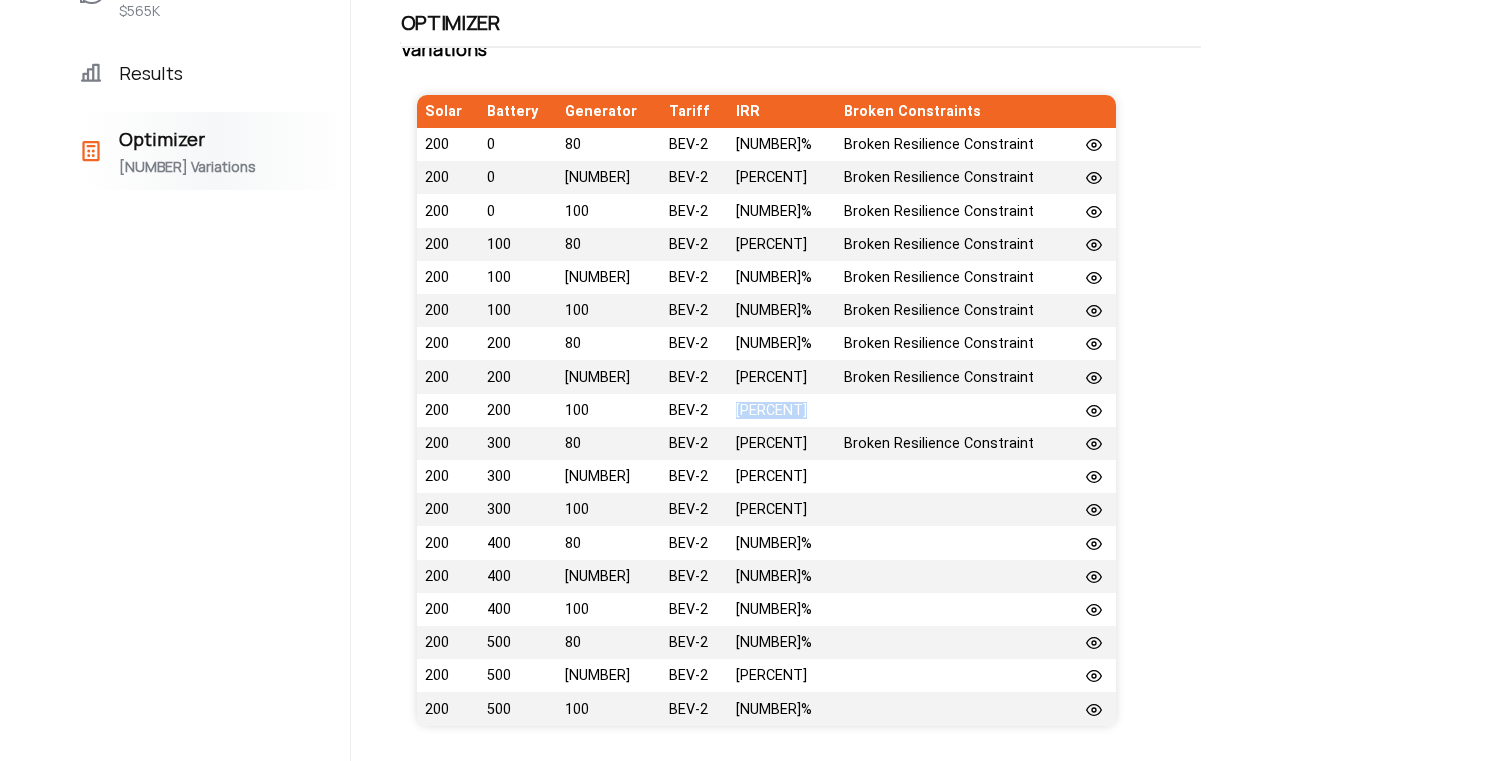 click on "15.1536%" at bounding box center [782, 410] 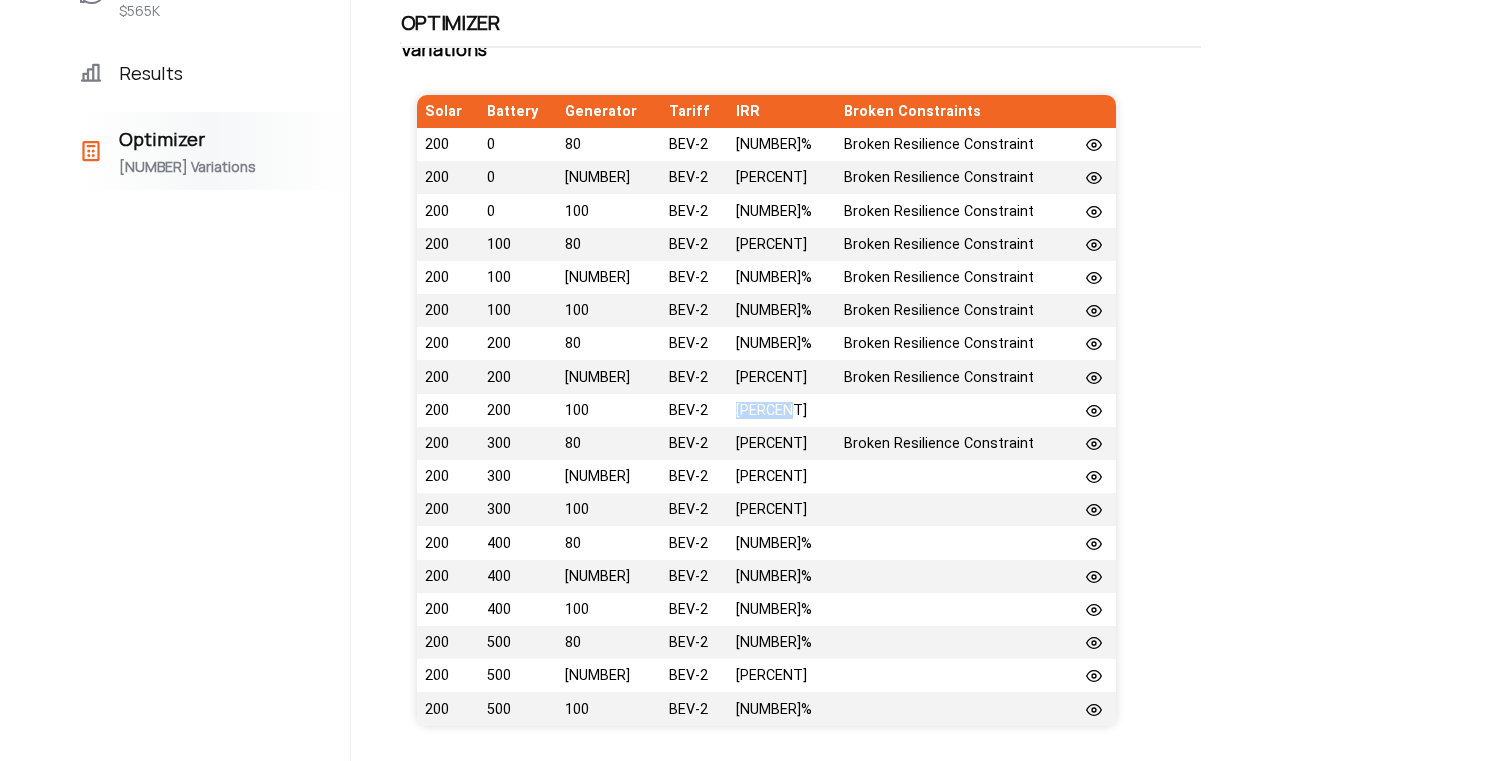 click on "15.1536%" at bounding box center (782, 410) 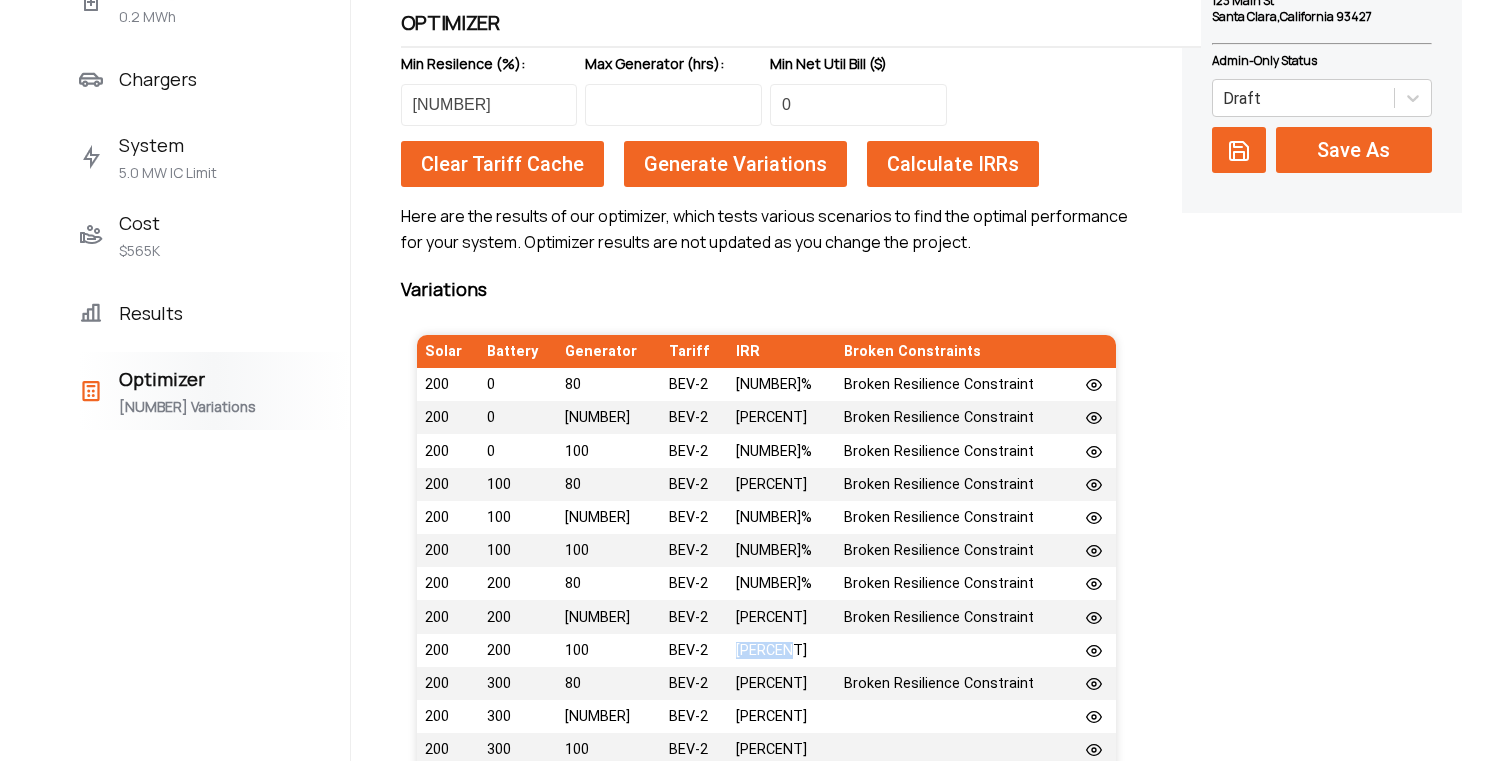 scroll, scrollTop: 588, scrollLeft: 0, axis: vertical 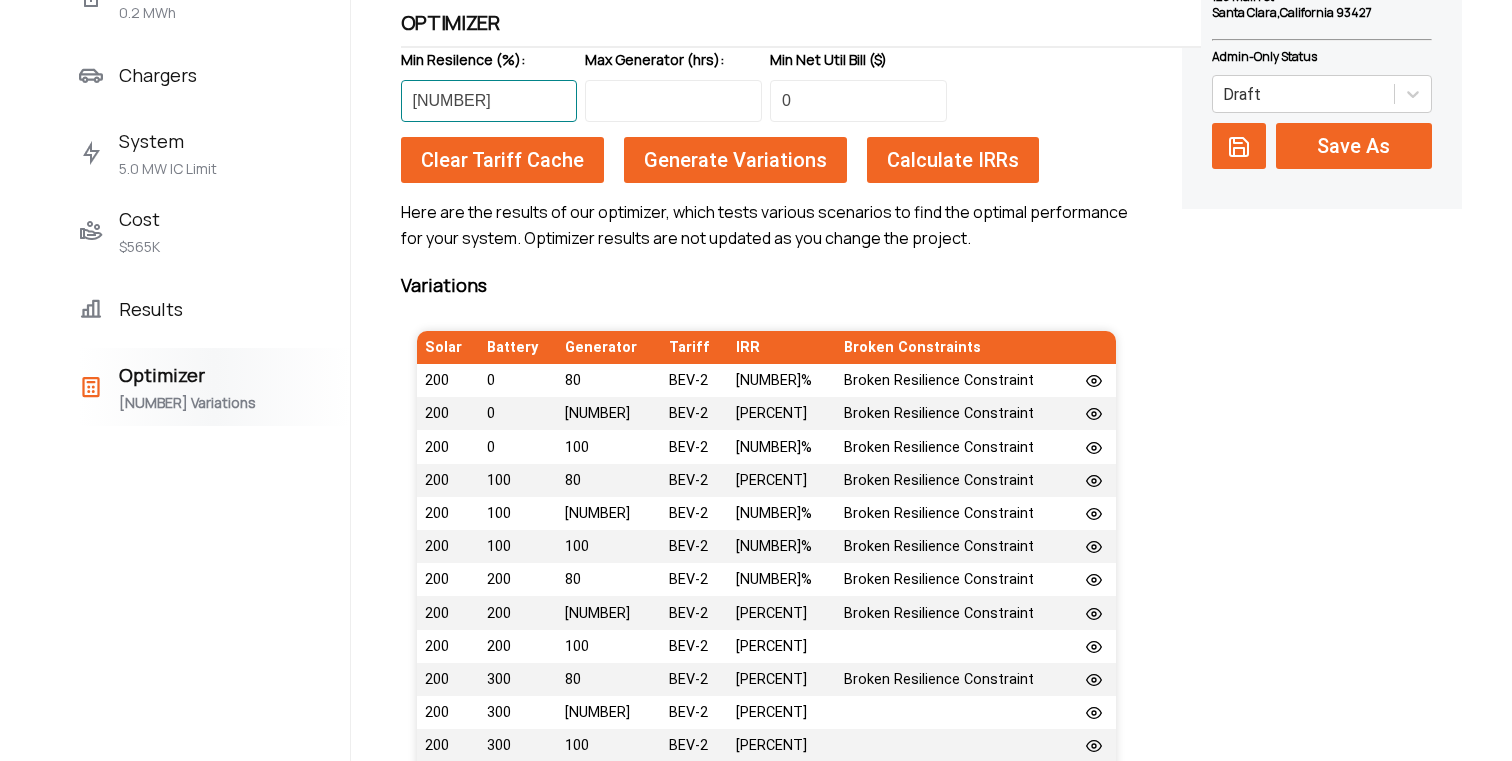 click on "98" at bounding box center [489, 101] 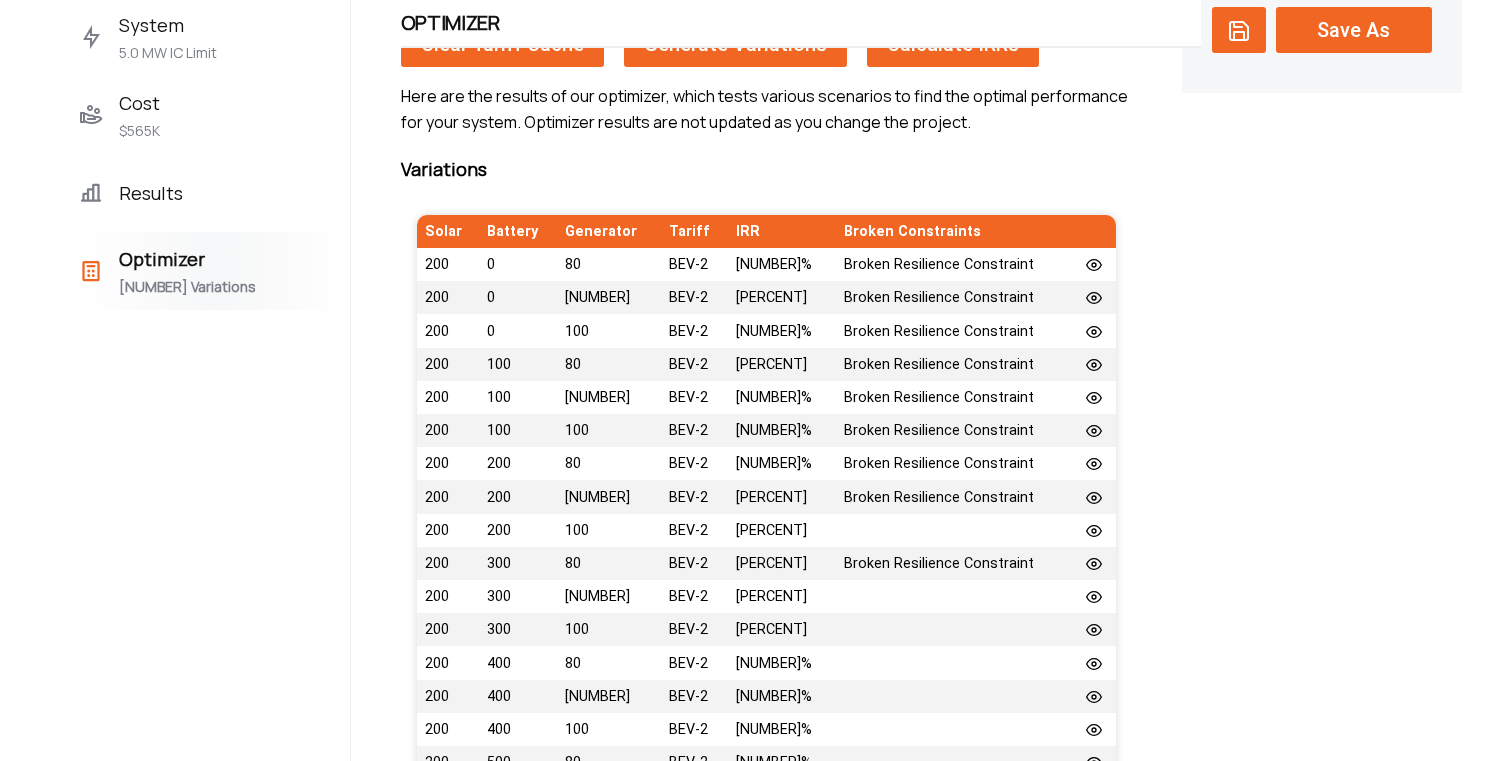 scroll, scrollTop: 756, scrollLeft: 0, axis: vertical 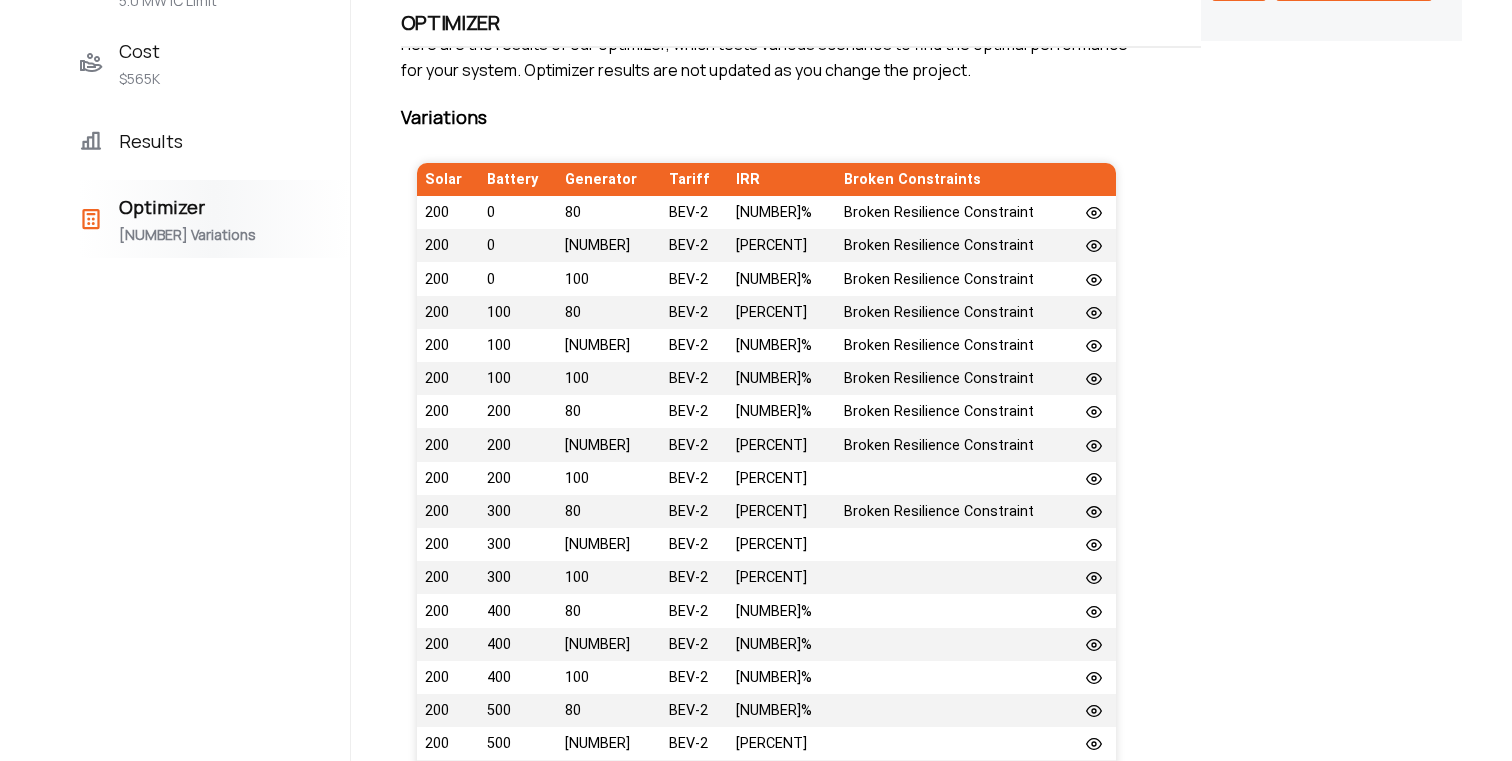 click on "15.1536%" at bounding box center [782, 478] 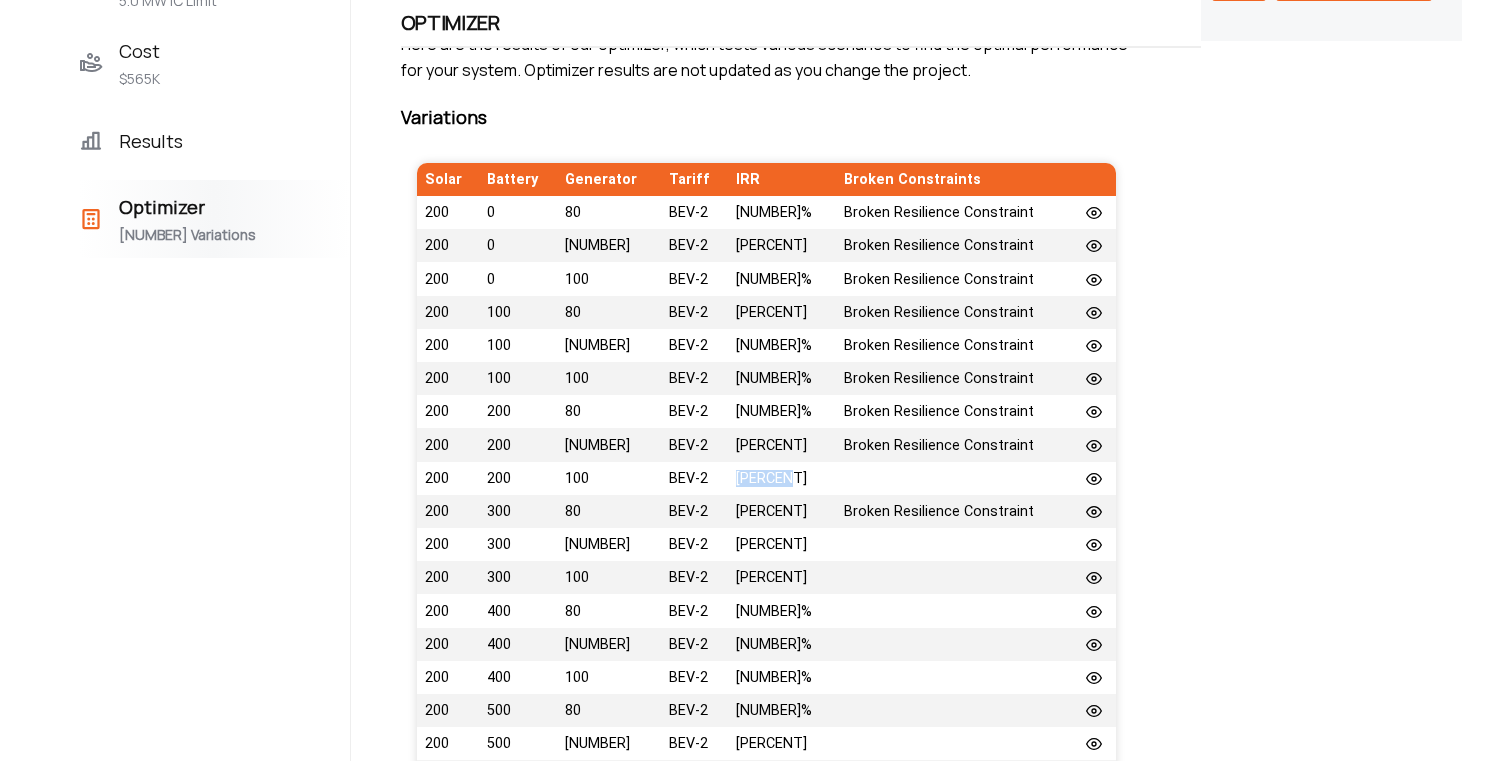 click on "15.1536%" at bounding box center (782, 478) 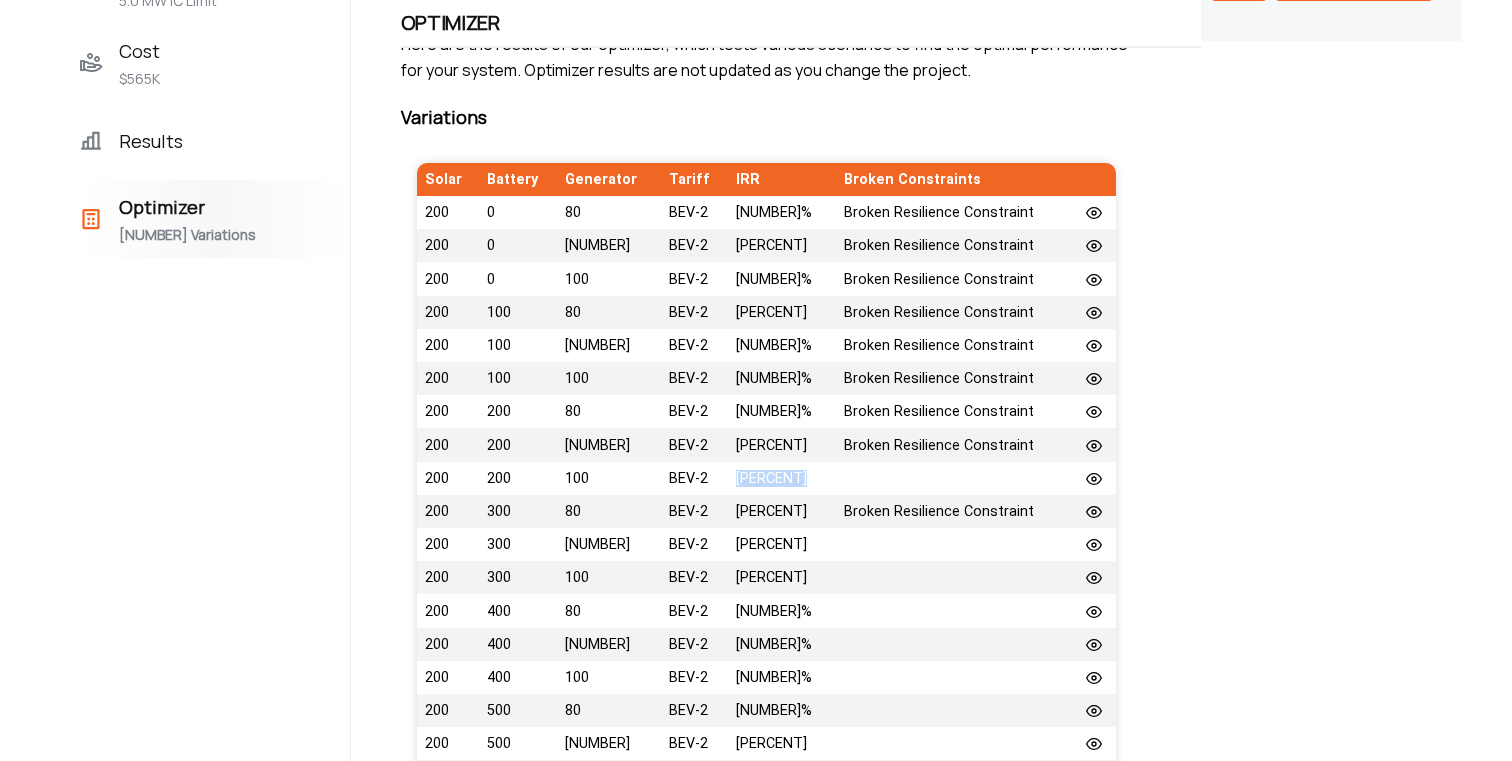 click on "15.1536%" at bounding box center (782, 478) 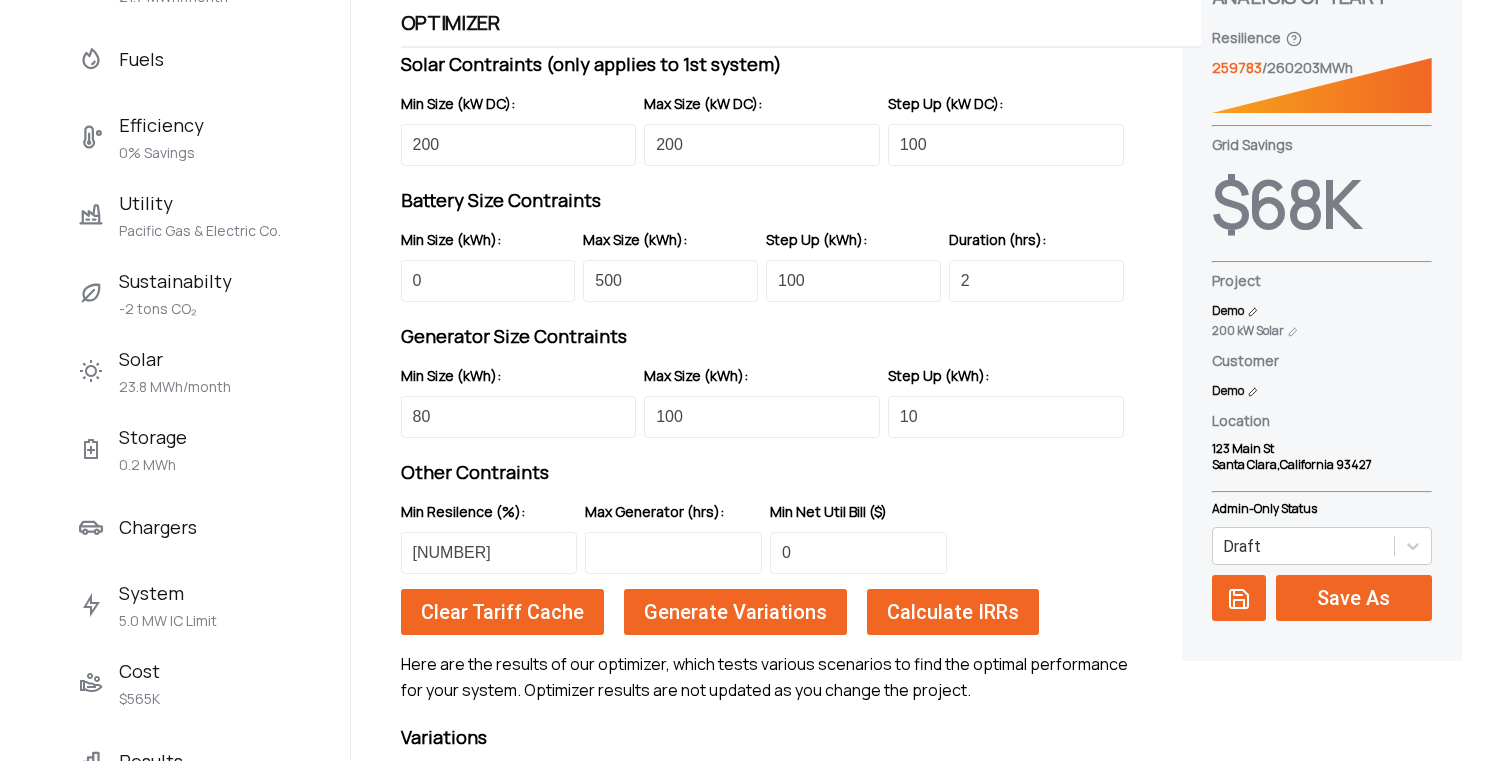scroll, scrollTop: 16, scrollLeft: 0, axis: vertical 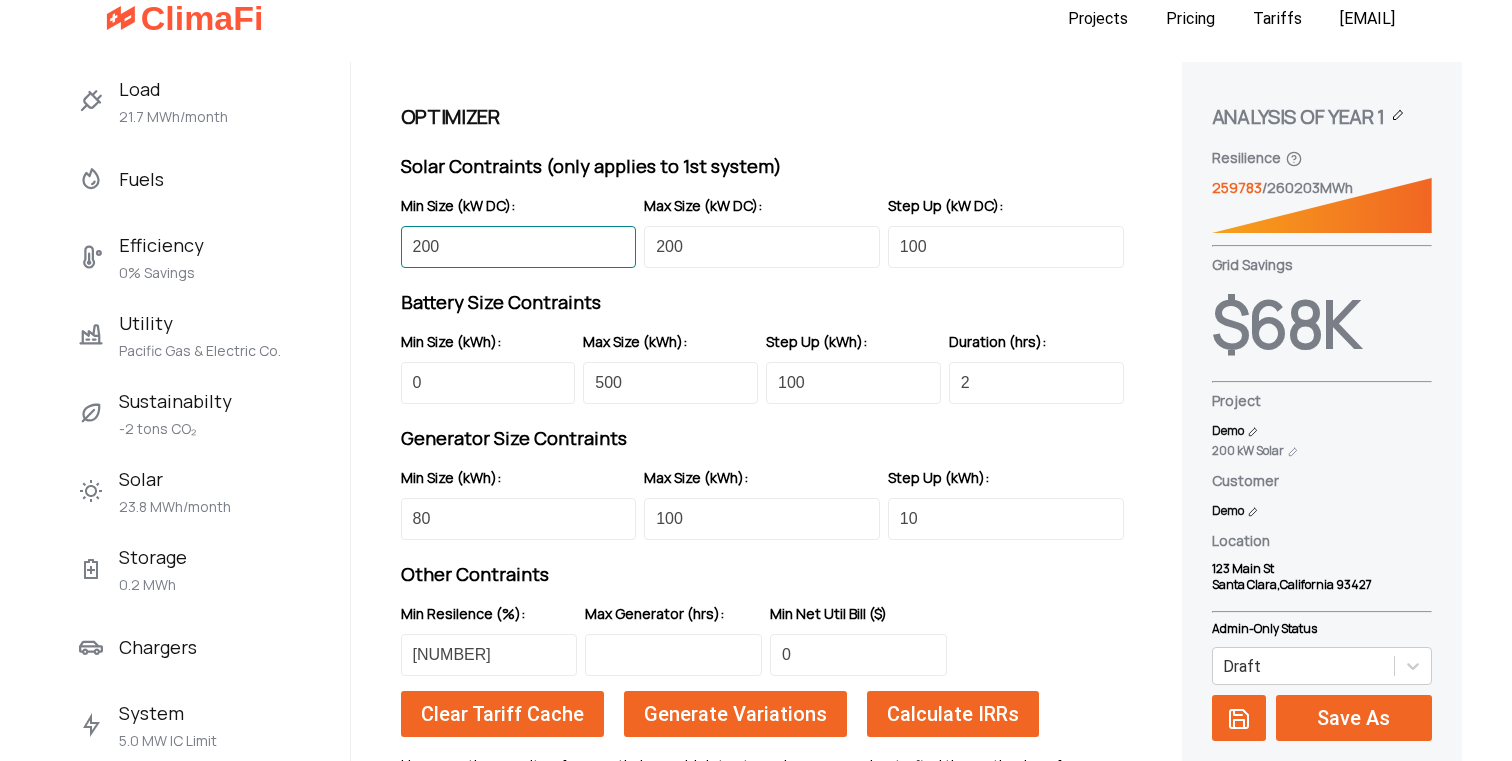 click on "200" at bounding box center [519, 247] 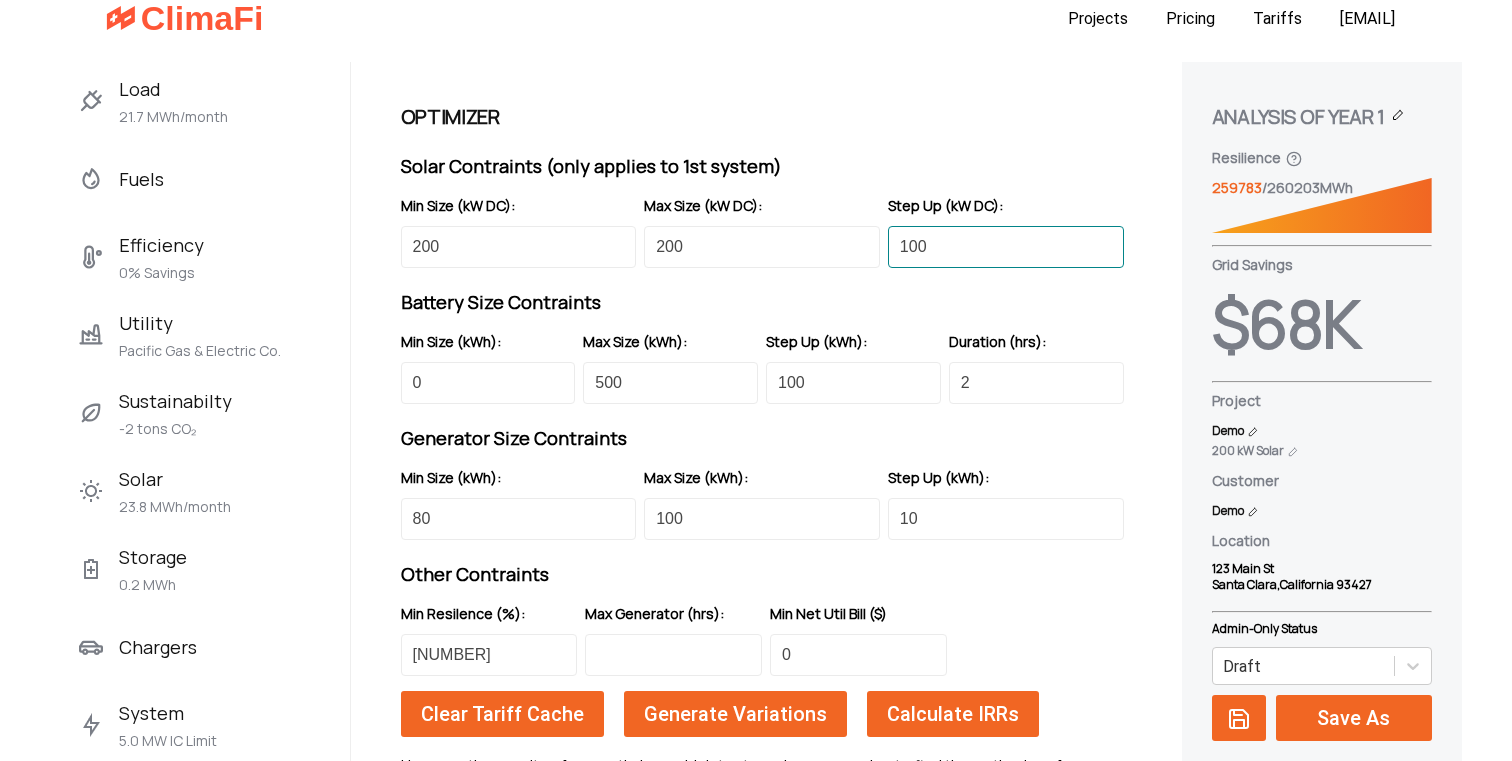 click on "100" at bounding box center (1006, 247) 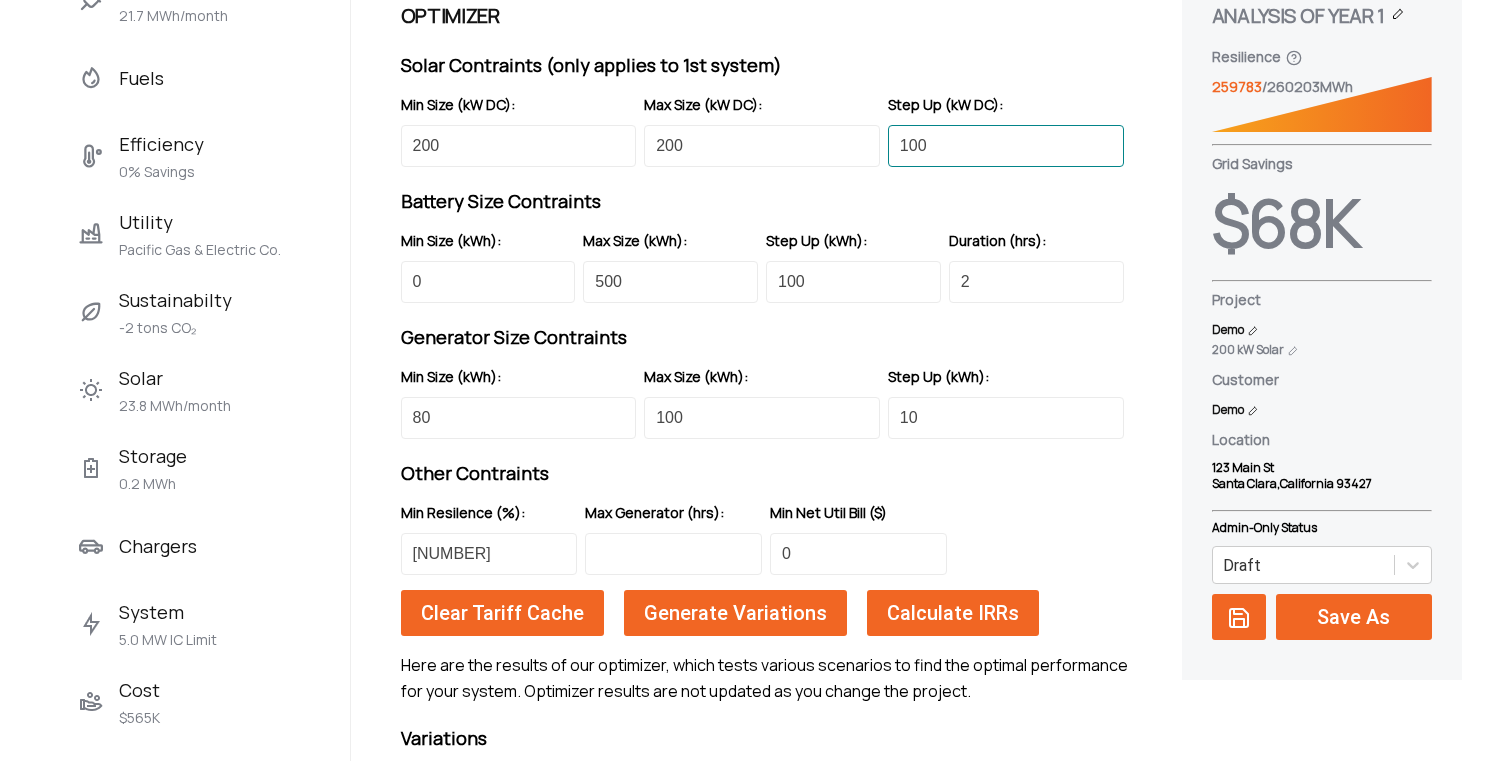 scroll, scrollTop: 119, scrollLeft: 0, axis: vertical 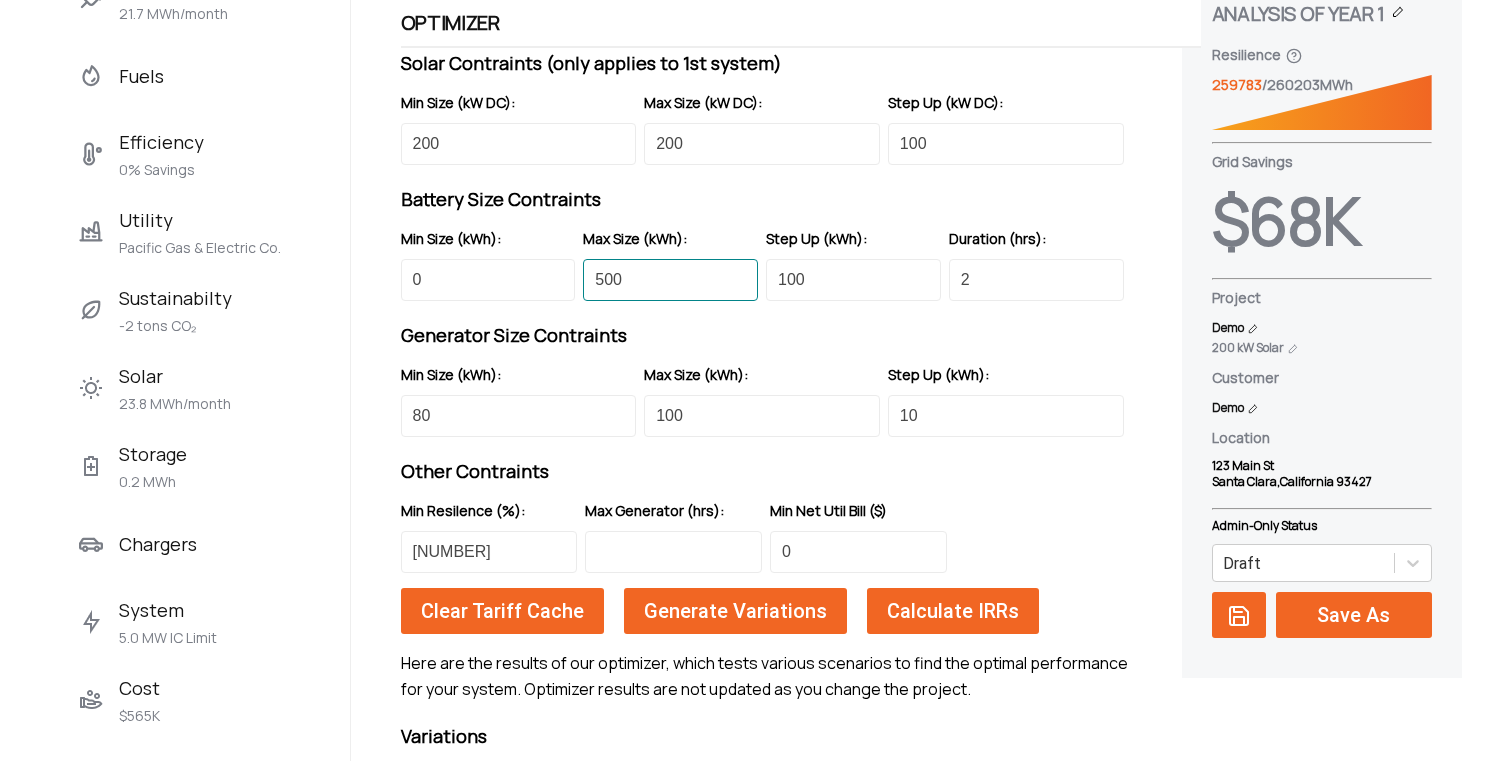 click on "500" at bounding box center (670, 280) 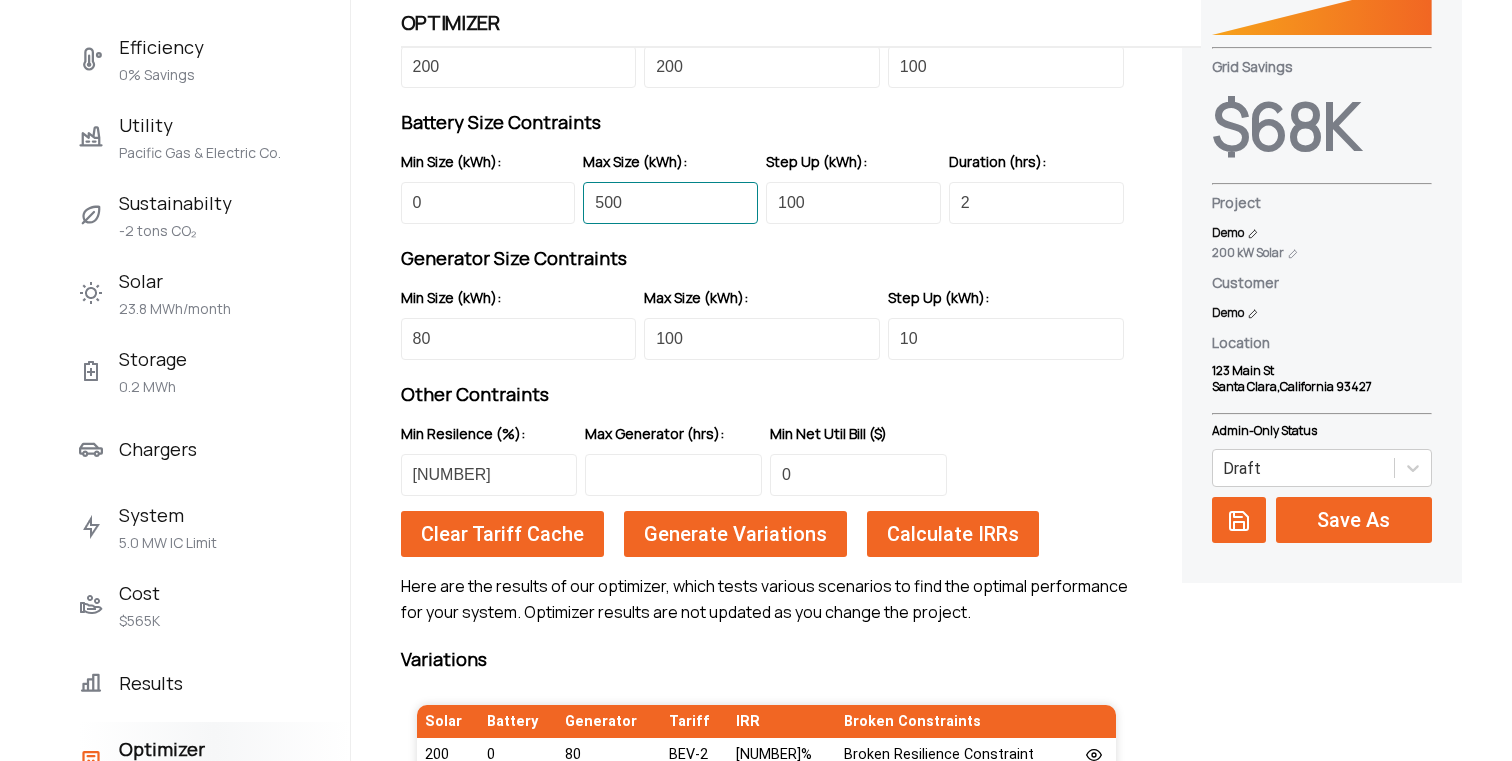 scroll, scrollTop: 241, scrollLeft: 0, axis: vertical 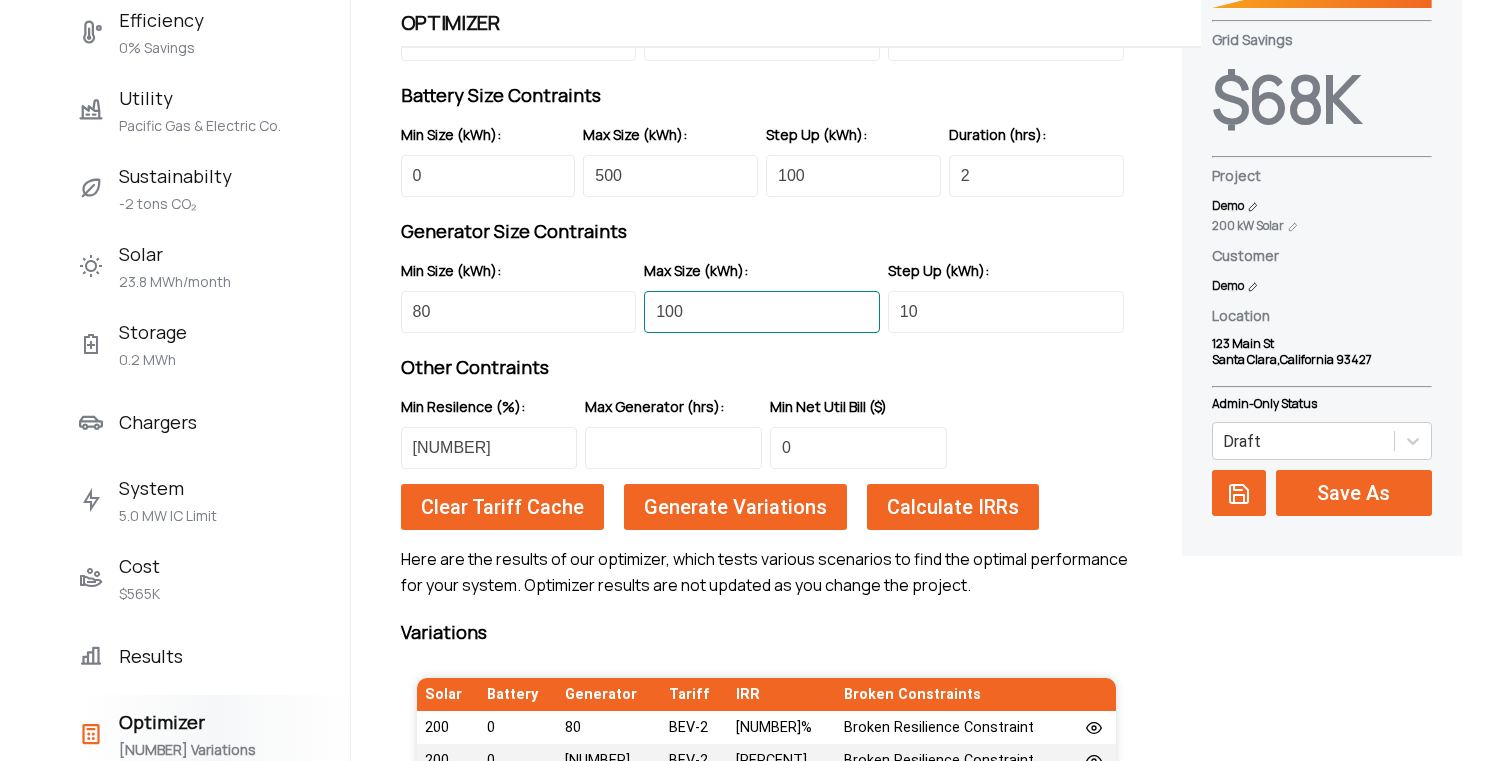 click on "100" at bounding box center (762, 312) 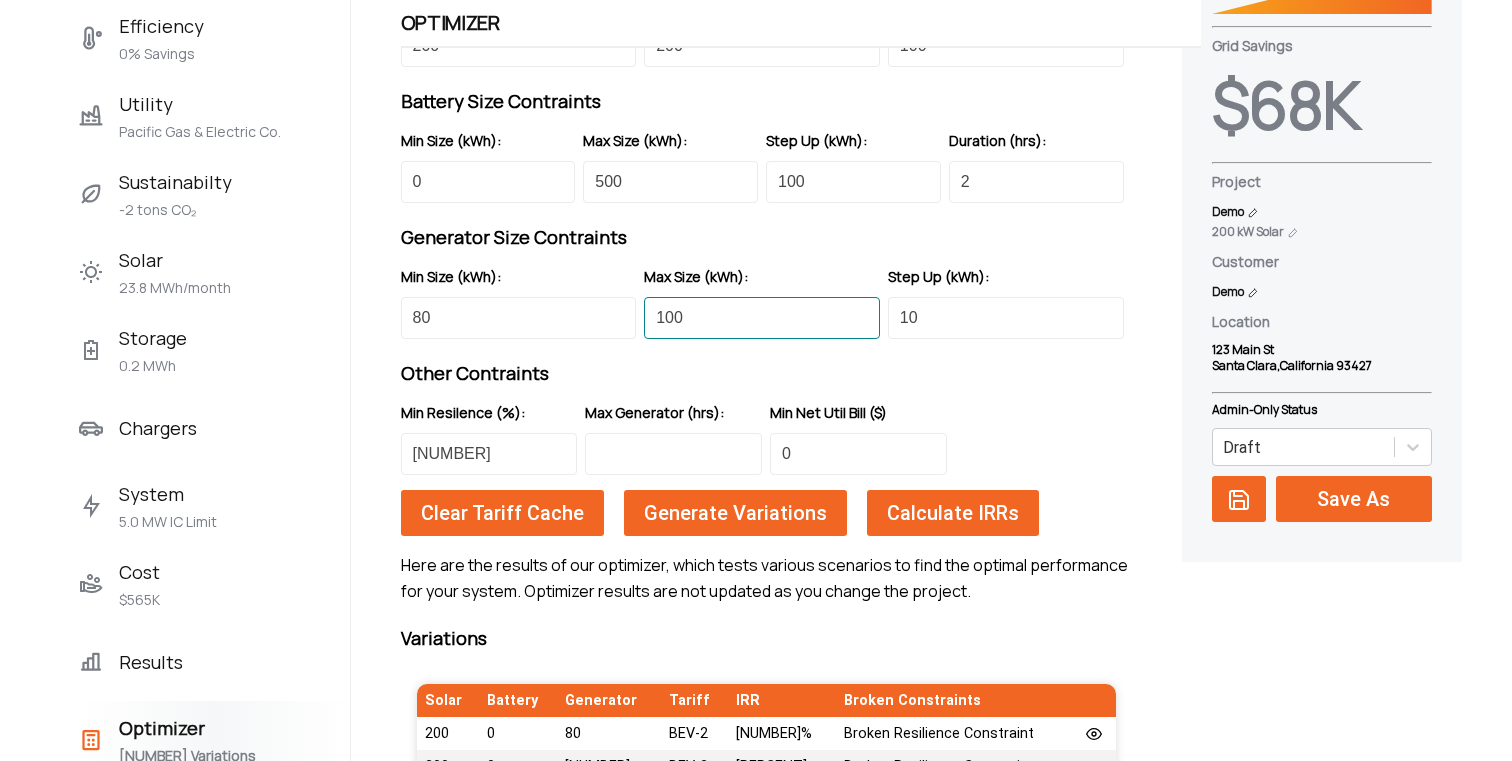 scroll, scrollTop: 184, scrollLeft: 0, axis: vertical 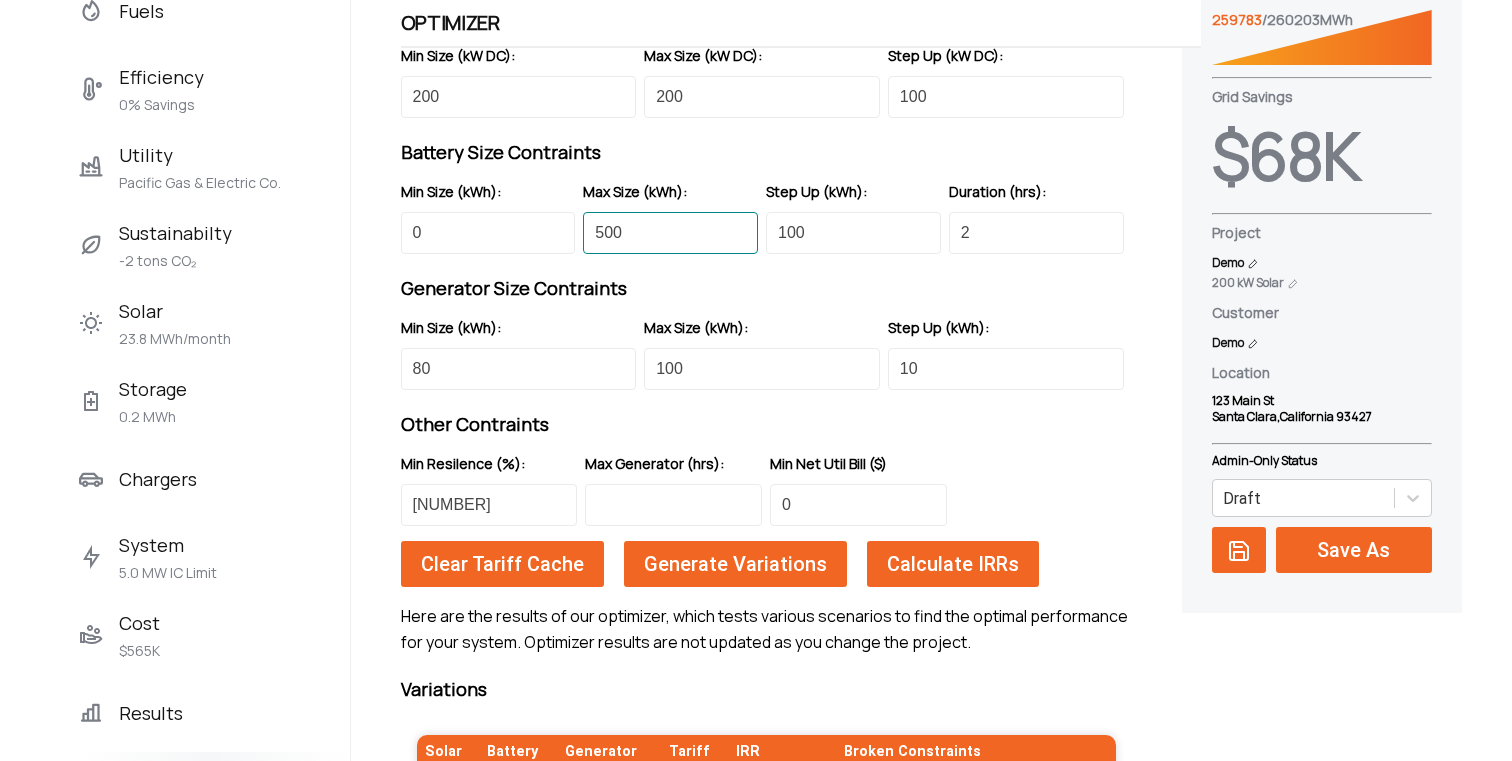 click on "500" at bounding box center (670, 233) 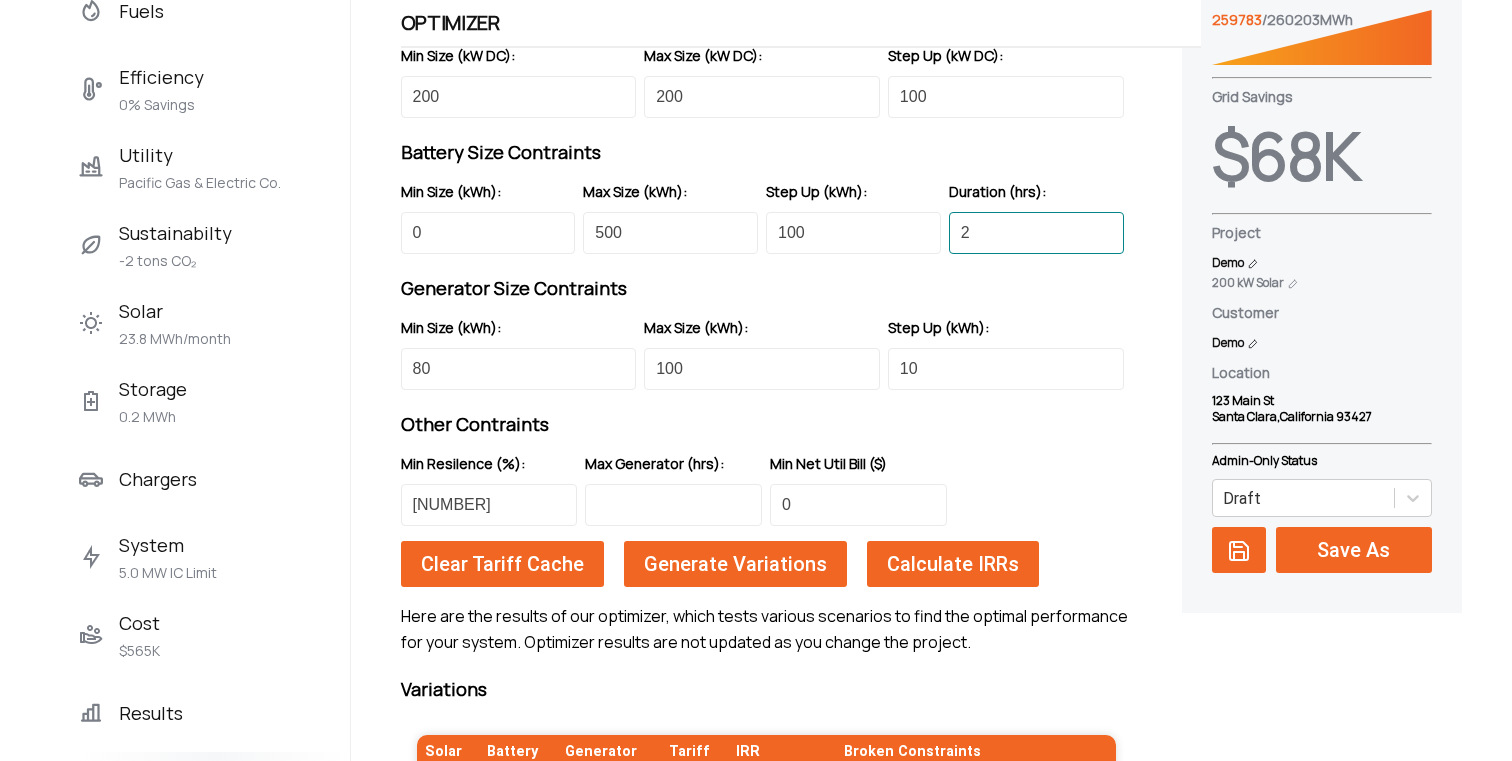 click on "2" at bounding box center [1036, 233] 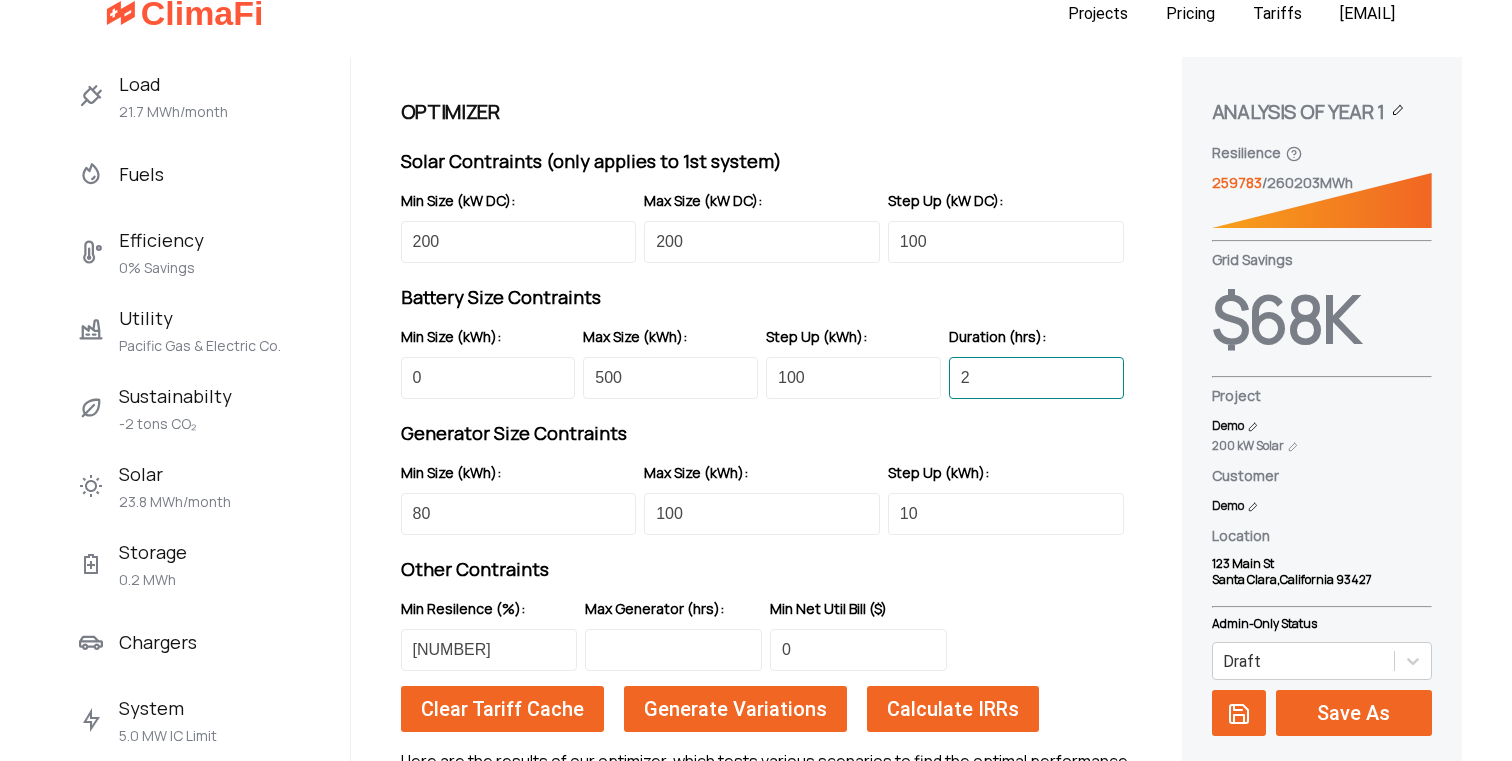 scroll, scrollTop: 0, scrollLeft: 0, axis: both 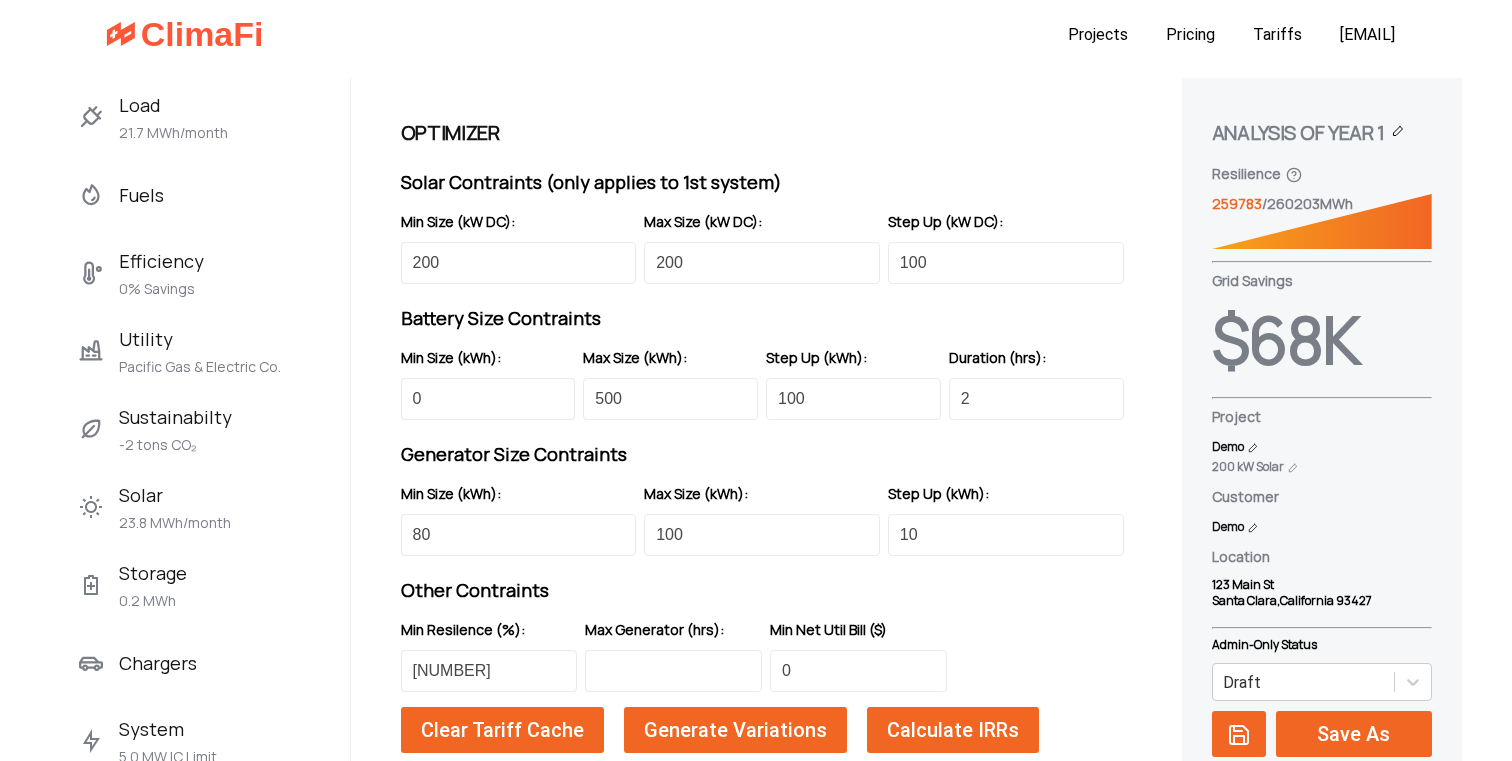 click on "Chargers" at bounding box center (214, 663) 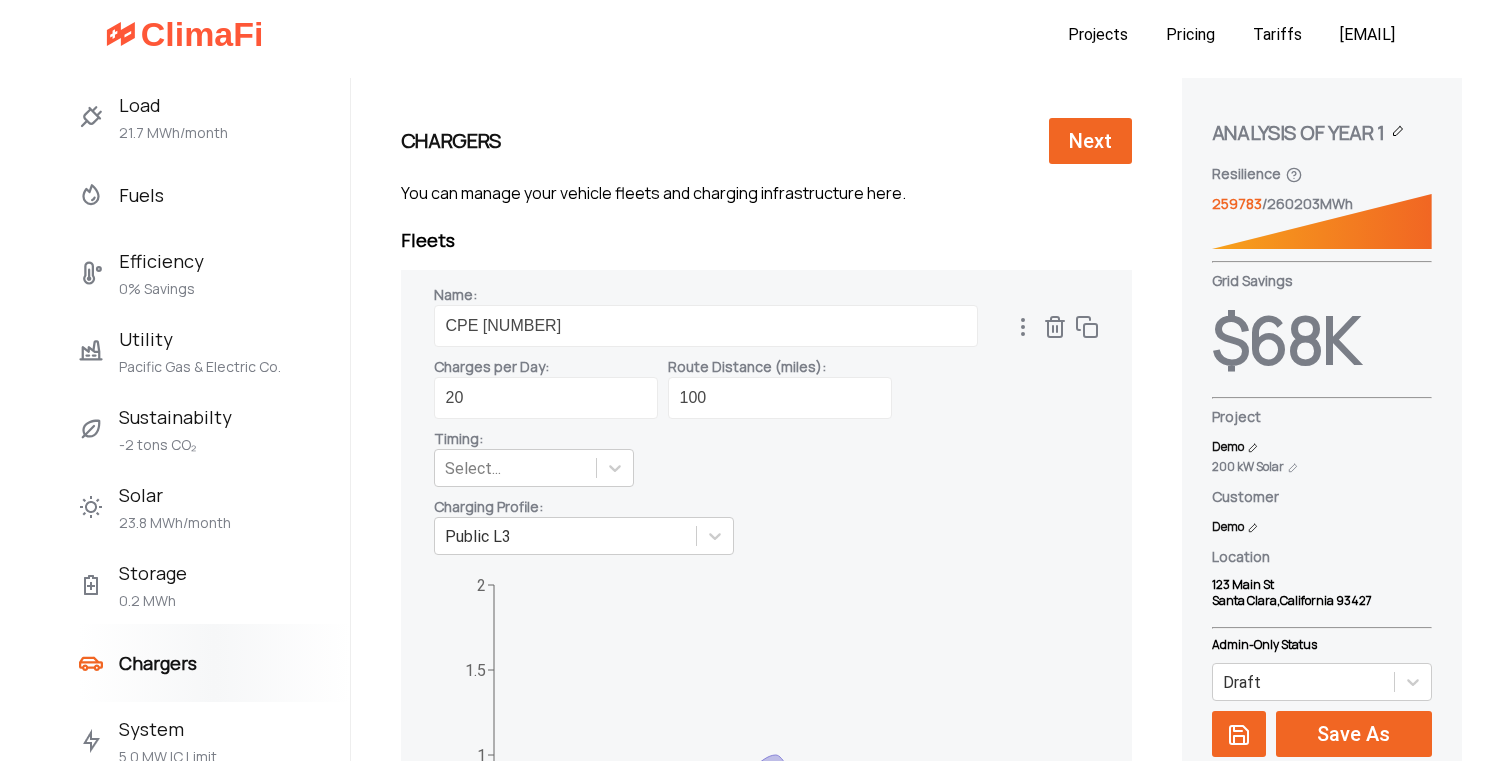 click on "Storage" at bounding box center (153, 573) 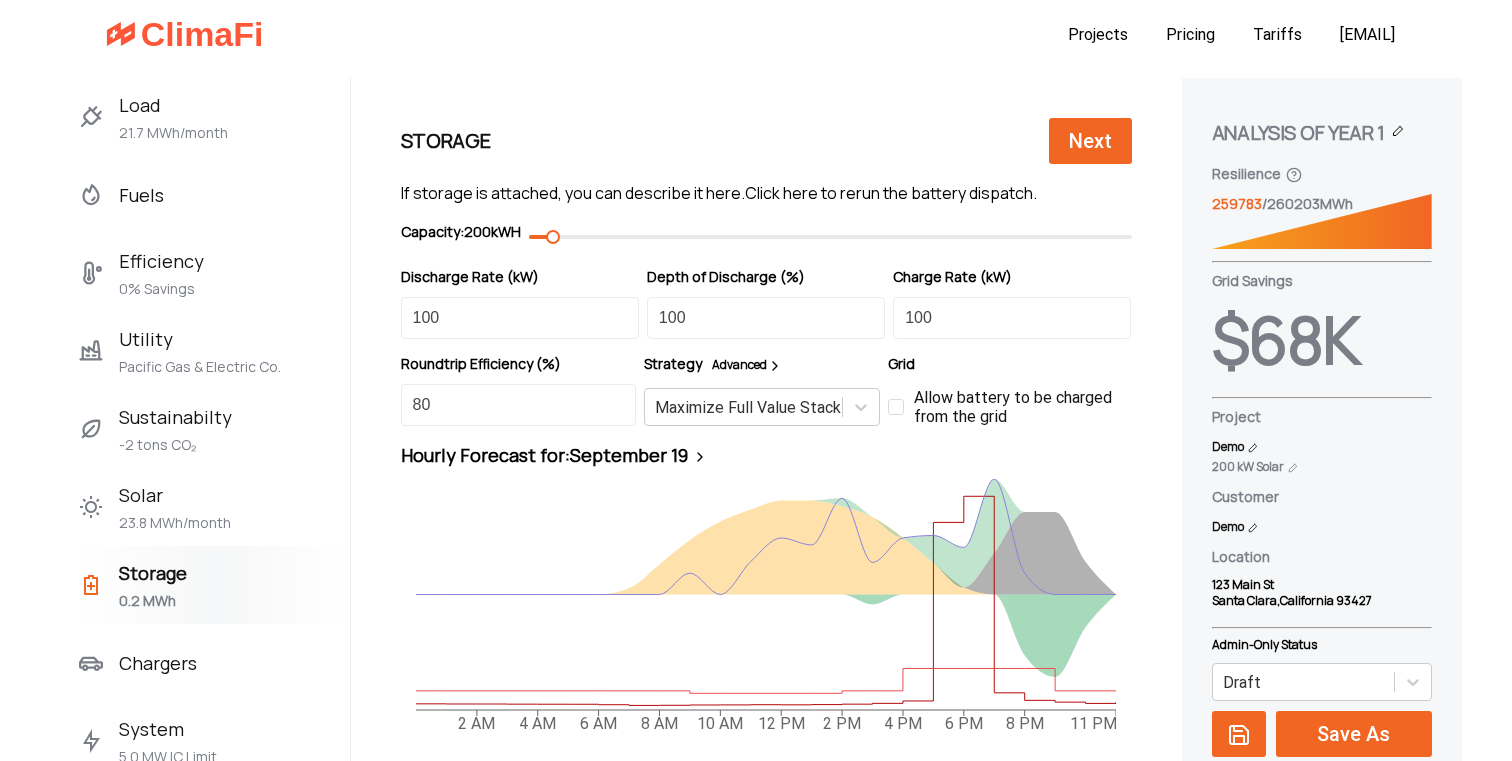 click on "Chargers" at bounding box center (158, 663) 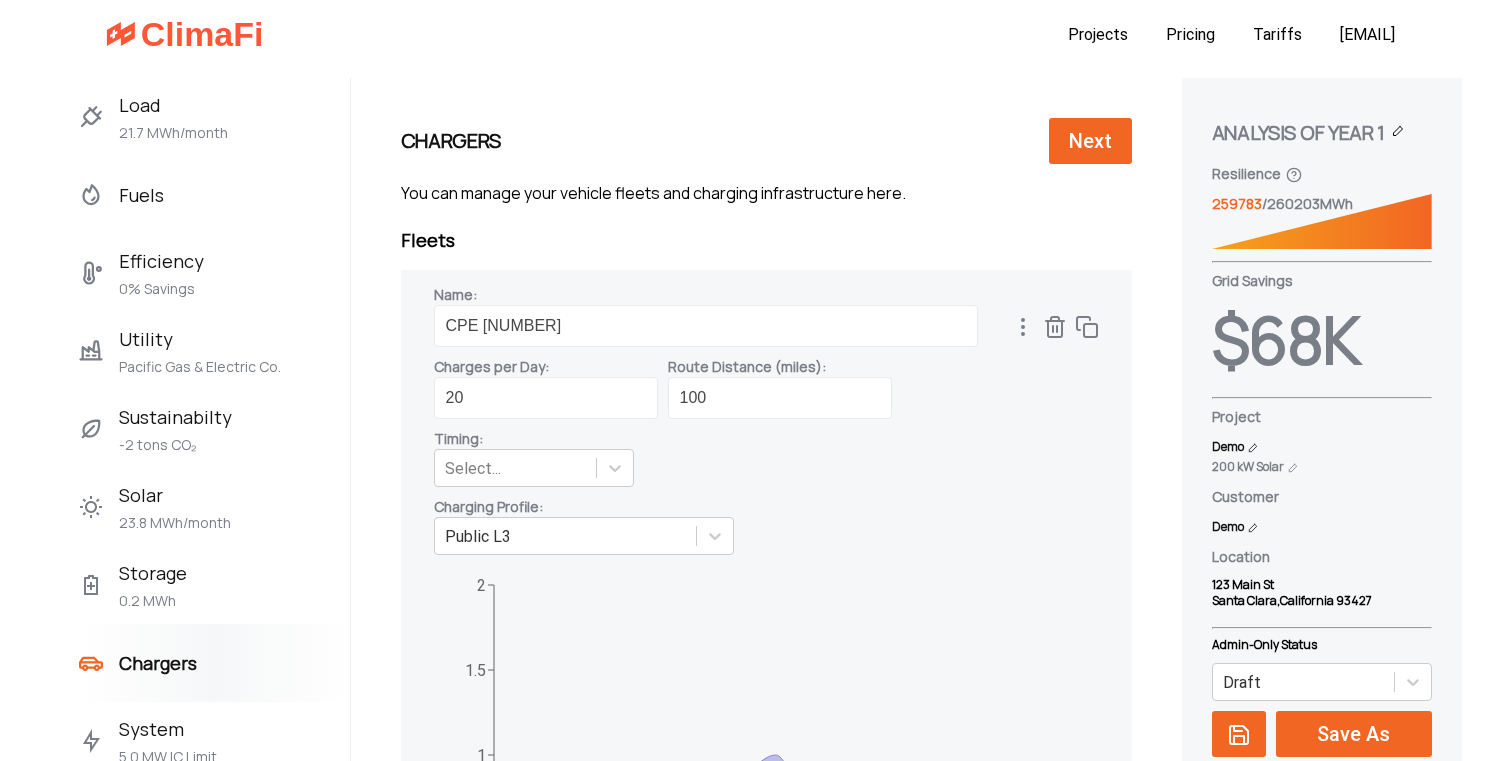 scroll, scrollTop: 5, scrollLeft: 0, axis: vertical 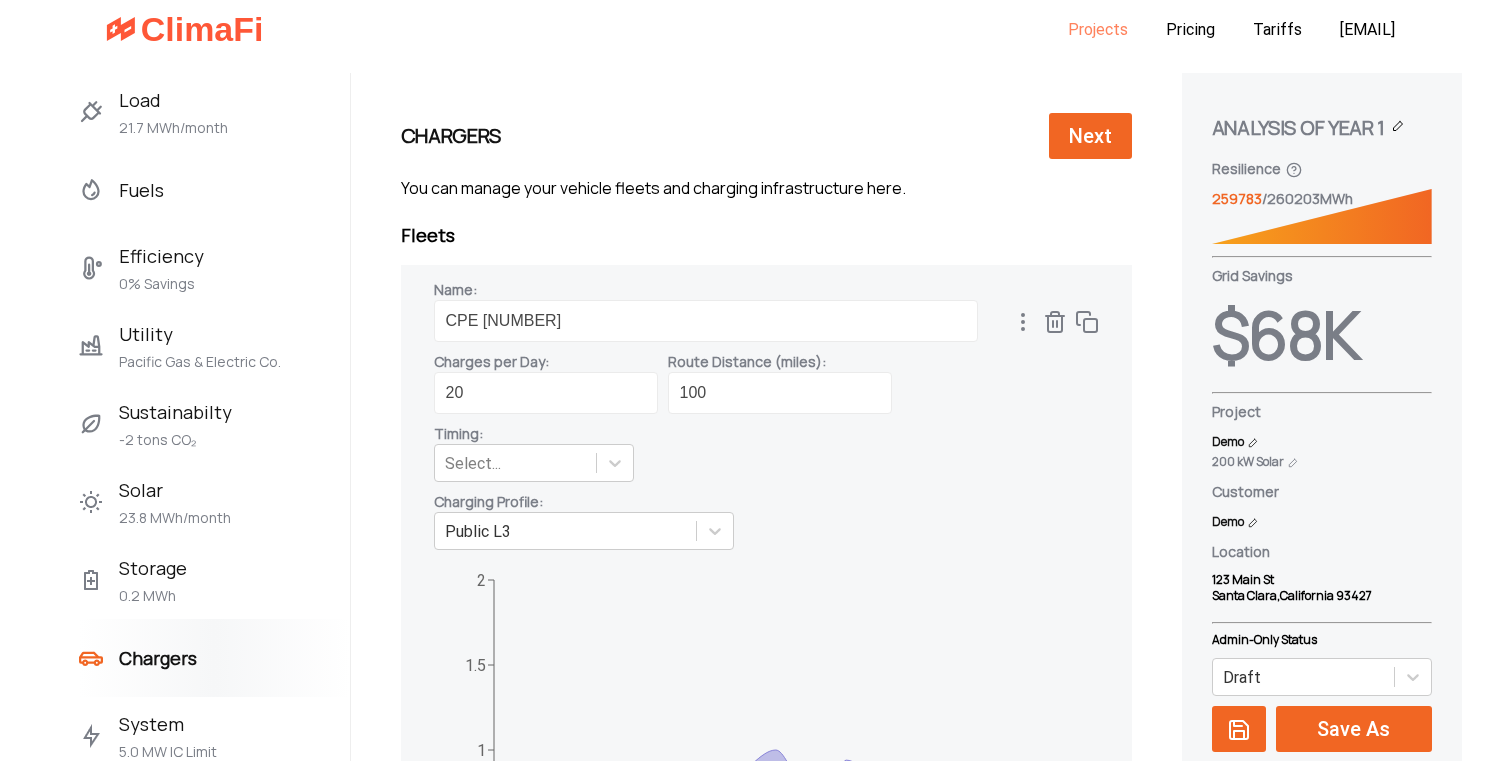 click on "Projects" at bounding box center [1098, 29] 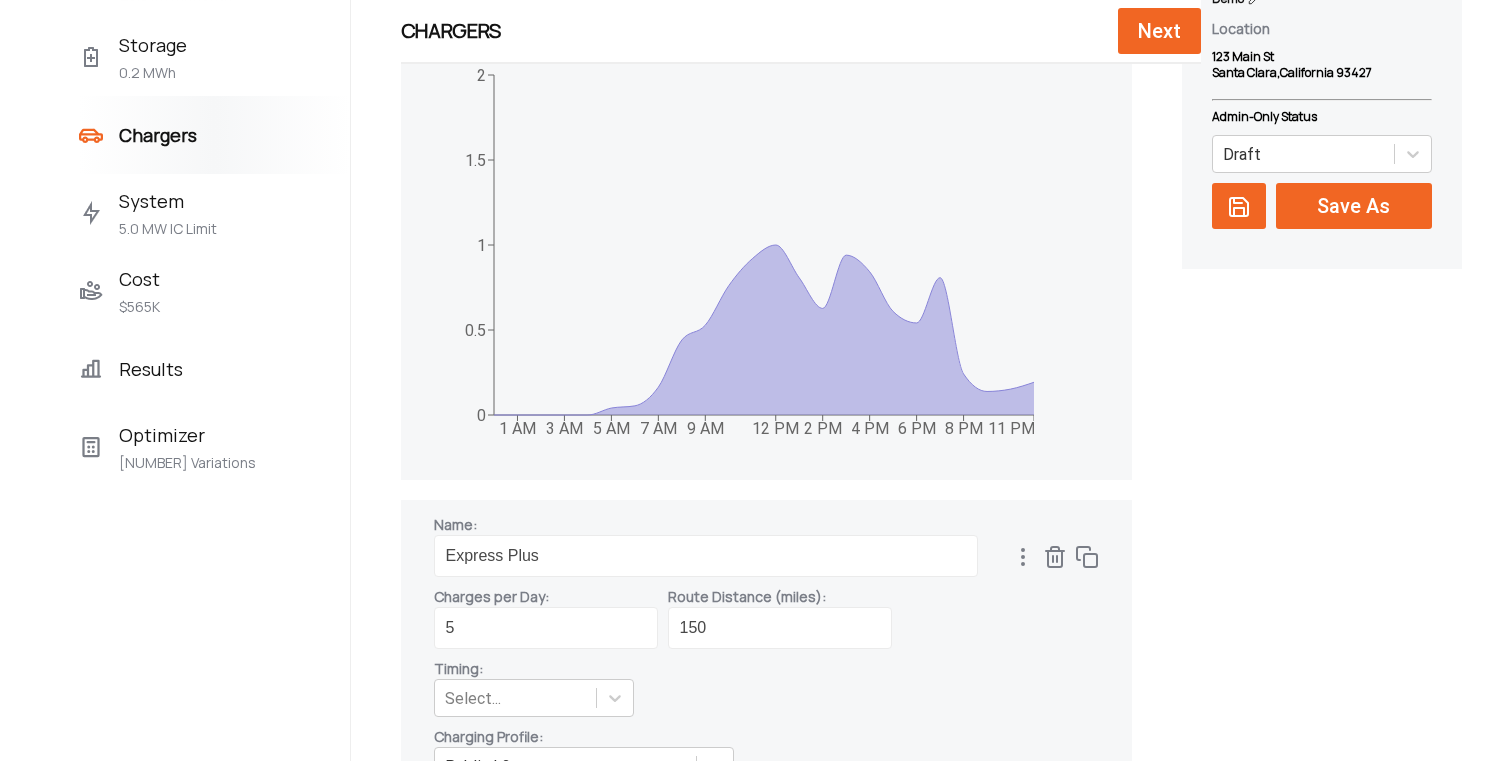 scroll, scrollTop: 624, scrollLeft: 0, axis: vertical 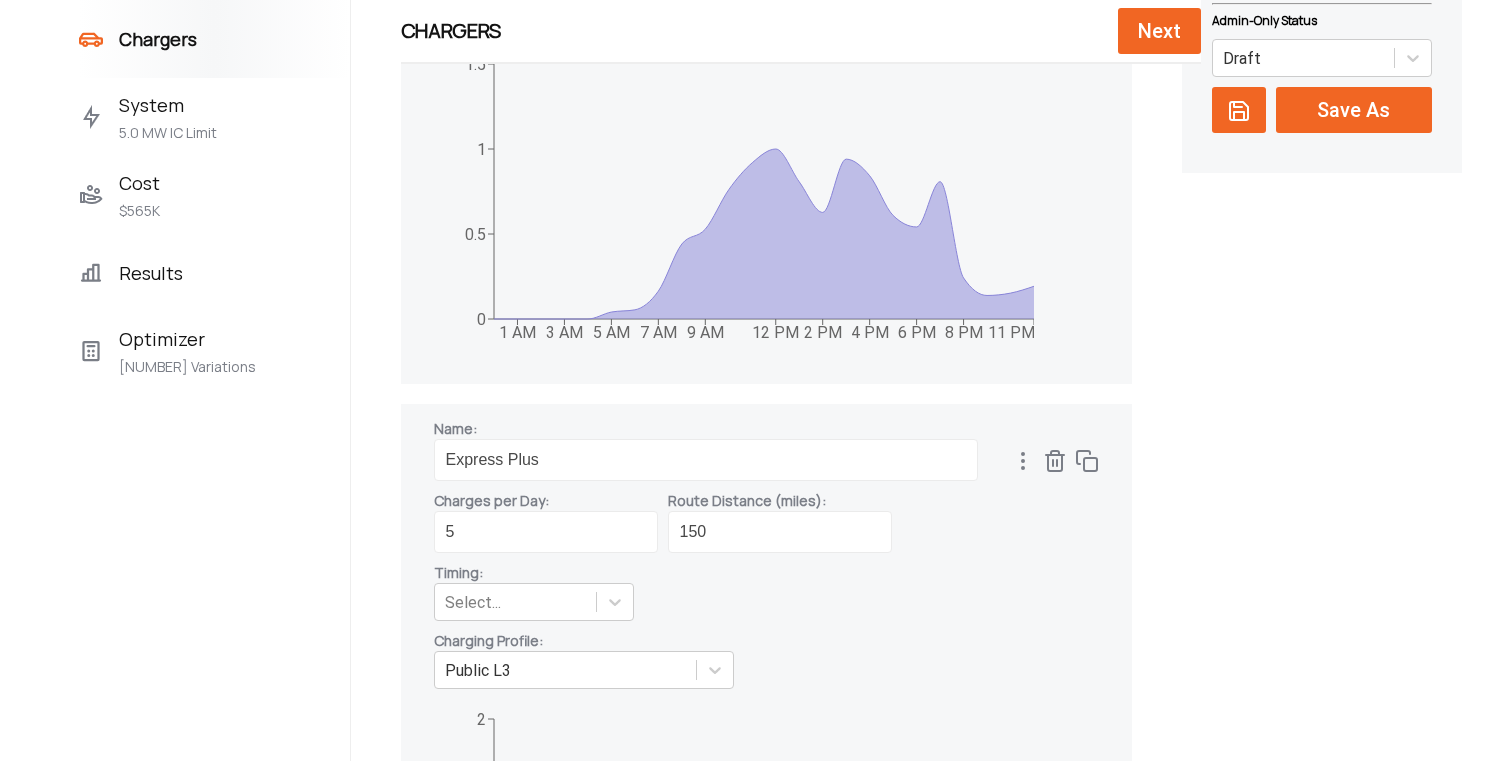 click on "Results" at bounding box center (214, 273) 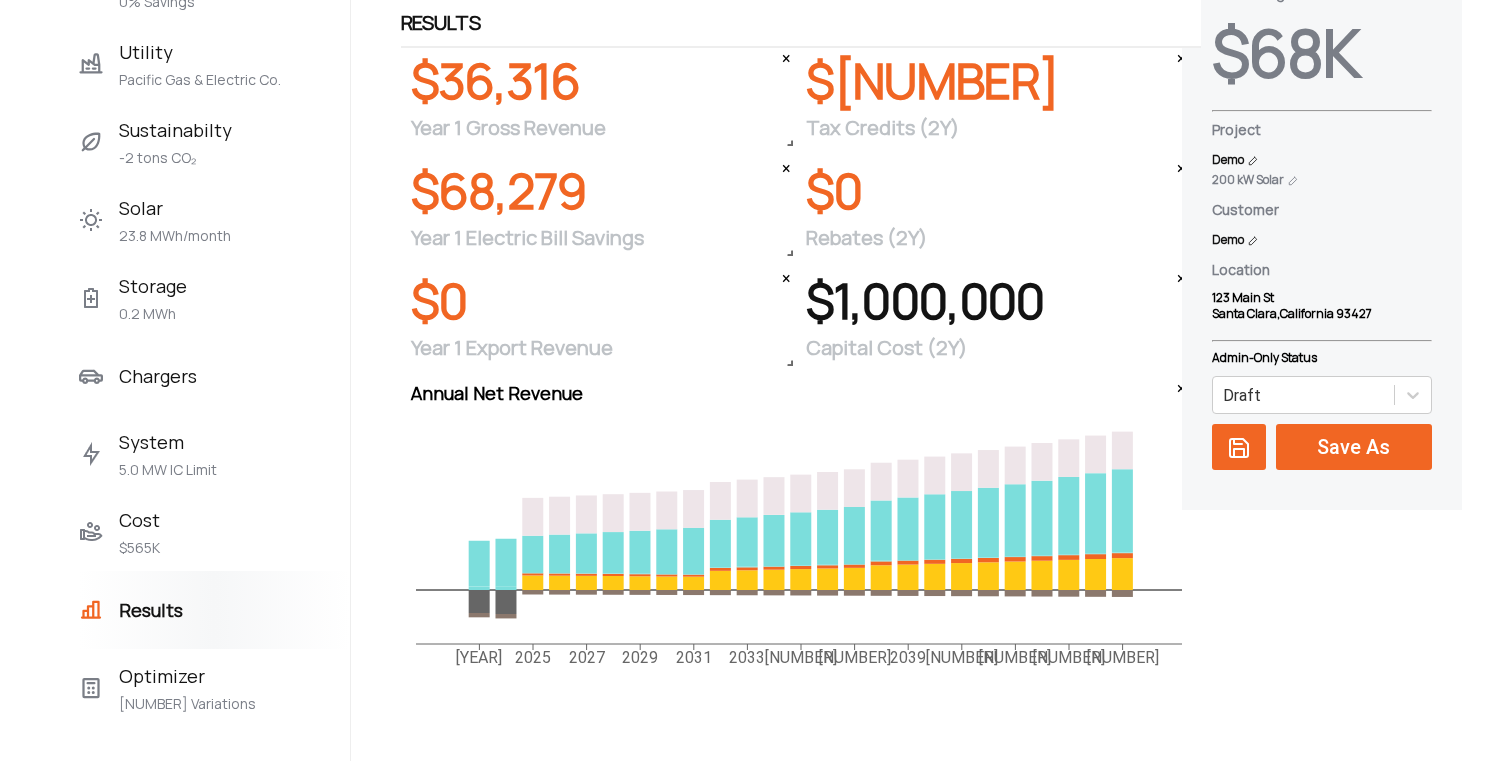 scroll, scrollTop: 0, scrollLeft: 0, axis: both 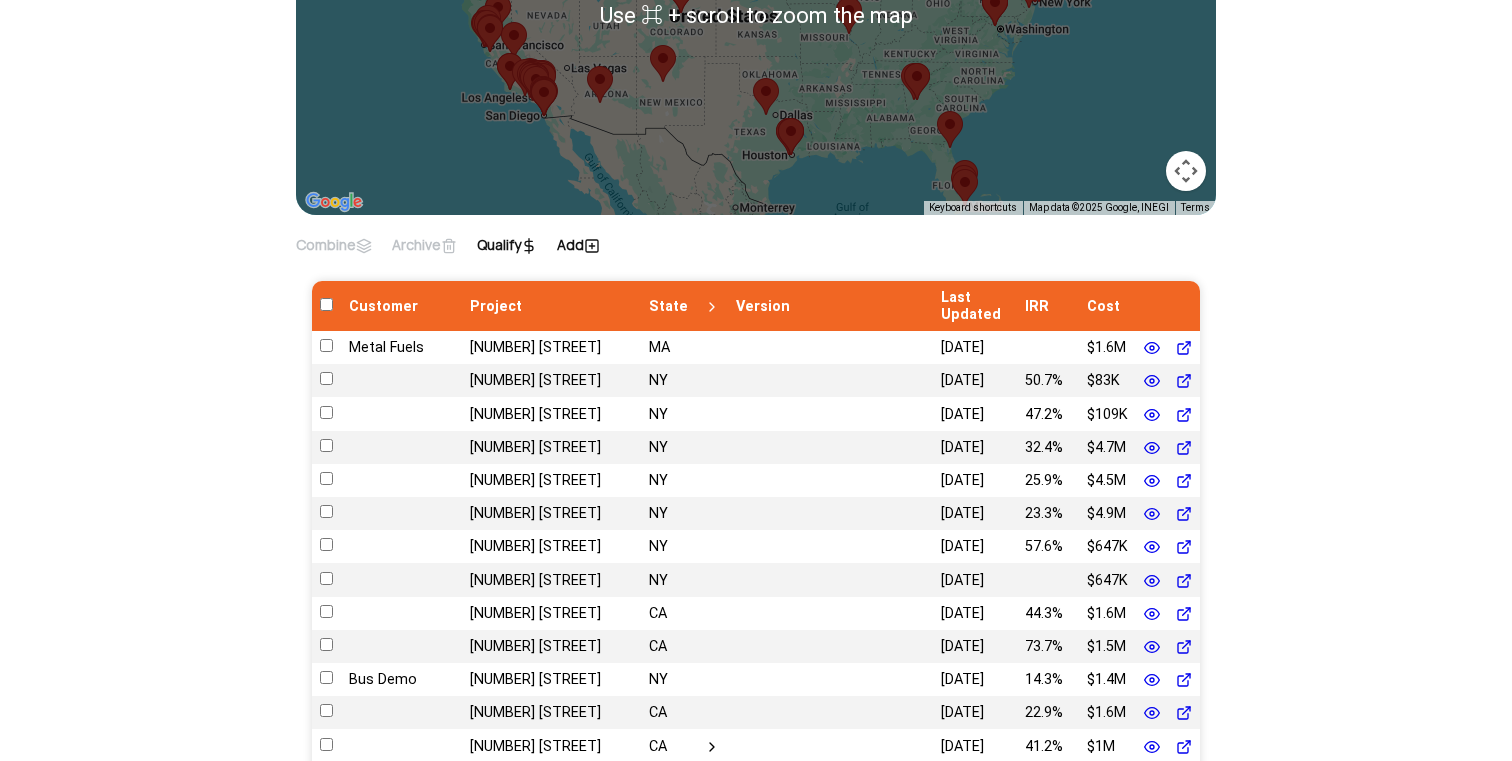 click on "Qualify" at bounding box center [507, 245] 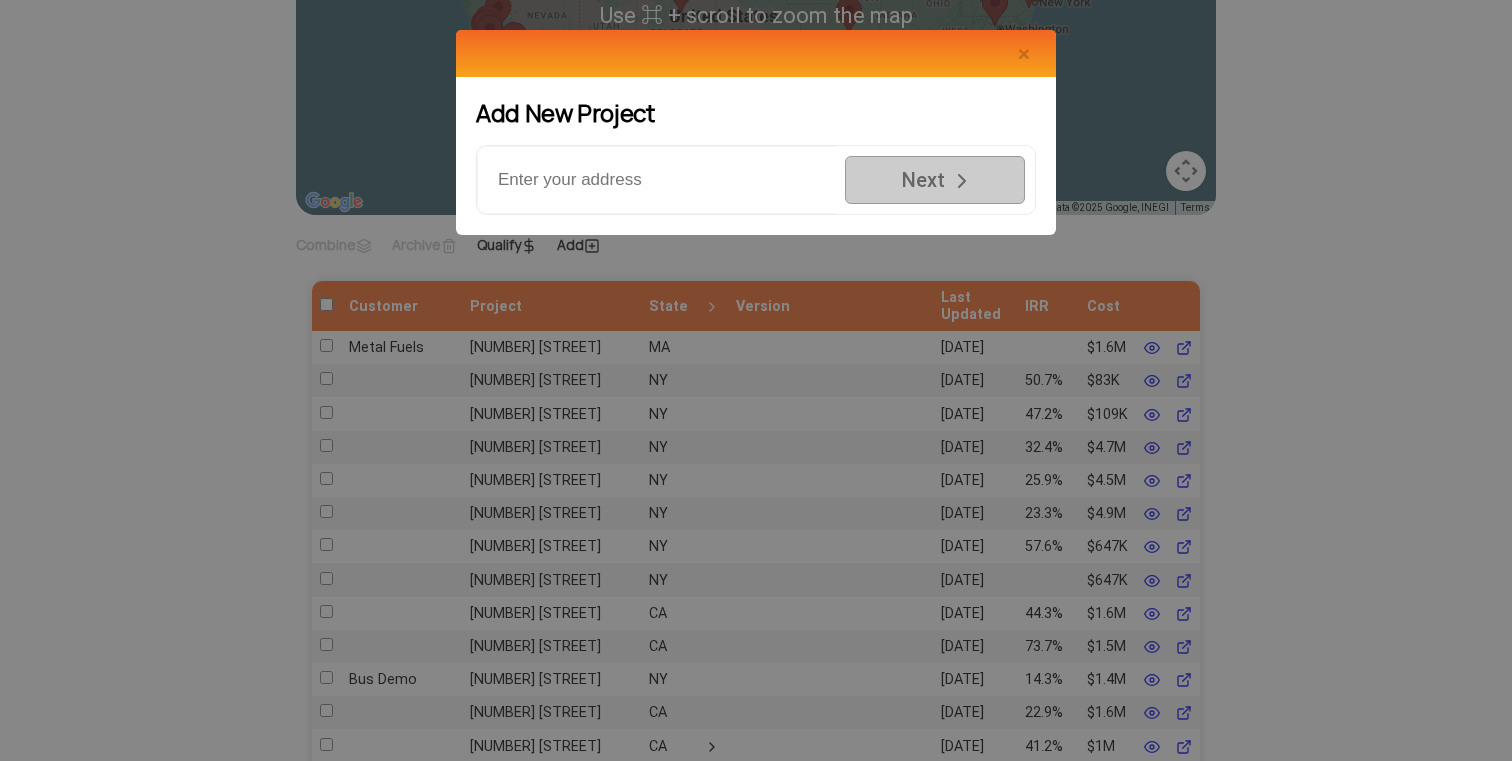 click at bounding box center (656, 180) 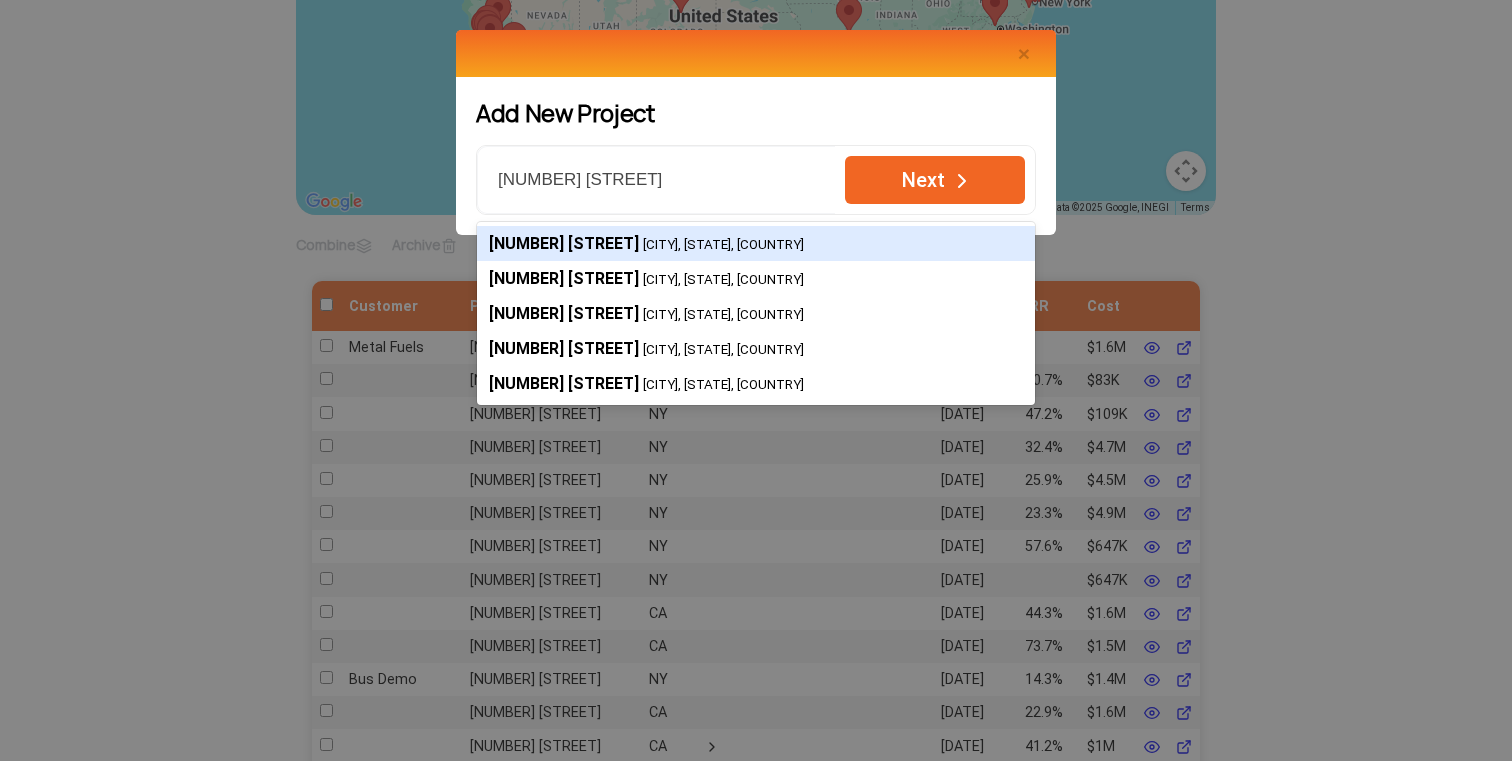 click on "Brooklyn, NY, USA" at bounding box center [723, 244] 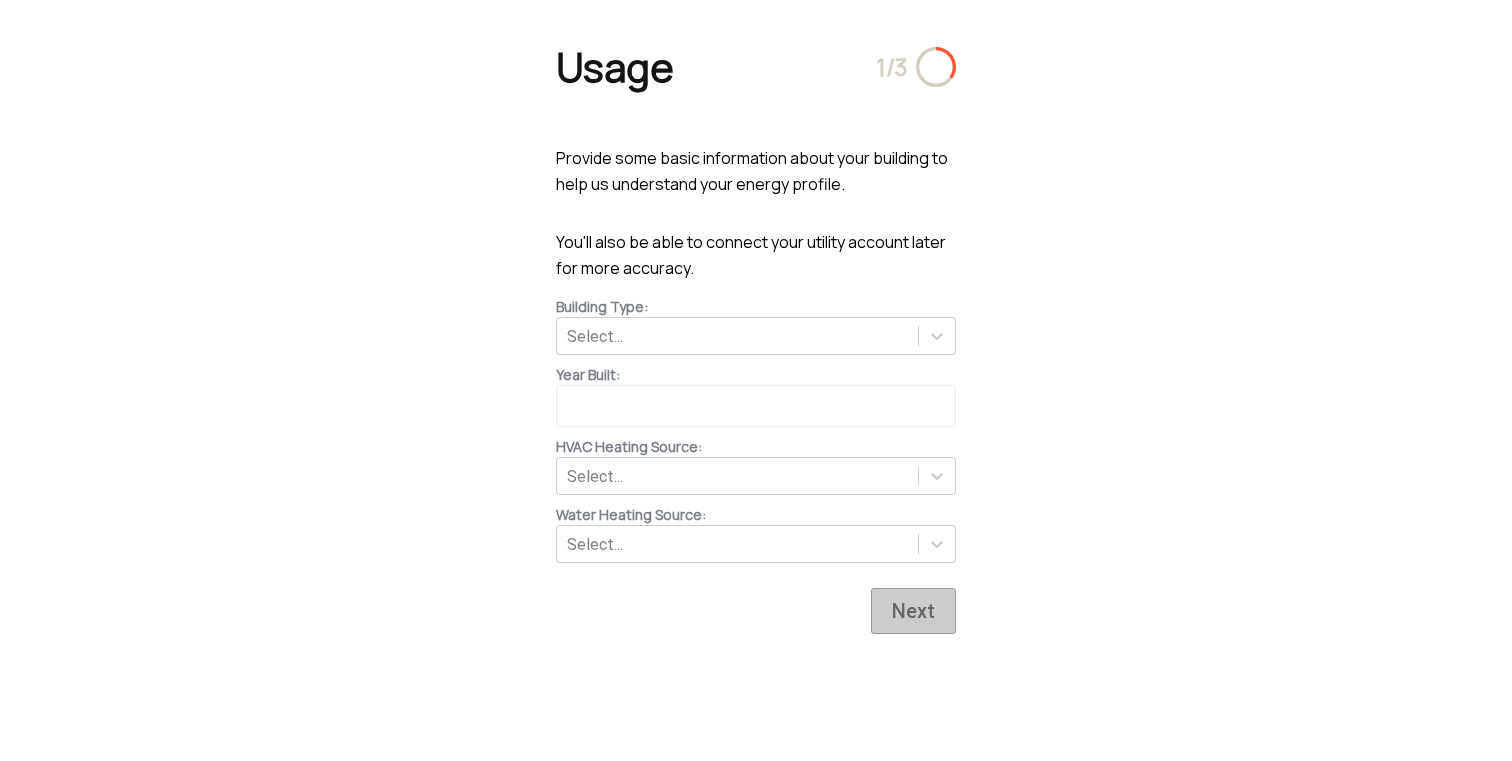 scroll, scrollTop: 0, scrollLeft: 0, axis: both 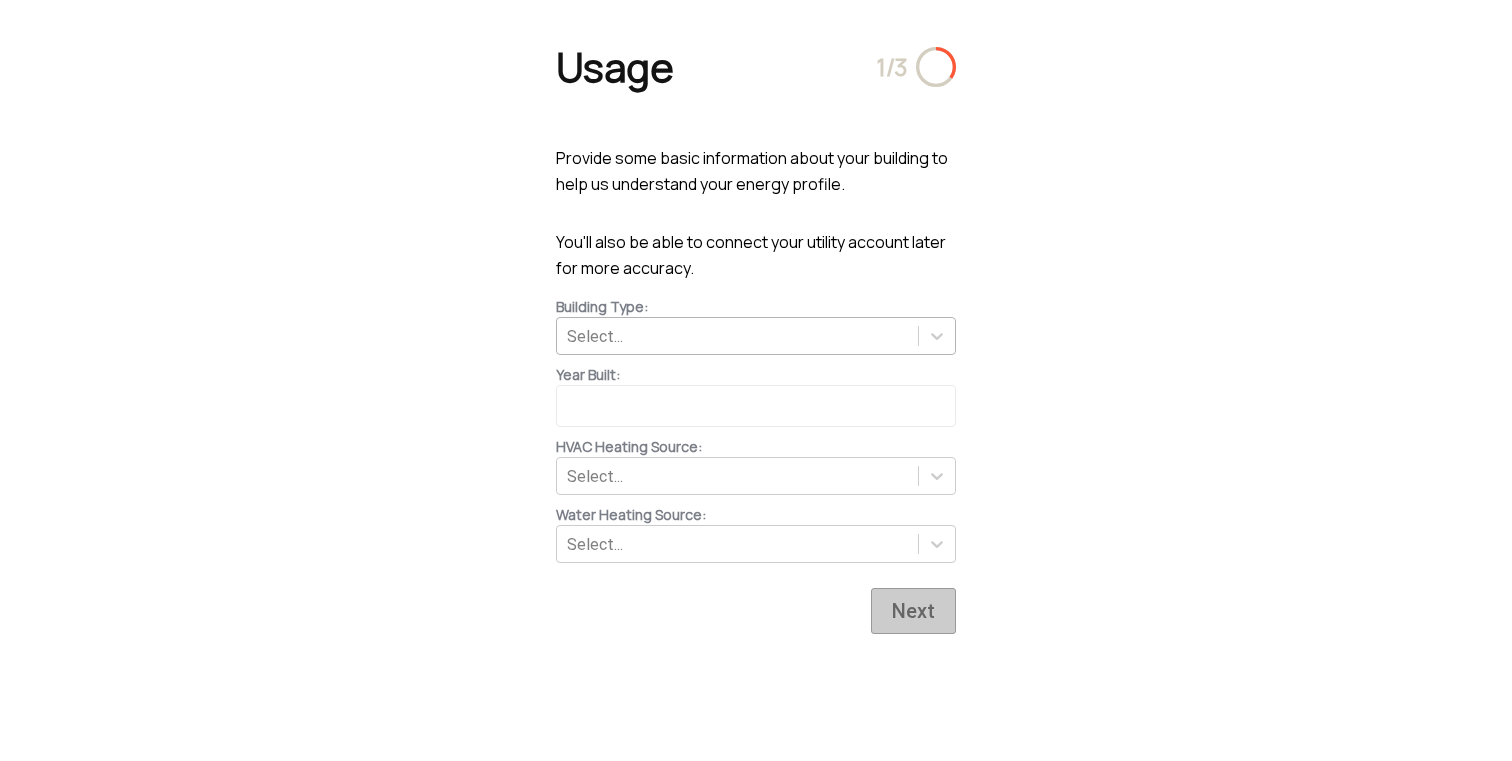 click on "Select..." at bounding box center [737, 336] 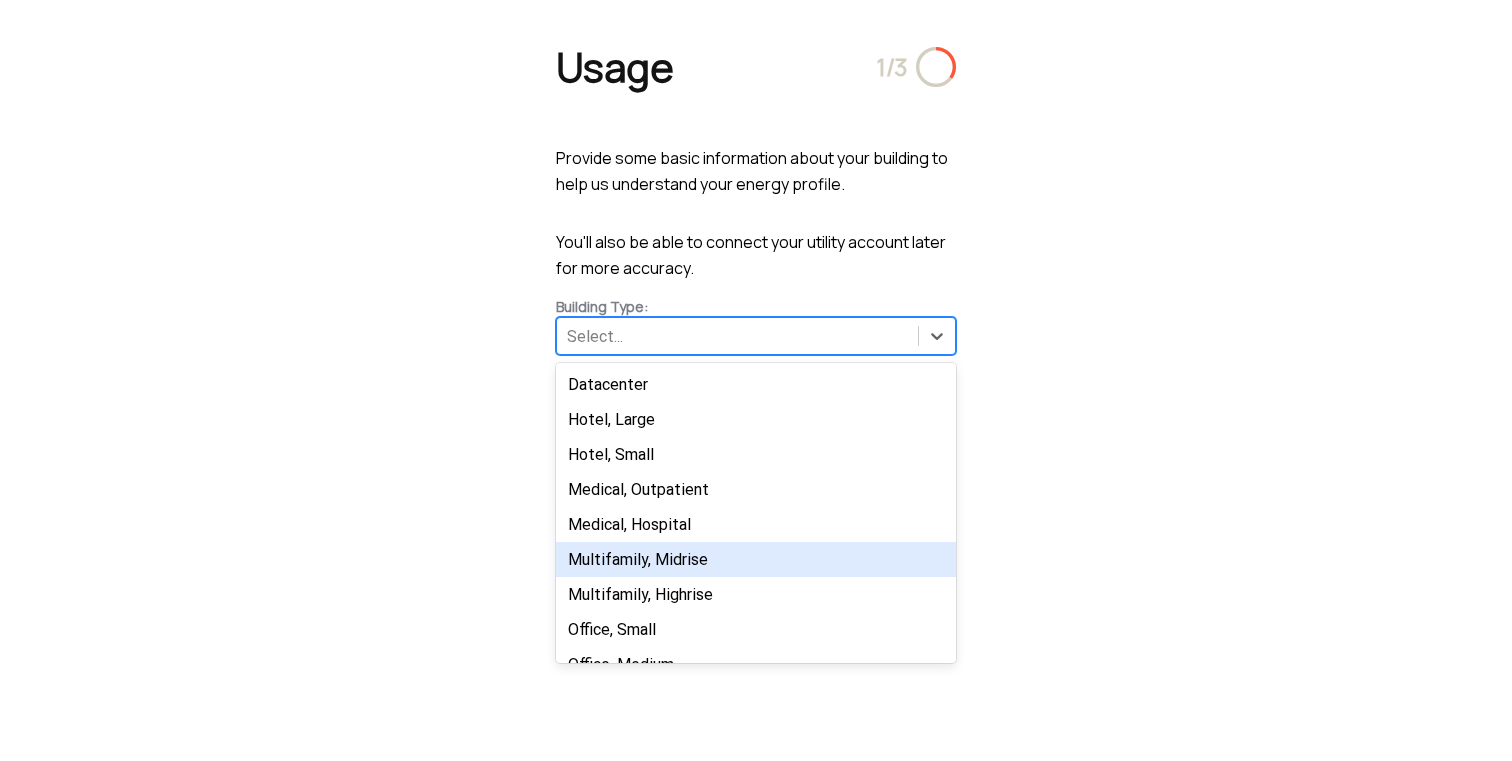 scroll, scrollTop: 37, scrollLeft: 0, axis: vertical 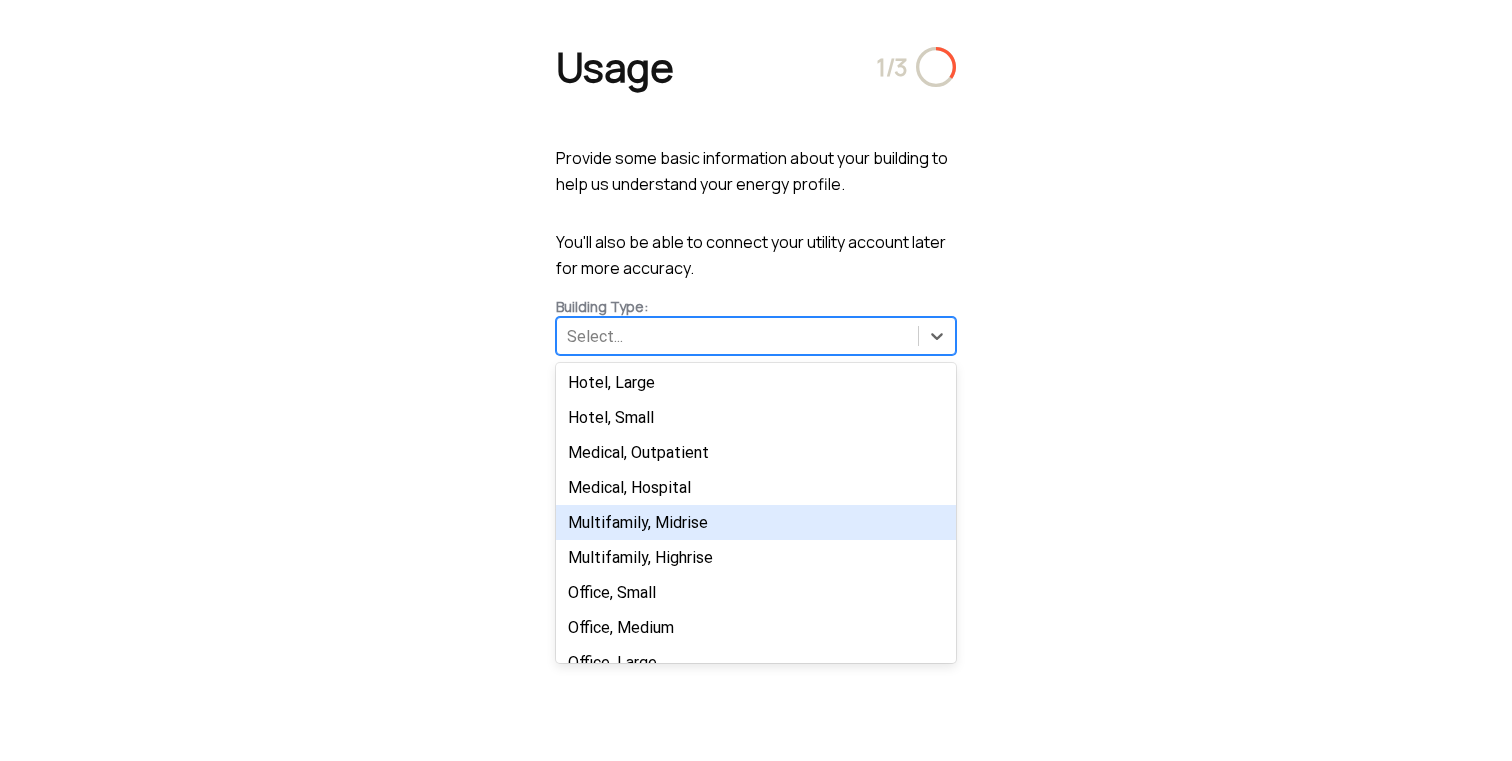 click on "Multifamily, Midrise" at bounding box center [756, 522] 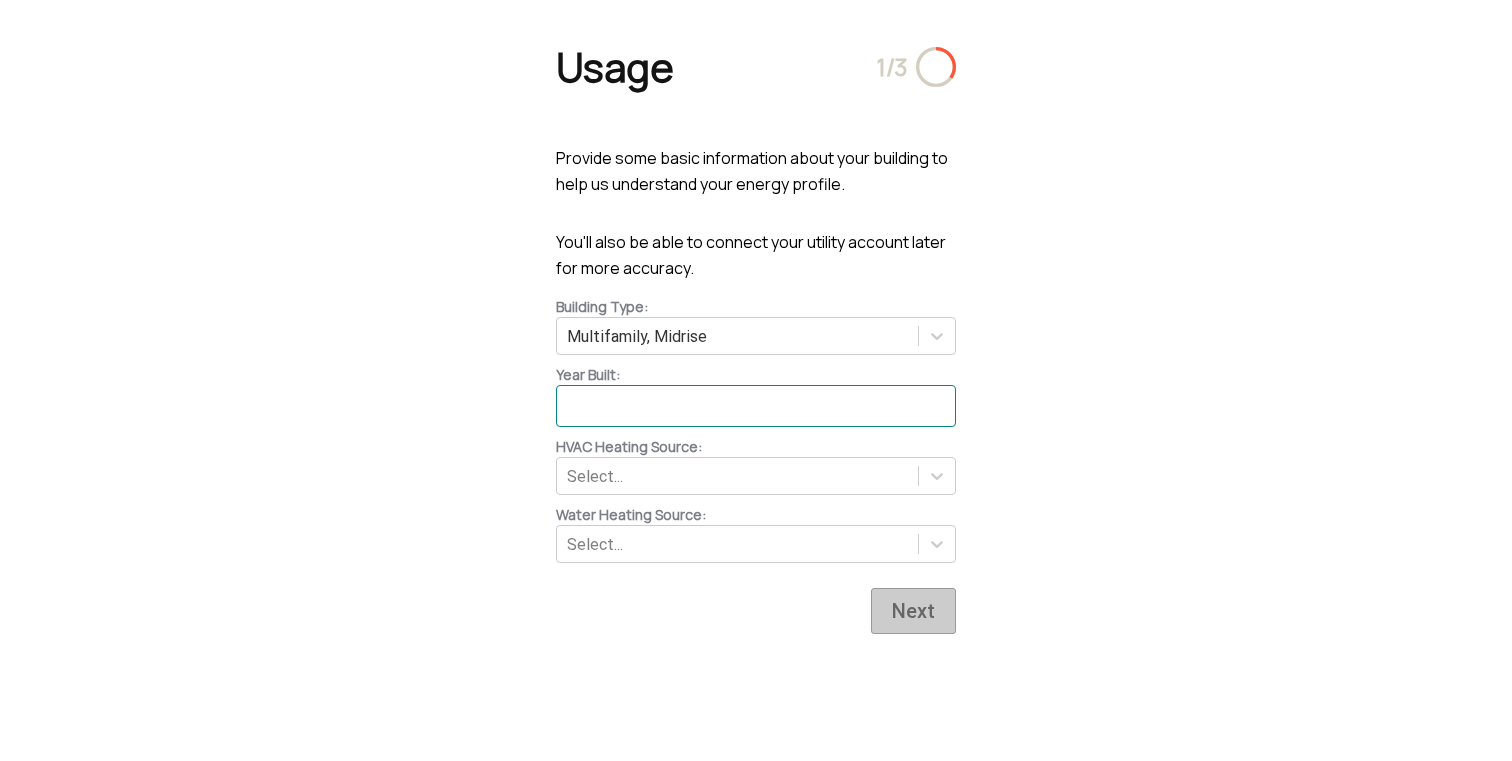 click at bounding box center (756, 406) 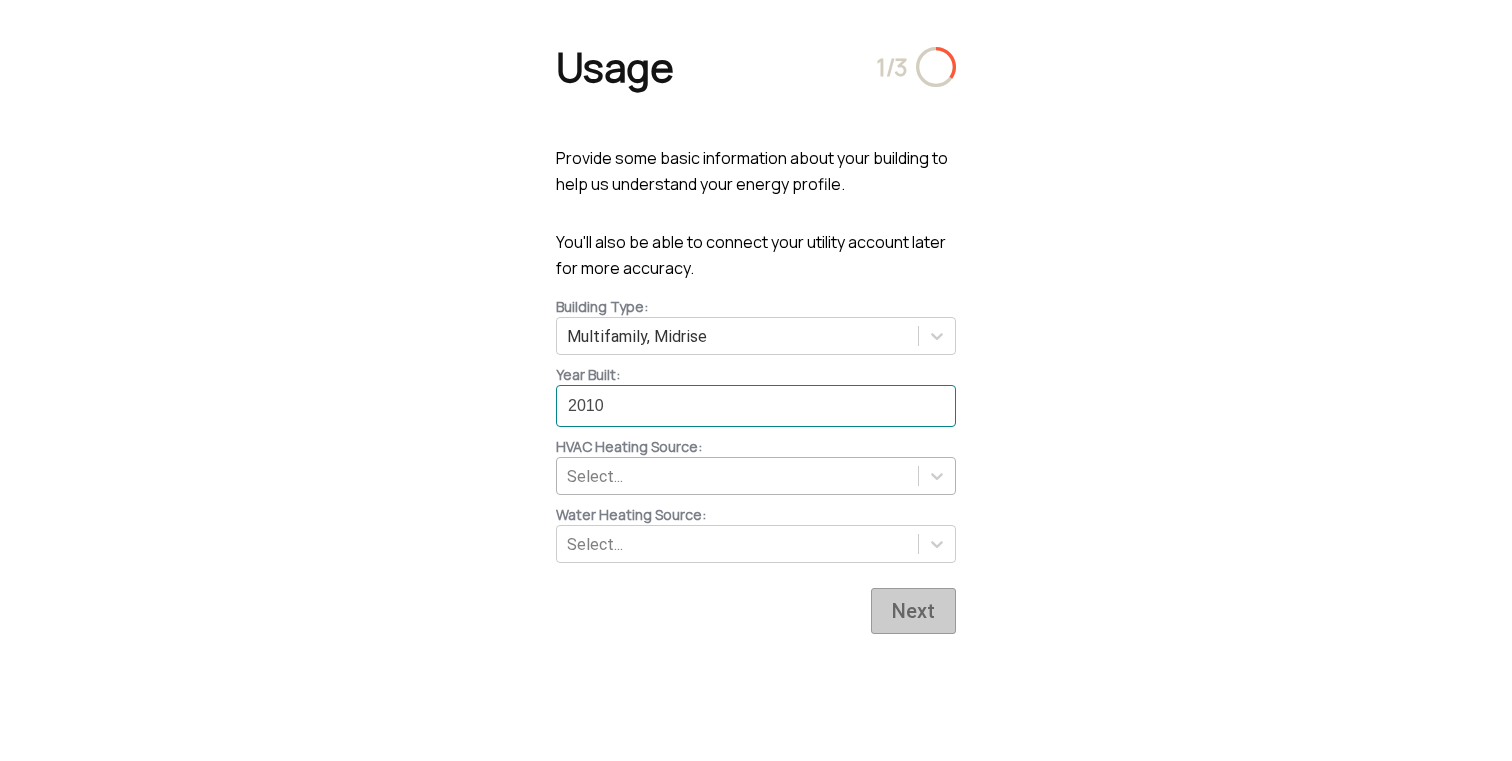 type on "2010" 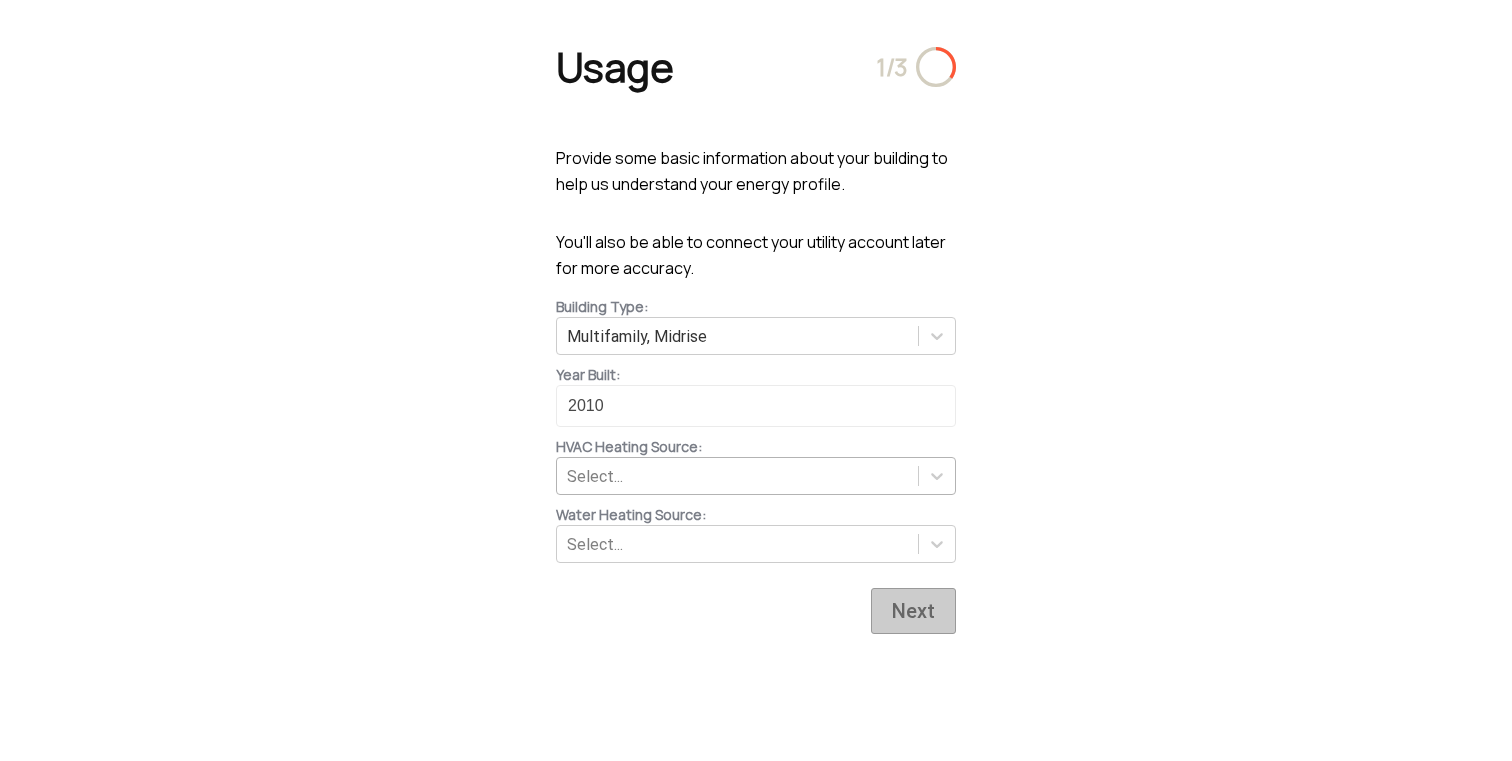 click on "Select..." at bounding box center (737, 476) 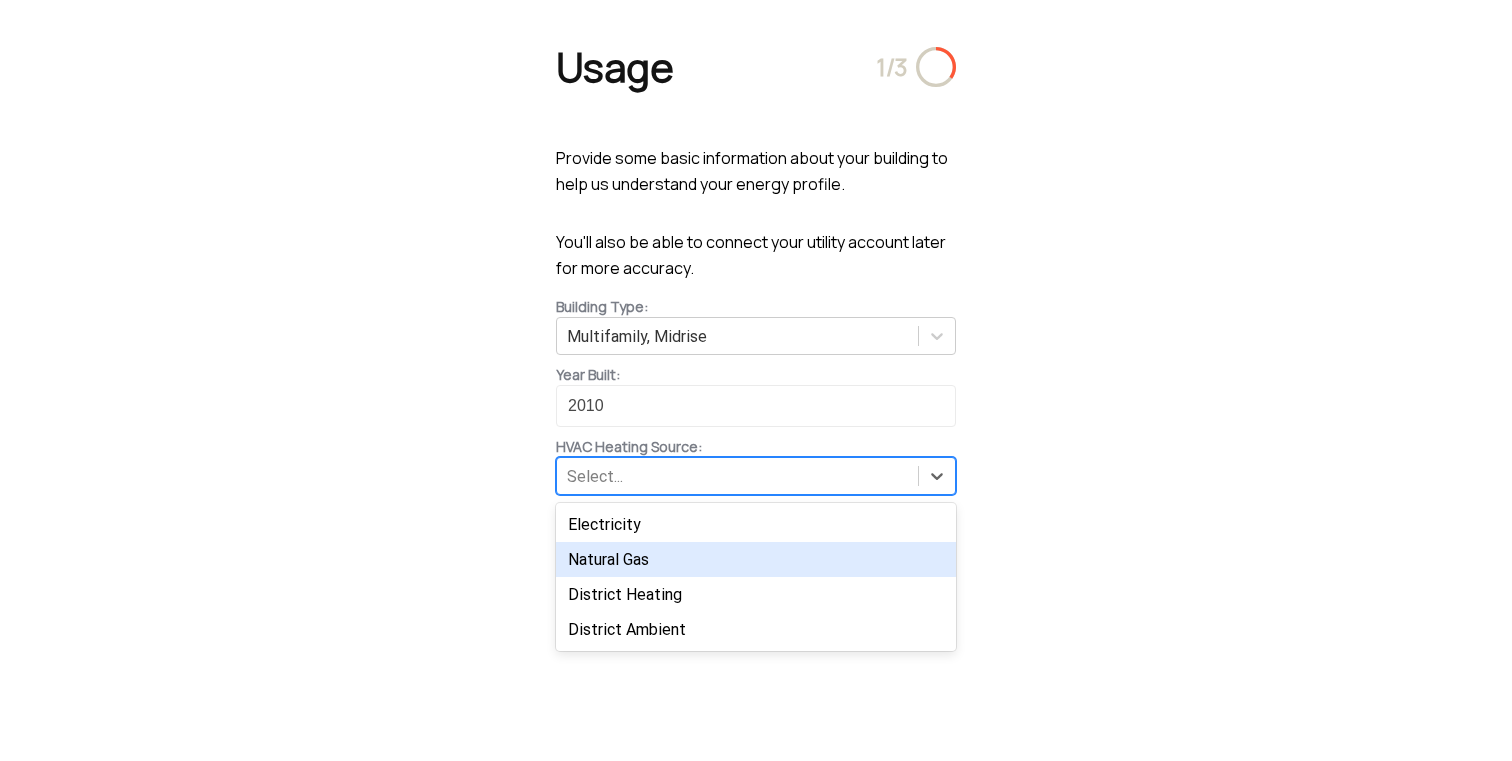 click on "Natural Gas" at bounding box center (756, 559) 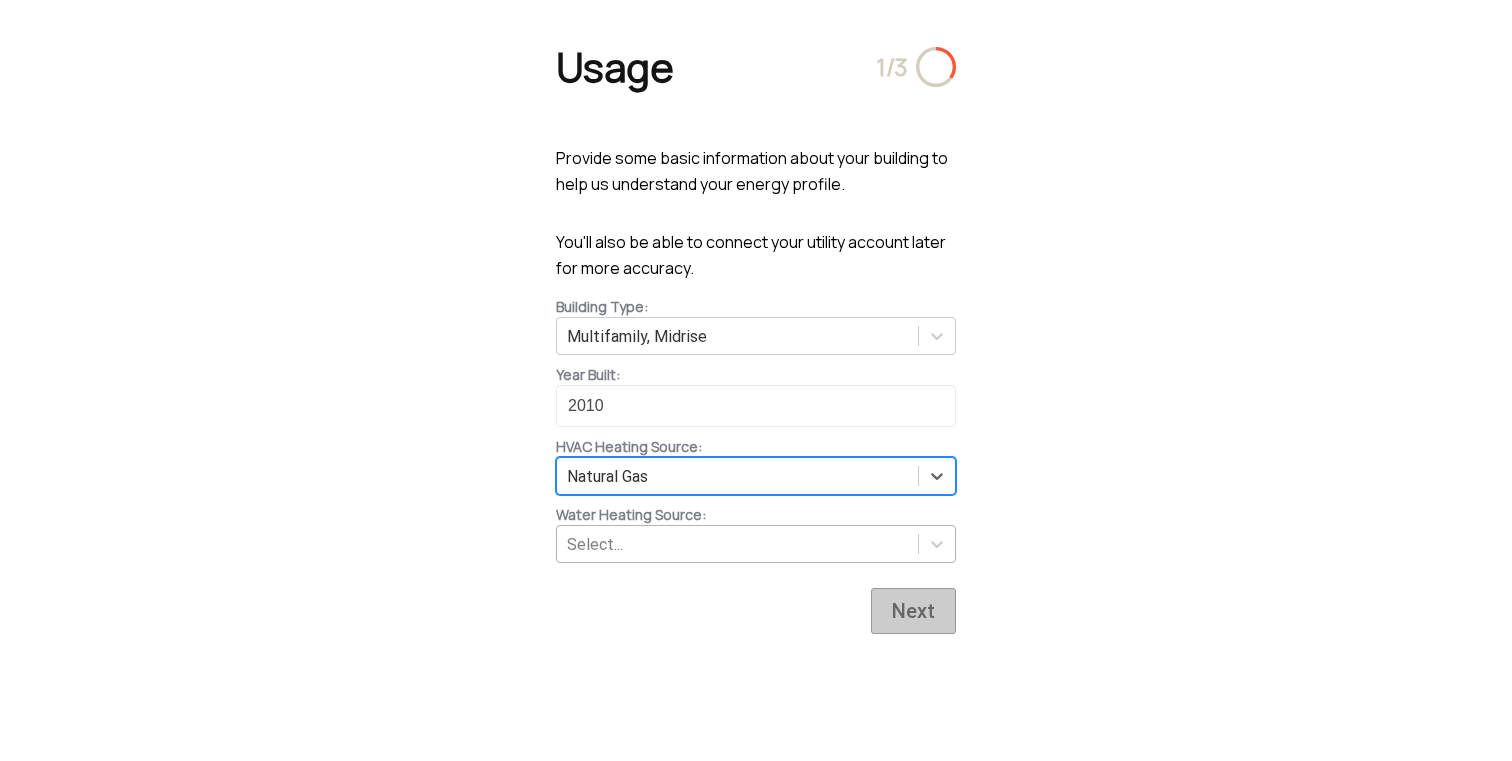 click on "Select..." at bounding box center [737, 544] 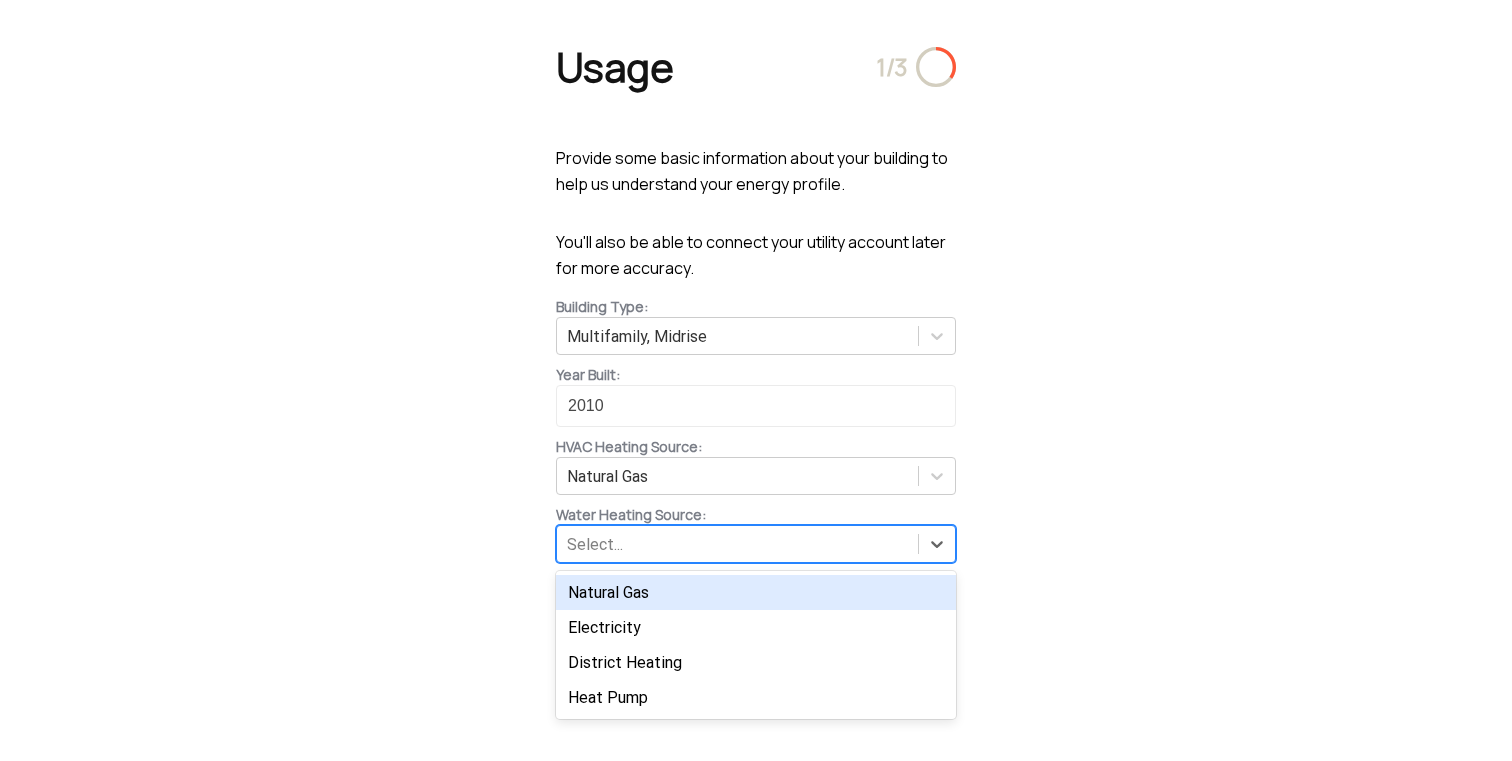click on "Natural Gas" at bounding box center (756, 592) 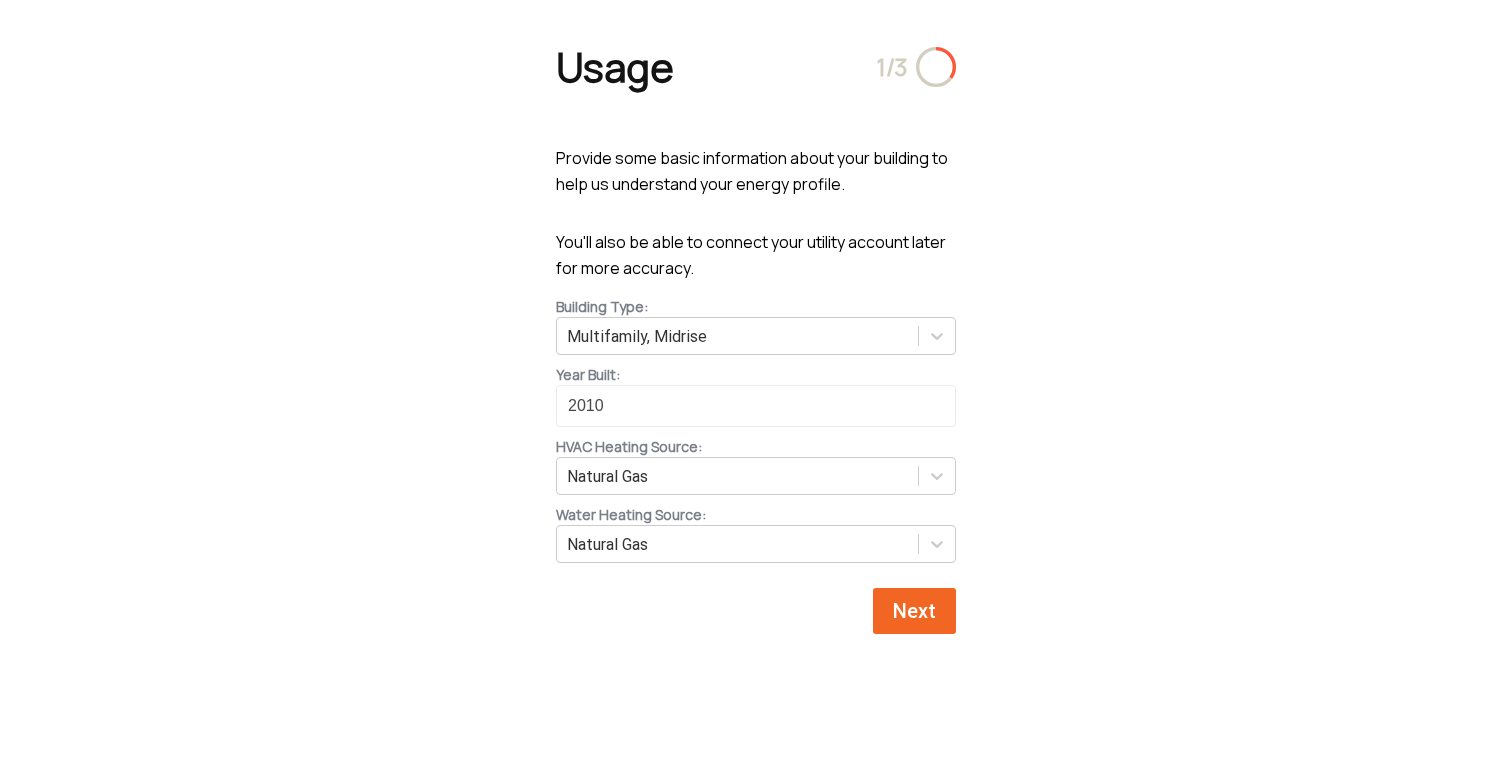 click on "Next" at bounding box center [914, 611] 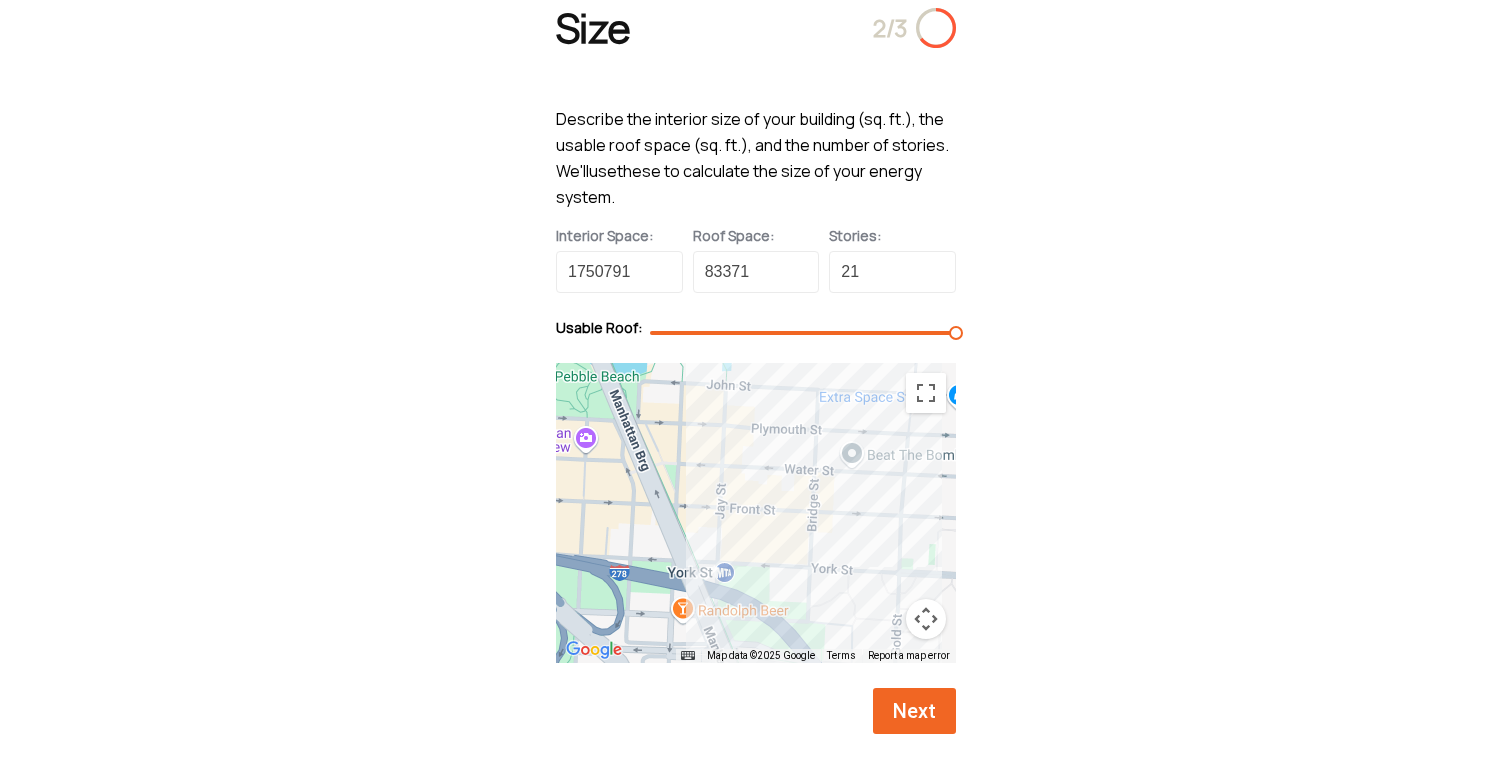 scroll, scrollTop: 52, scrollLeft: 0, axis: vertical 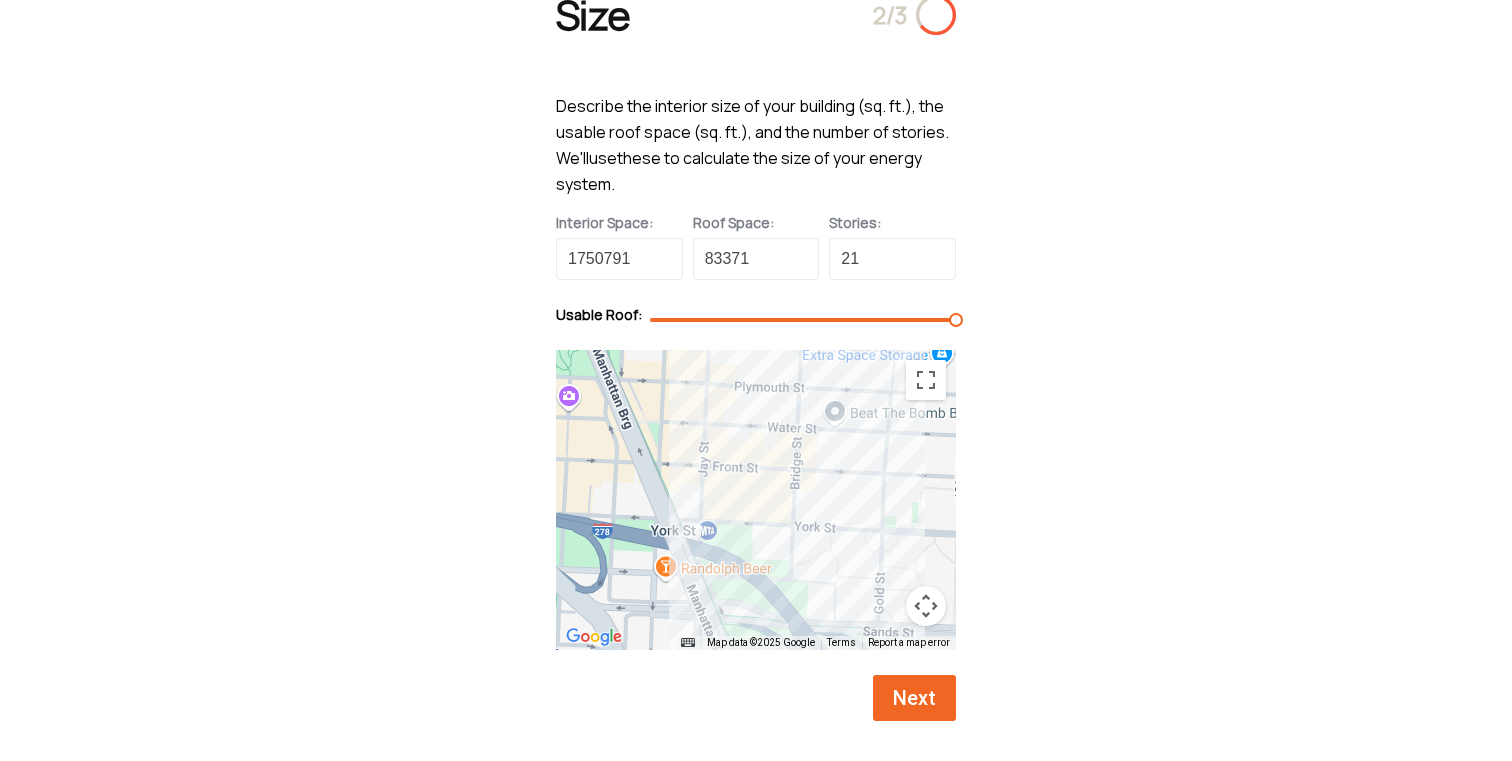 drag, startPoint x: 862, startPoint y: 553, endPoint x: 840, endPoint y: 507, distance: 50.990196 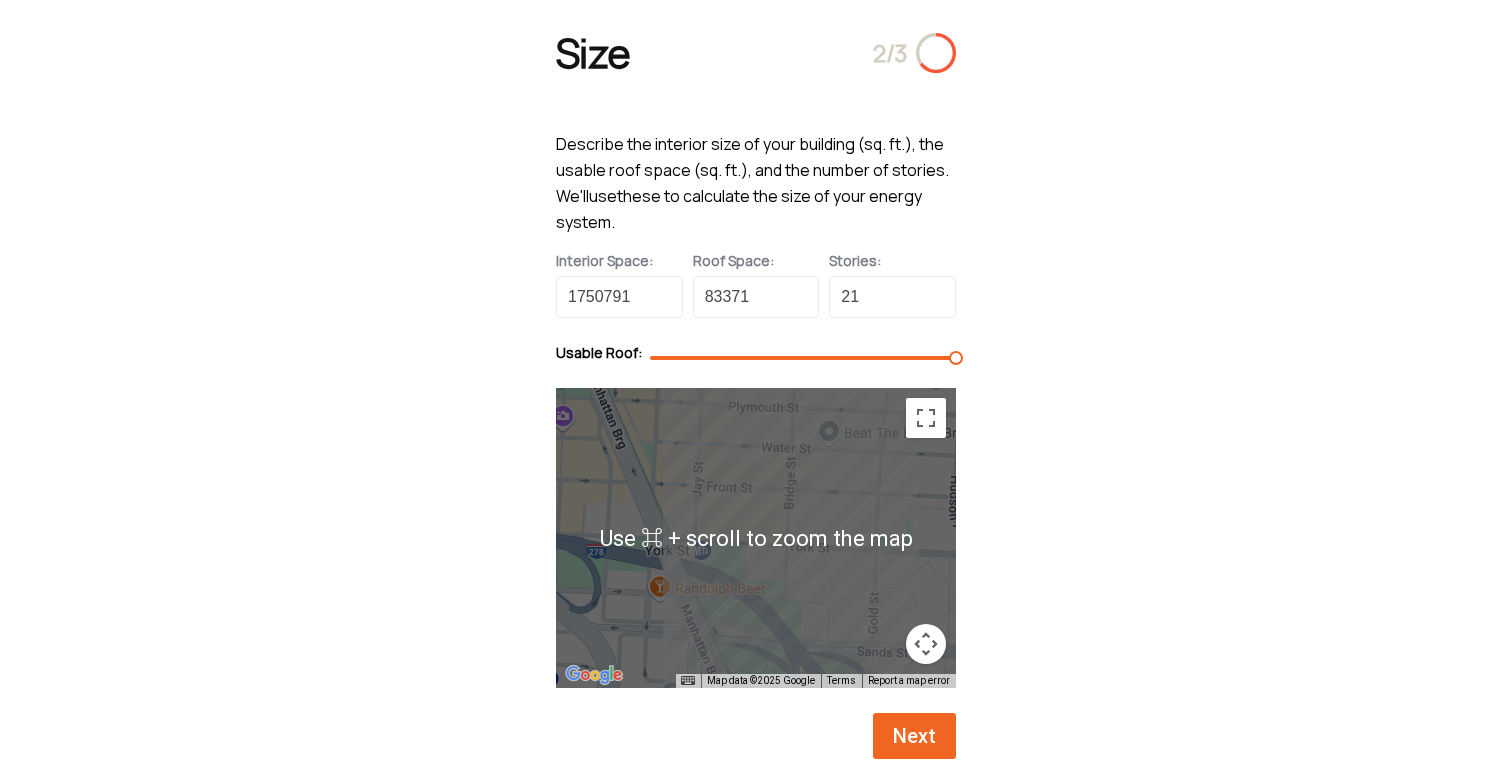 scroll, scrollTop: 17, scrollLeft: 0, axis: vertical 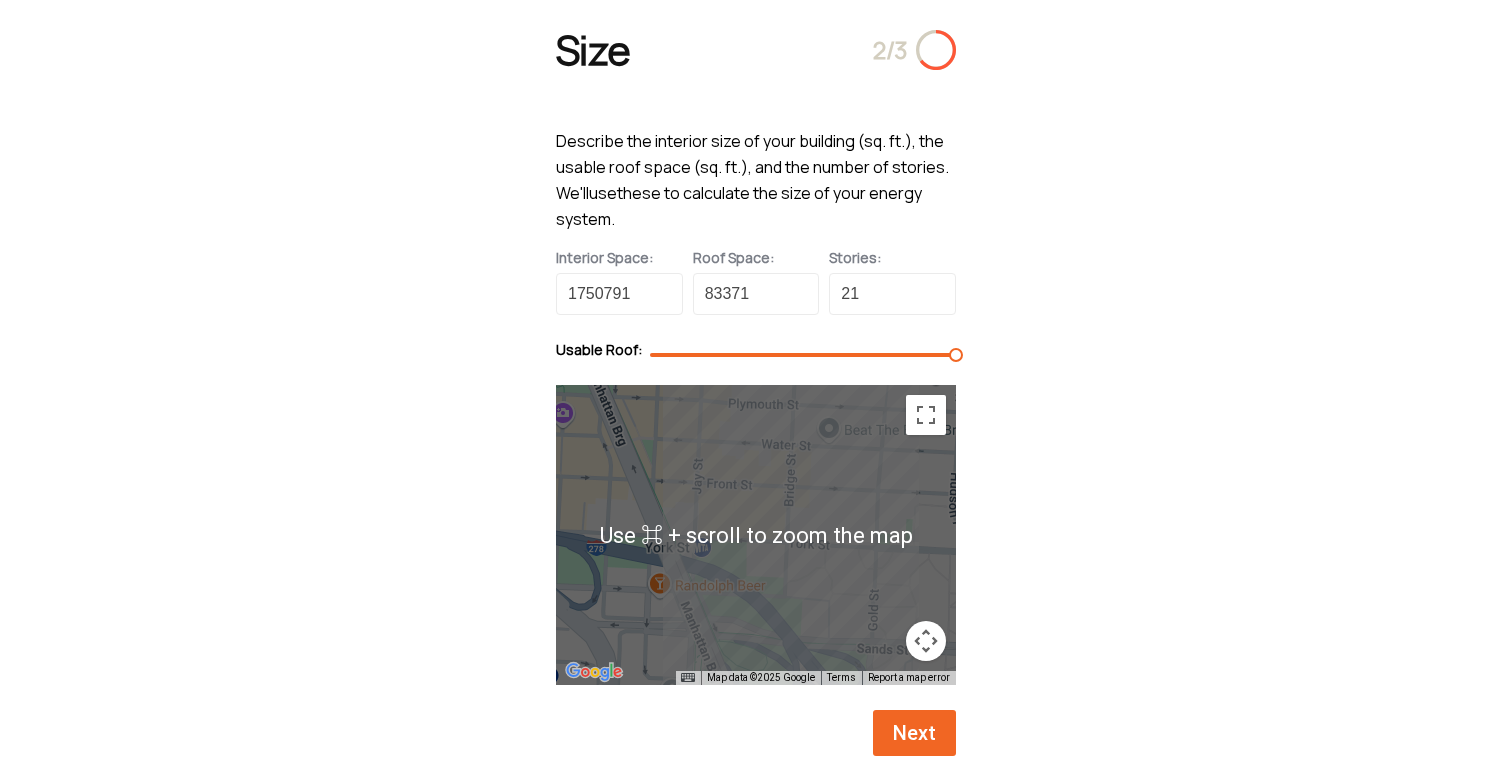 click at bounding box center (756, 535) 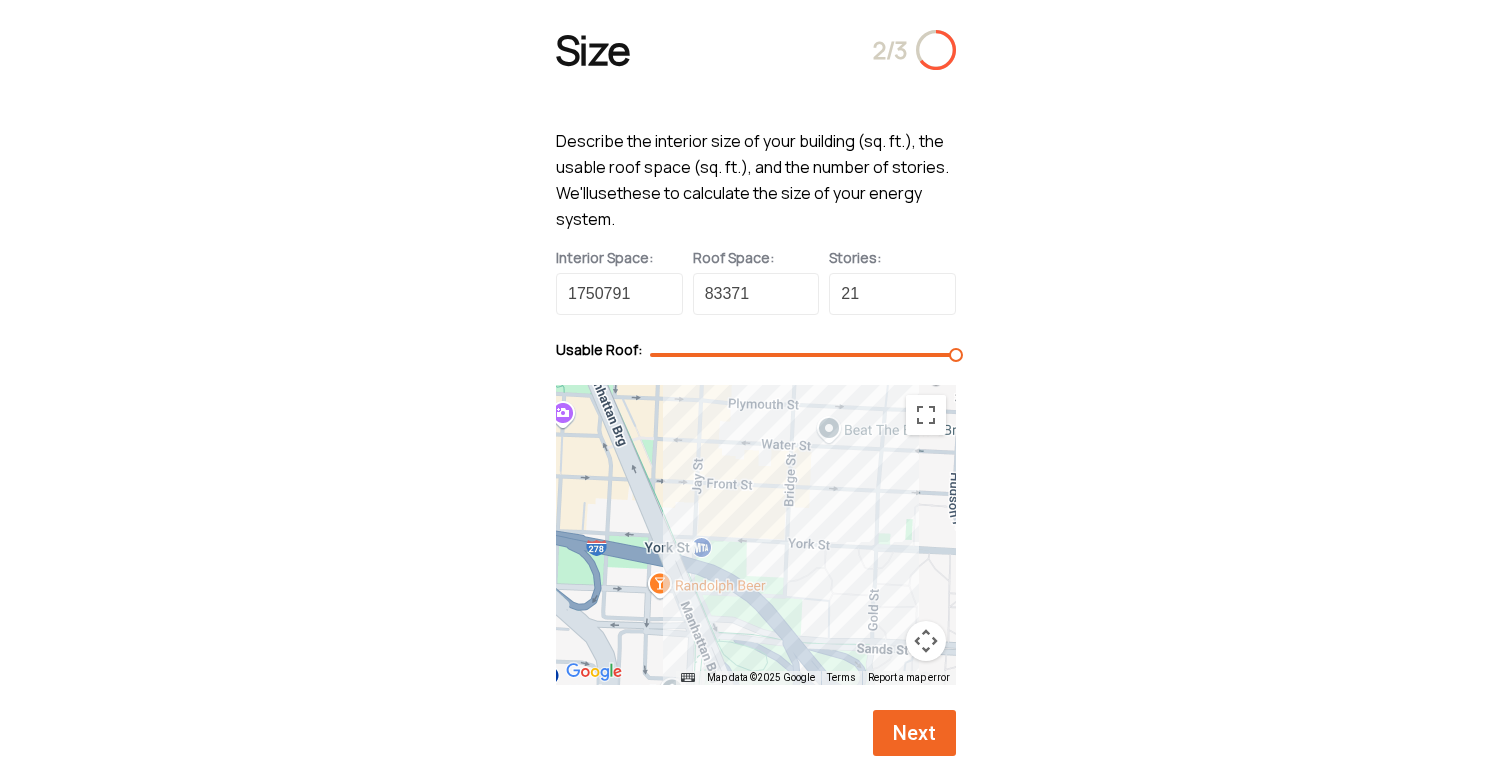 click on "Size 2/3 Describe the interior size of your building (sq. ft.), the usable roof space (sq. ft.), and the number of stories.  We'll  use  these to calculate the size of your energy system. Interior Space: 1750791 Roof Space: 83371 Stories: 21 Usable Roof: ← Move left → Move right ↑ Move up ↓ Move down + Zoom in - Zoom out Home Jump left by 75% End Jump right by 75% Page Up Jump up by 75% Page Down Jump down by 75% Use ⌘ + scroll to zoom the map Map Data Map data ©2025 Google Map data ©2025 Google 100 m  Click to toggle between metric and imperial units Terms Report a map error Next" at bounding box center [756, 389] 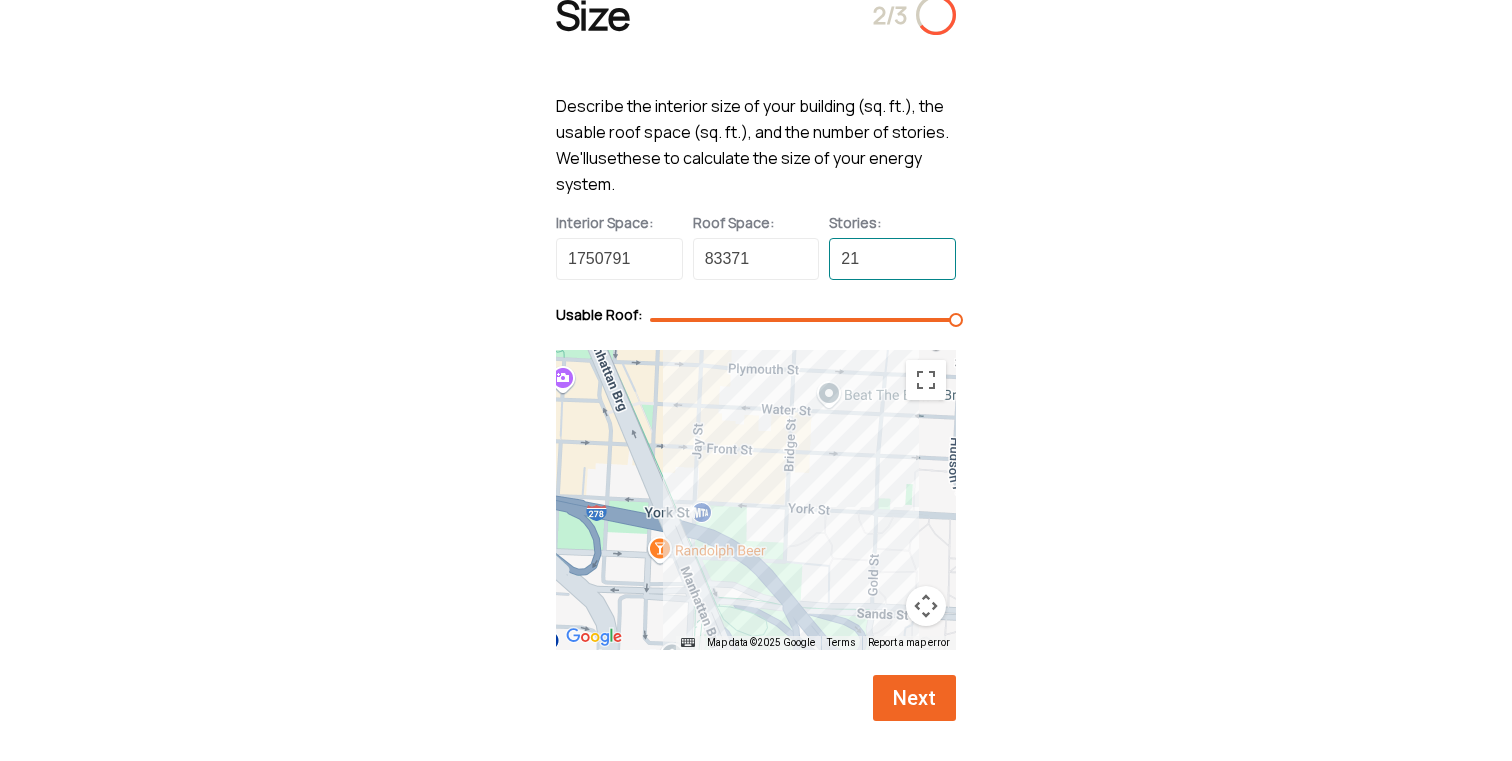 click on "21" at bounding box center (892, 259) 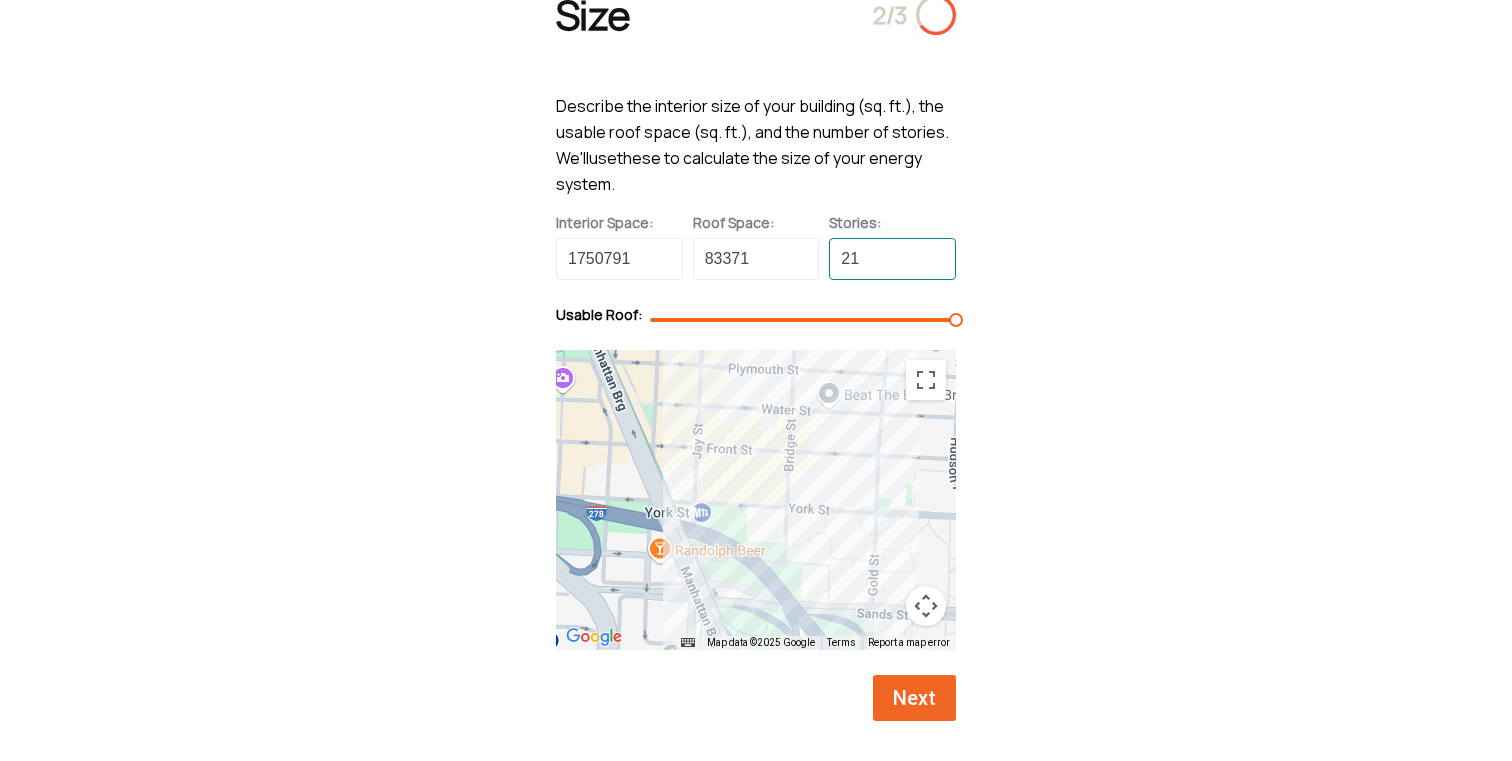click on "21" at bounding box center [892, 259] 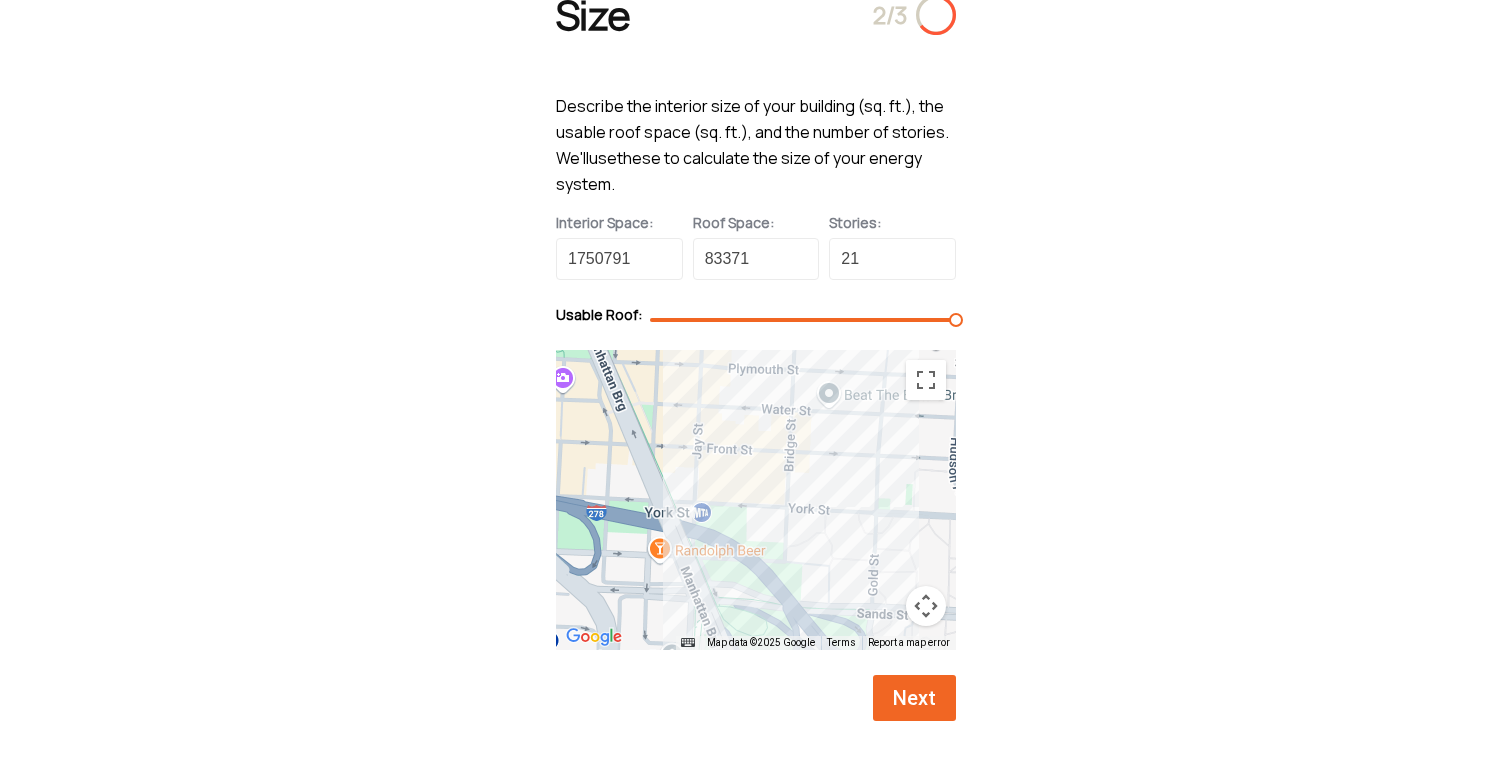 click on "Next" at bounding box center [914, 698] 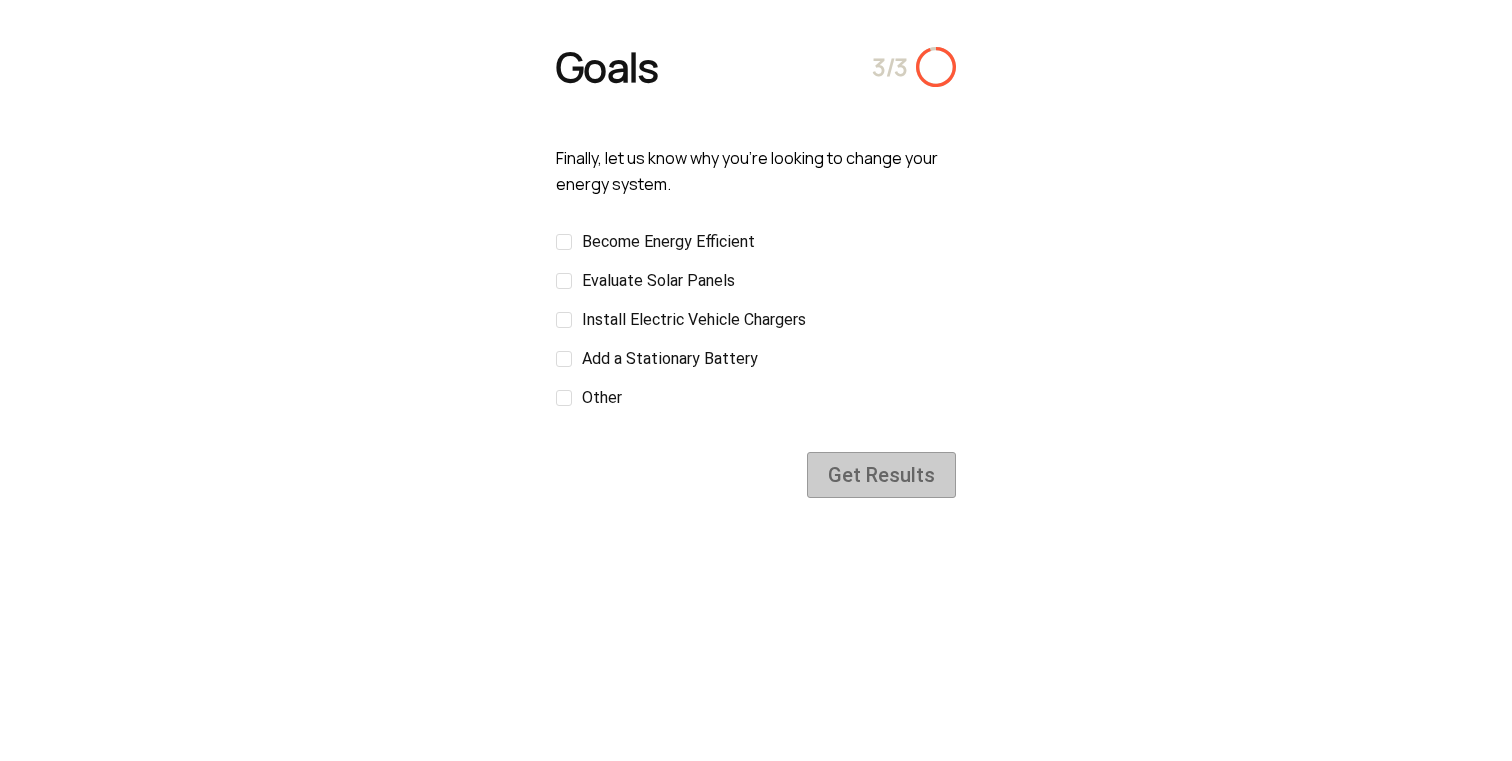 click on "Evaluate Solar Panels" at bounding box center [658, 280] 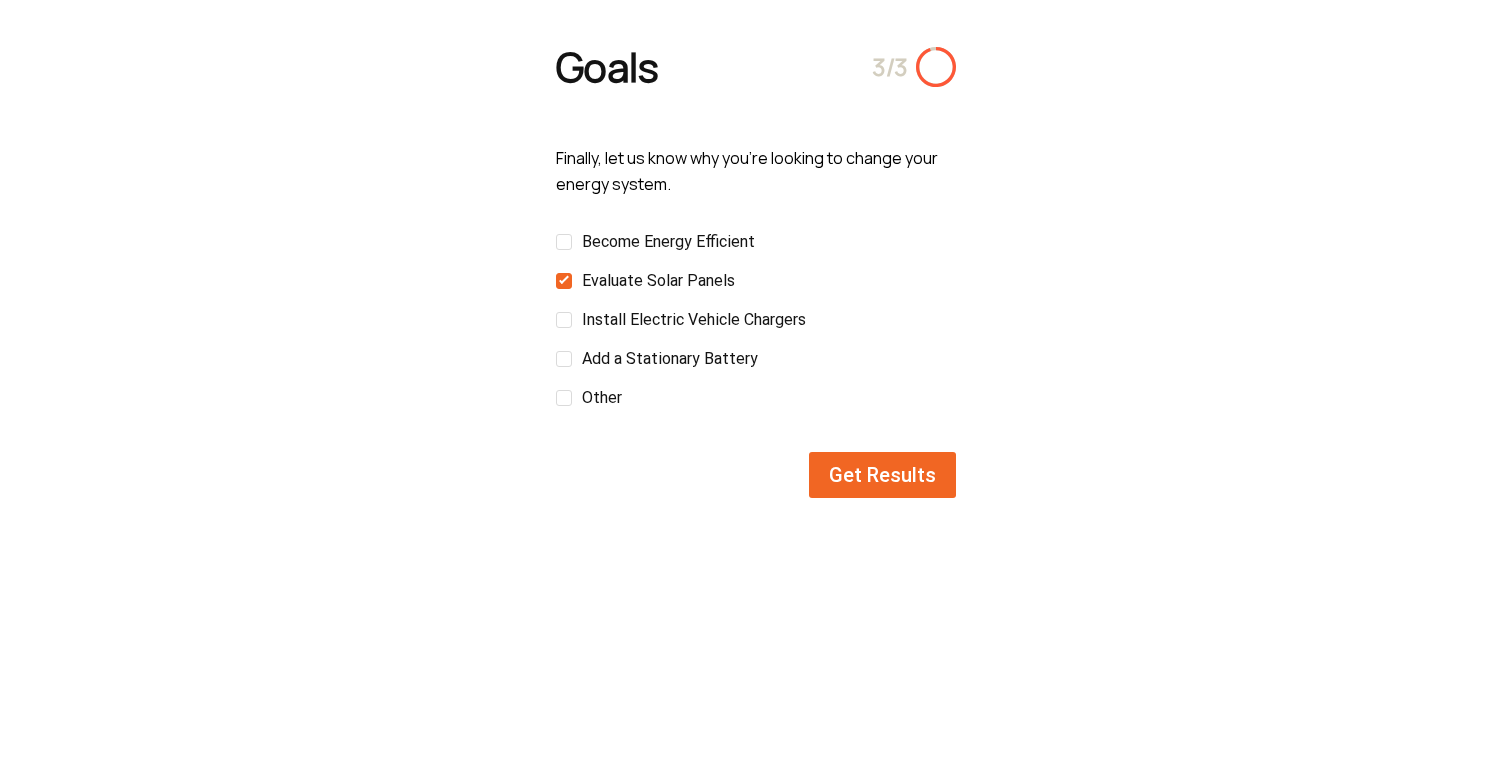 click on "Add a Stationary Battery" at bounding box center (670, 358) 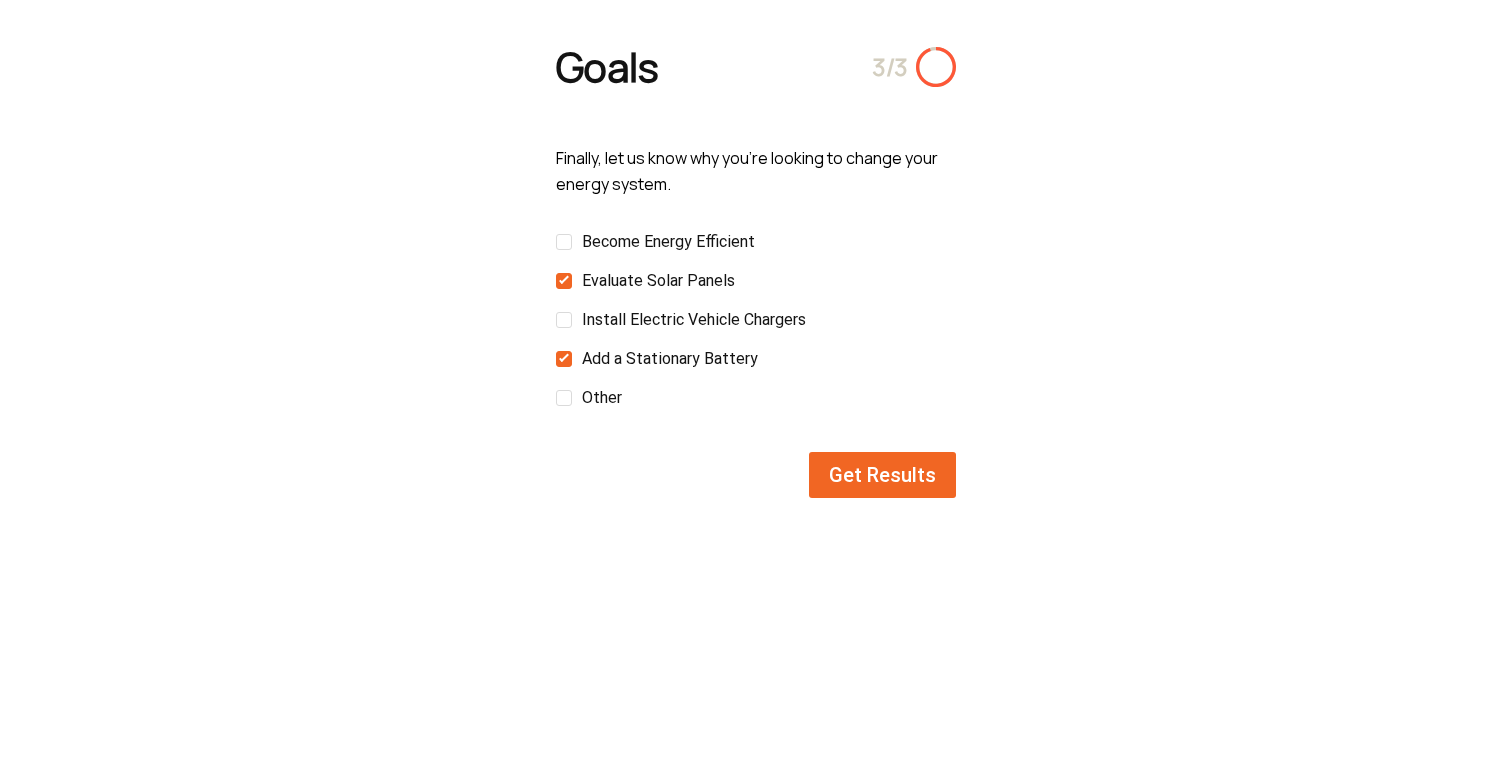 click on "Get Results" at bounding box center (882, 475) 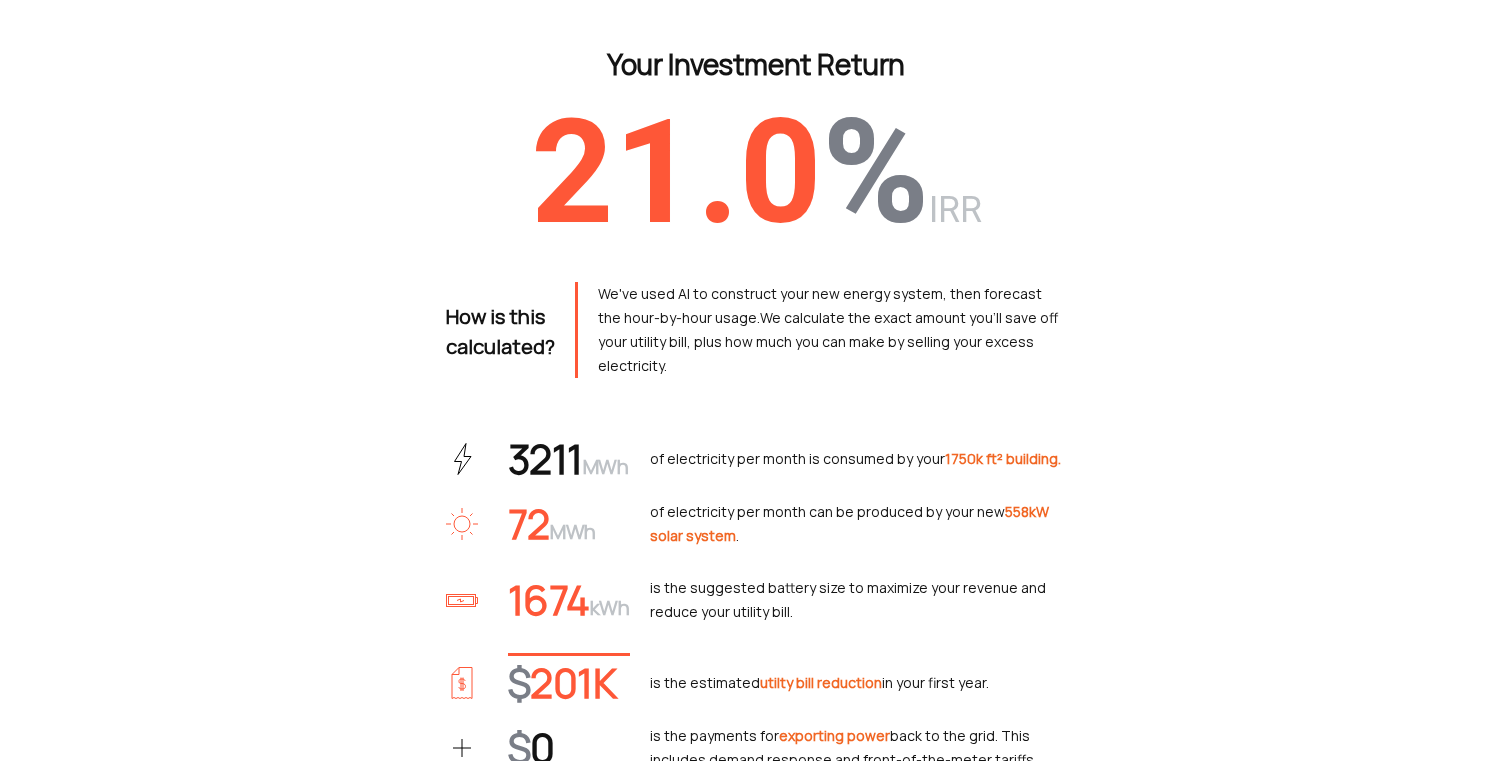 scroll, scrollTop: 0, scrollLeft: 0, axis: both 